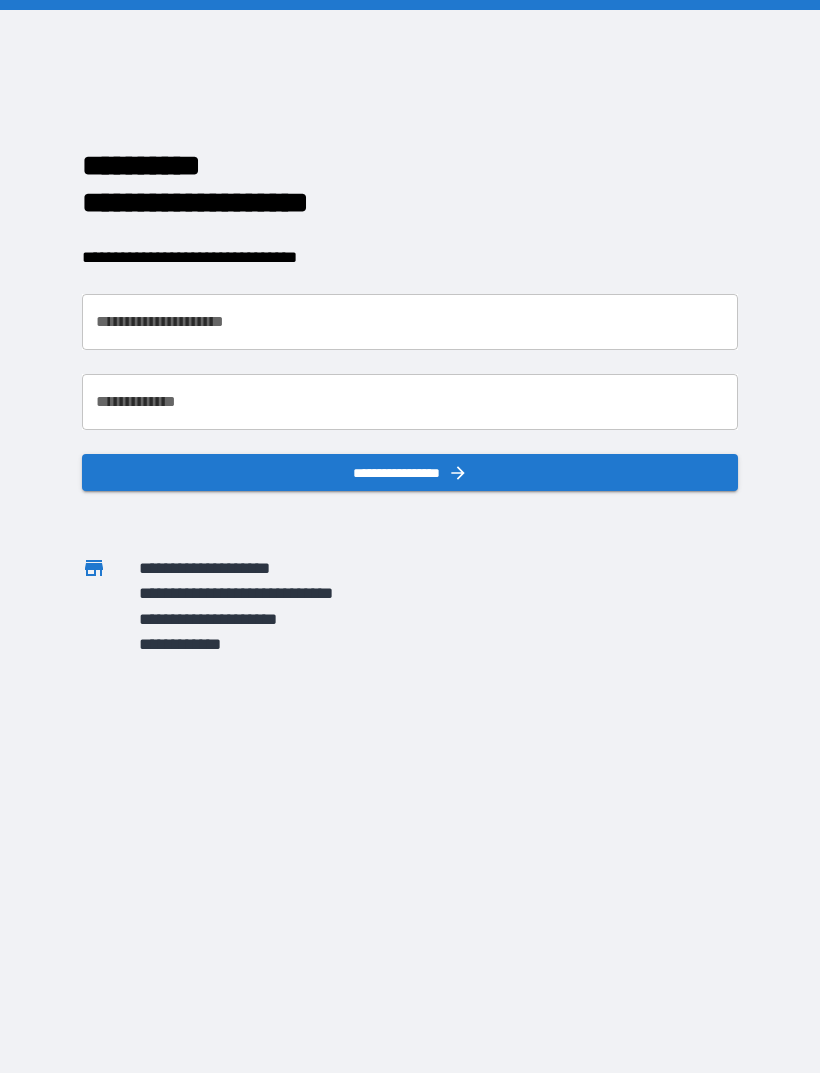 scroll, scrollTop: 0, scrollLeft: 0, axis: both 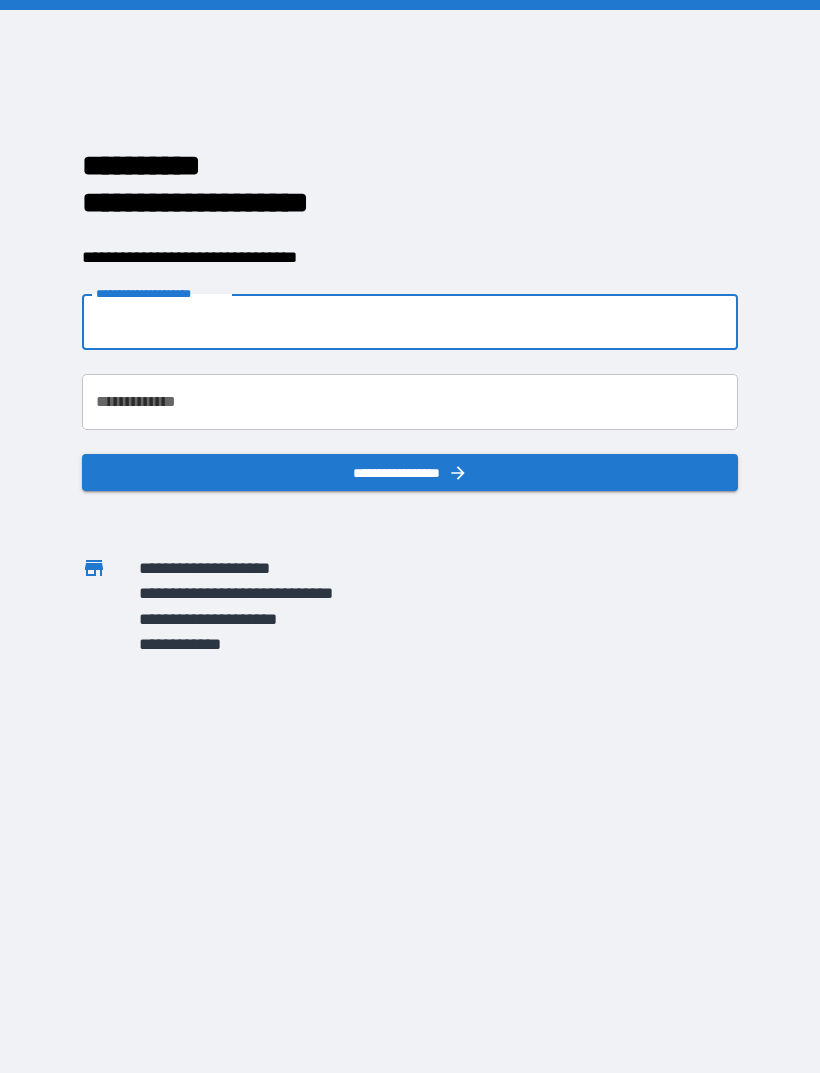 type on "**********" 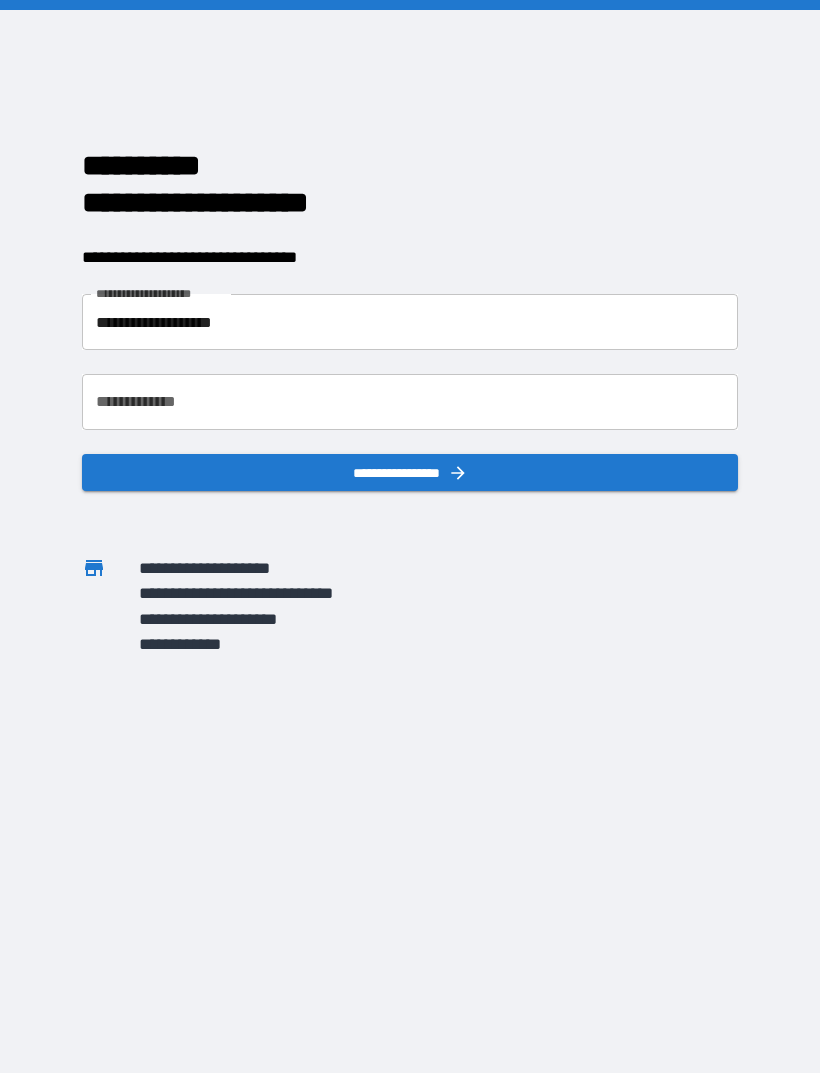 click on "**********" at bounding box center (410, 402) 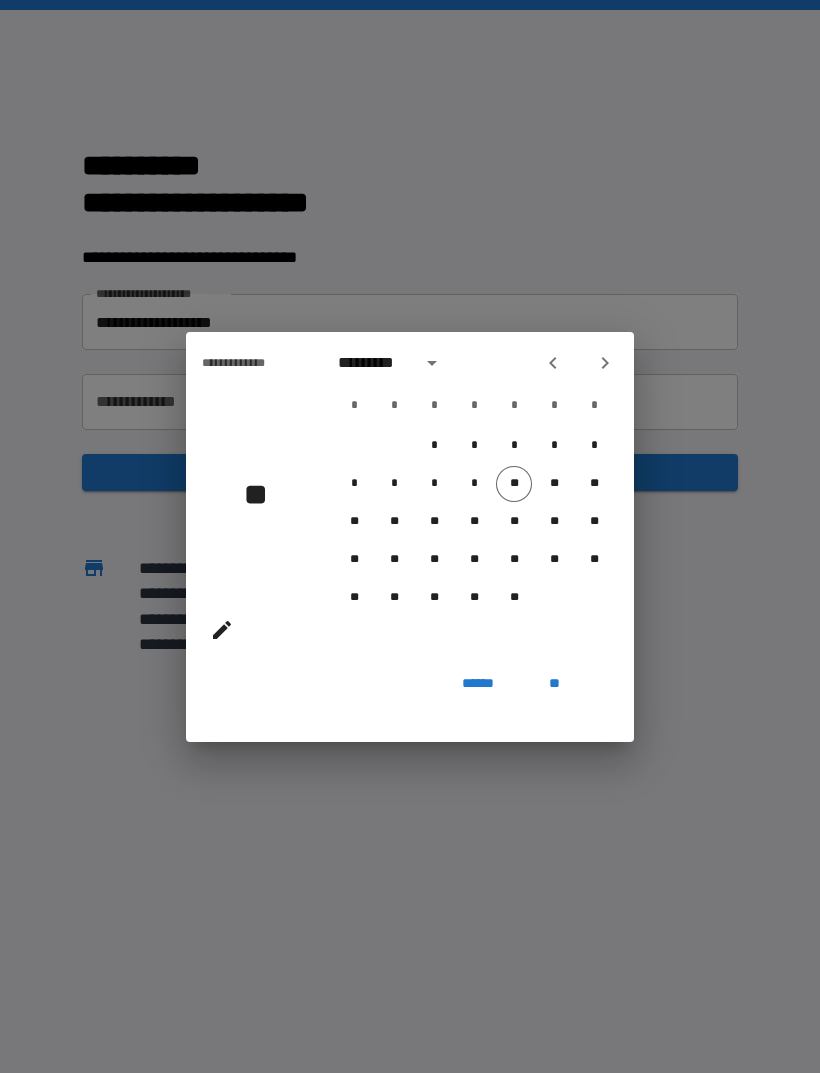 click on "**" at bounding box center (250, 514) 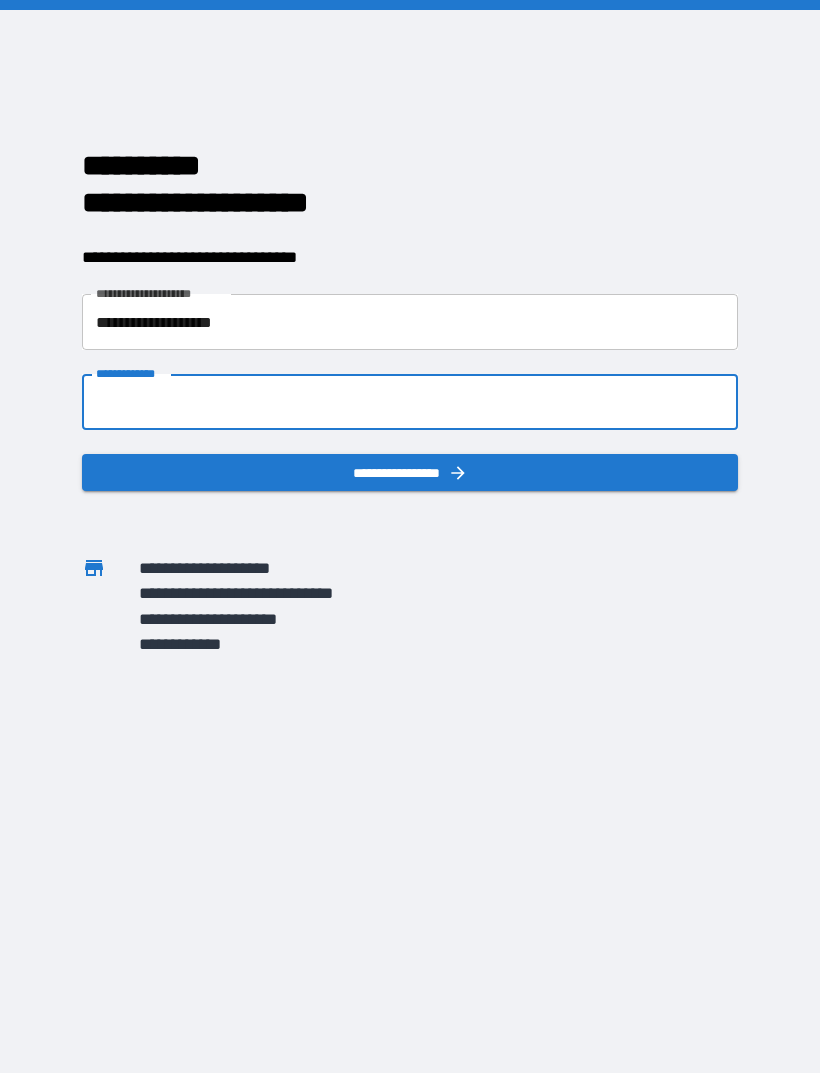 click on "**********" at bounding box center (410, 402) 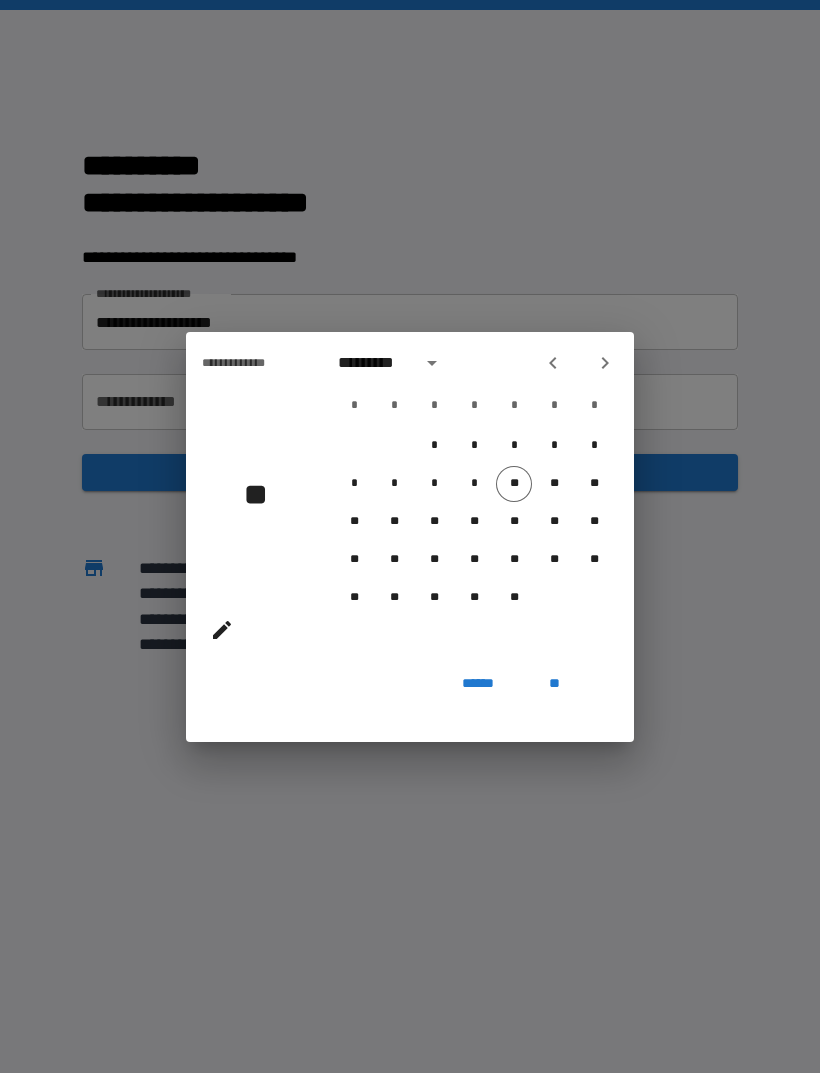click 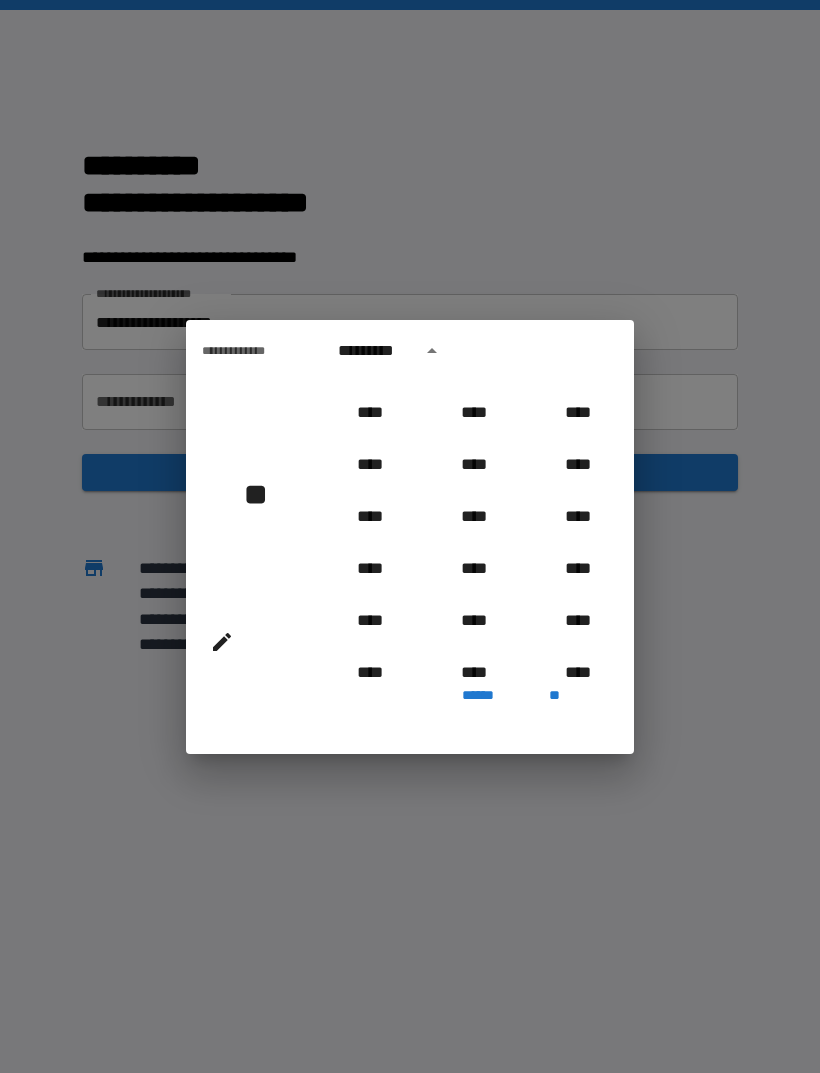 scroll, scrollTop: 971, scrollLeft: 0, axis: vertical 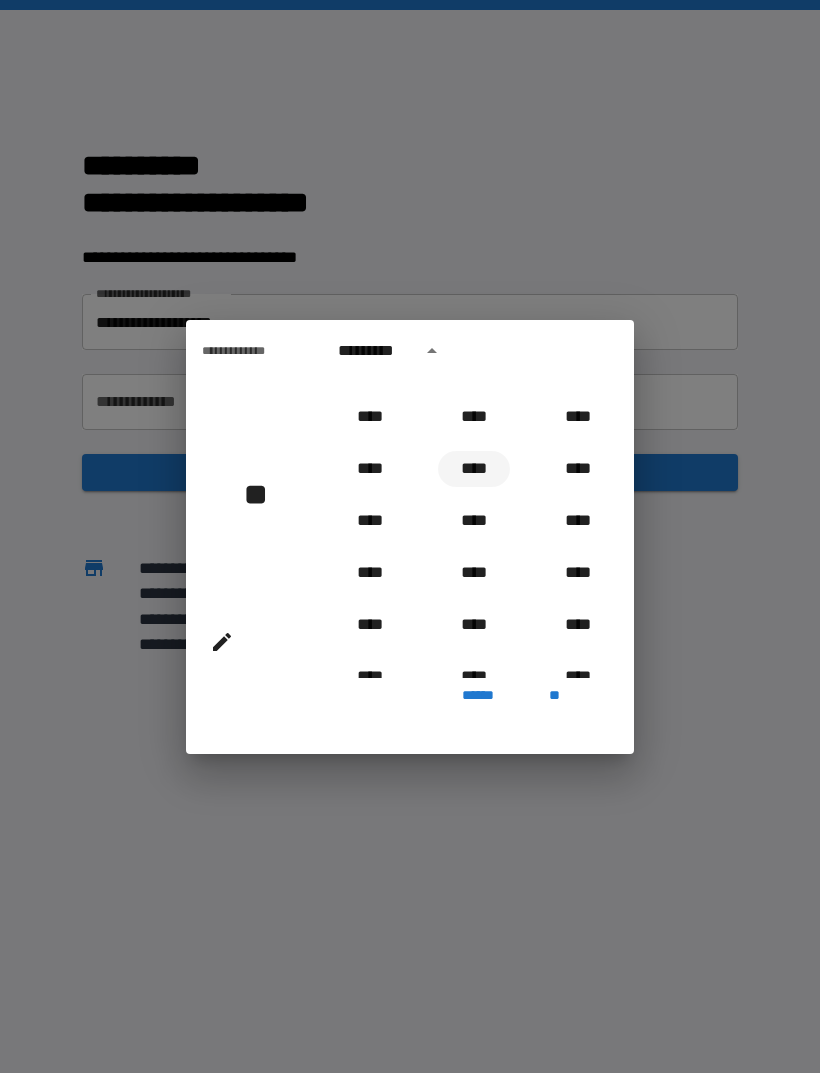 click on "****" at bounding box center (474, 469) 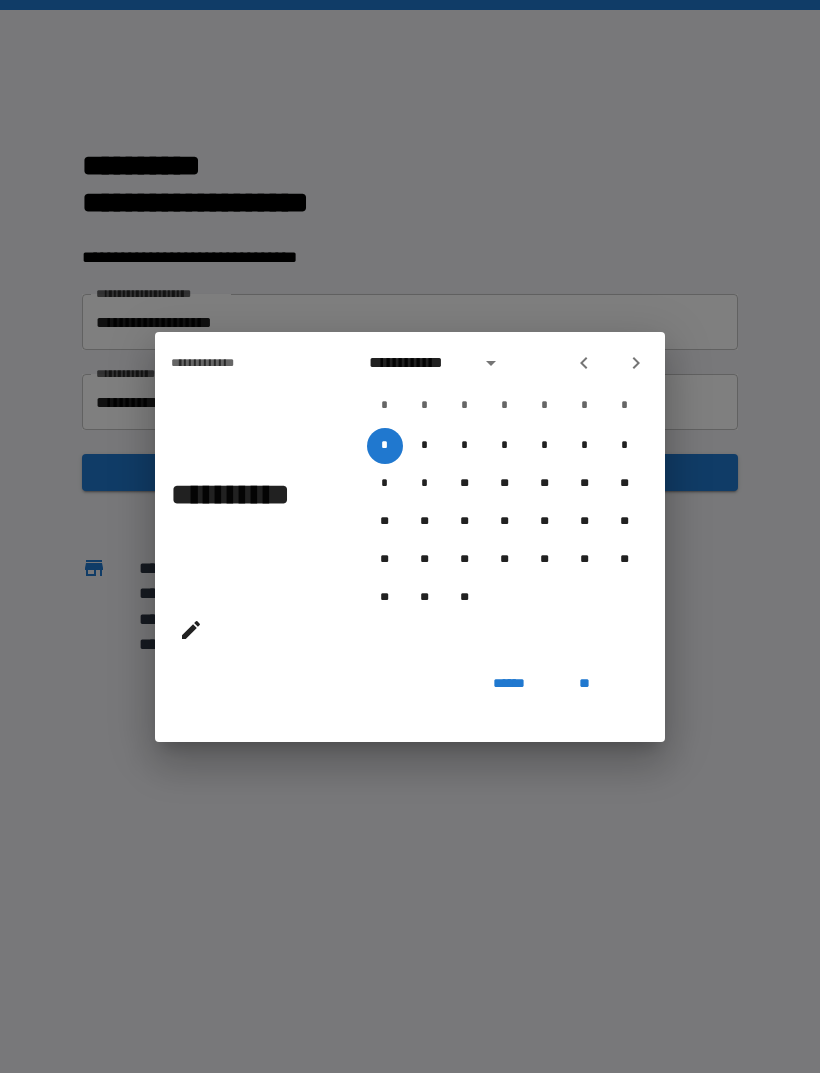 click 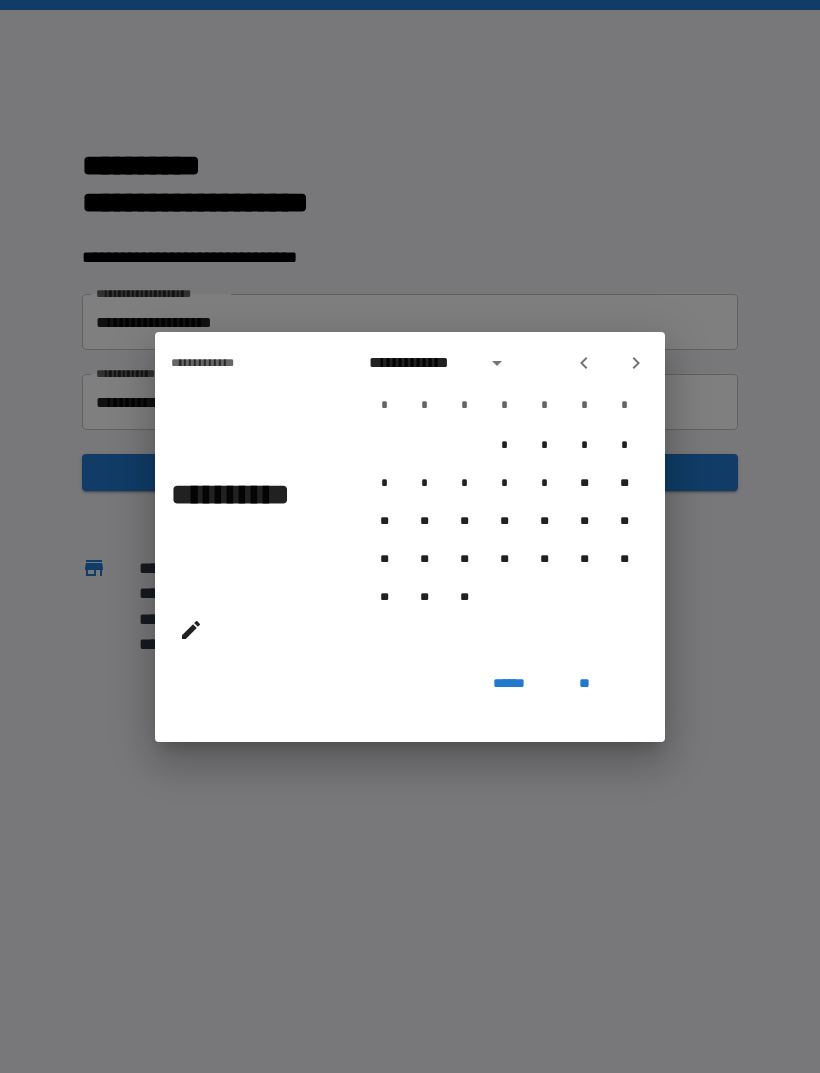click at bounding box center (636, 363) 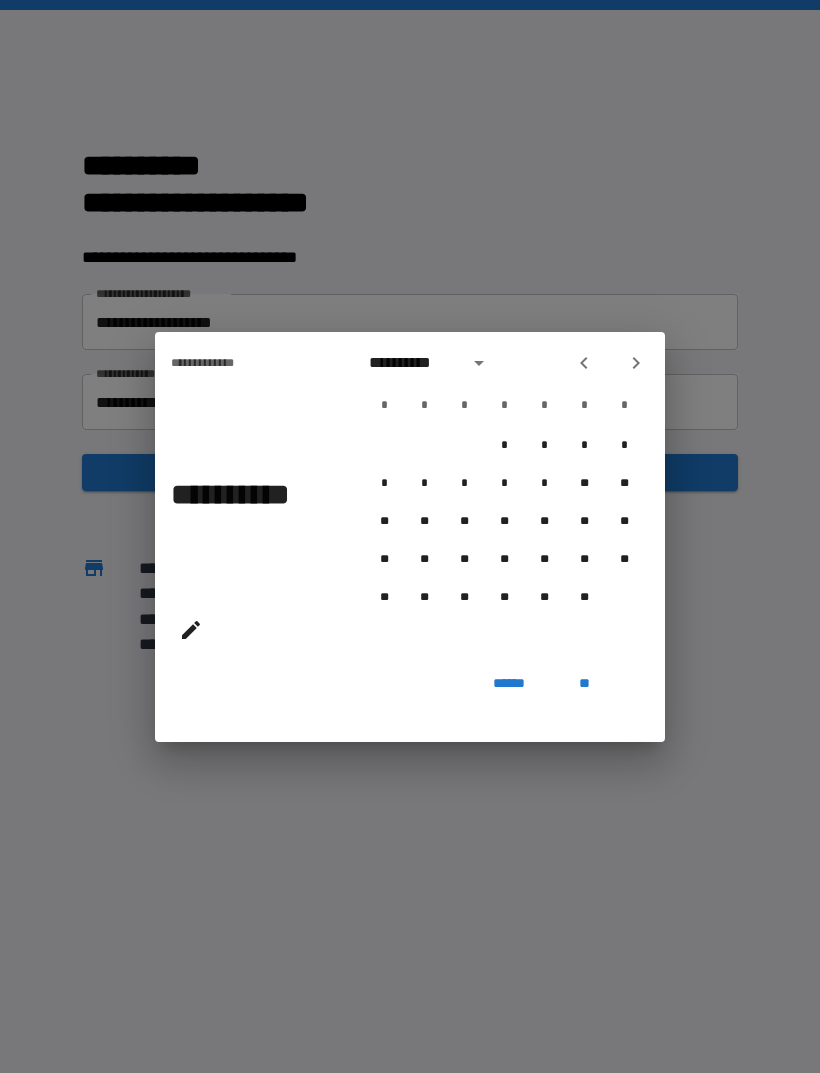 click at bounding box center (636, 363) 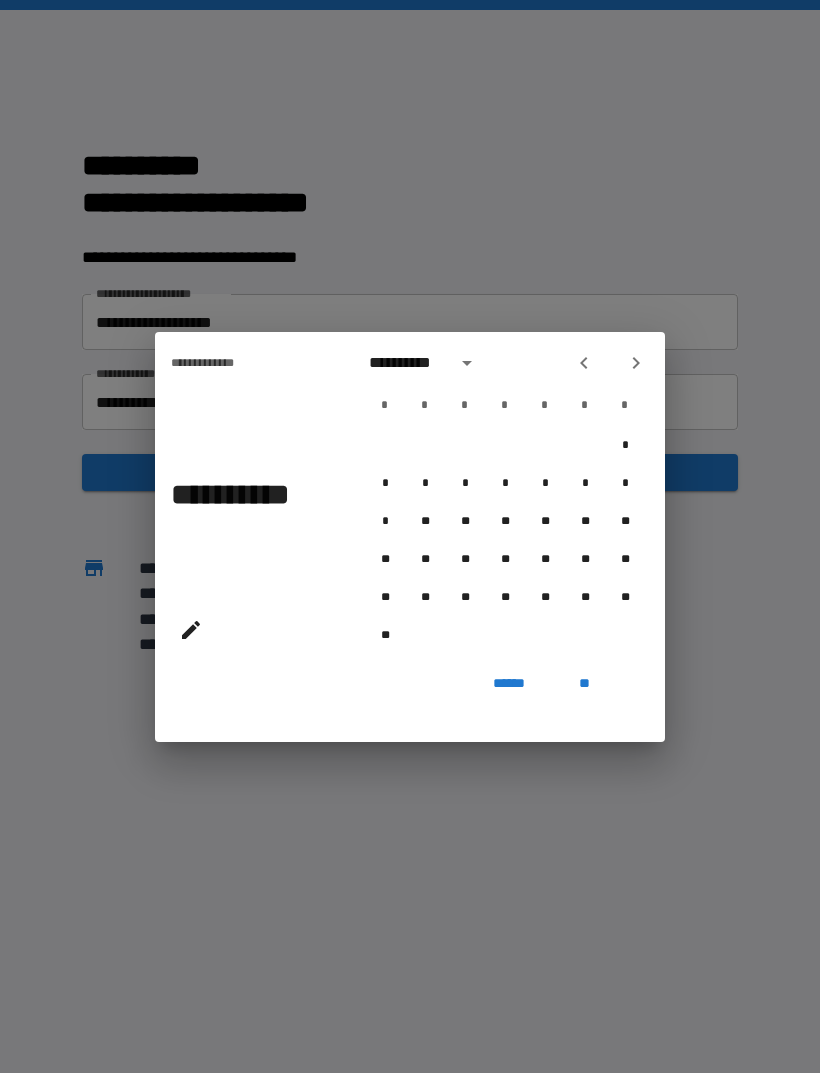 click 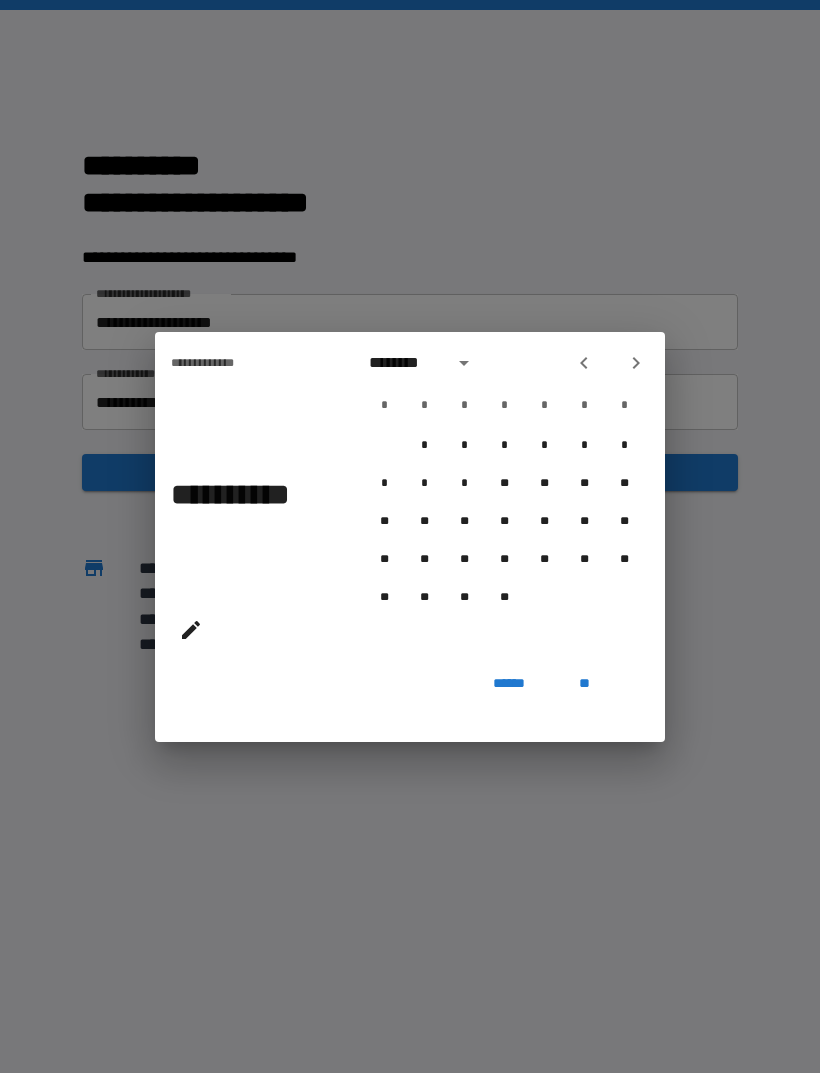 click 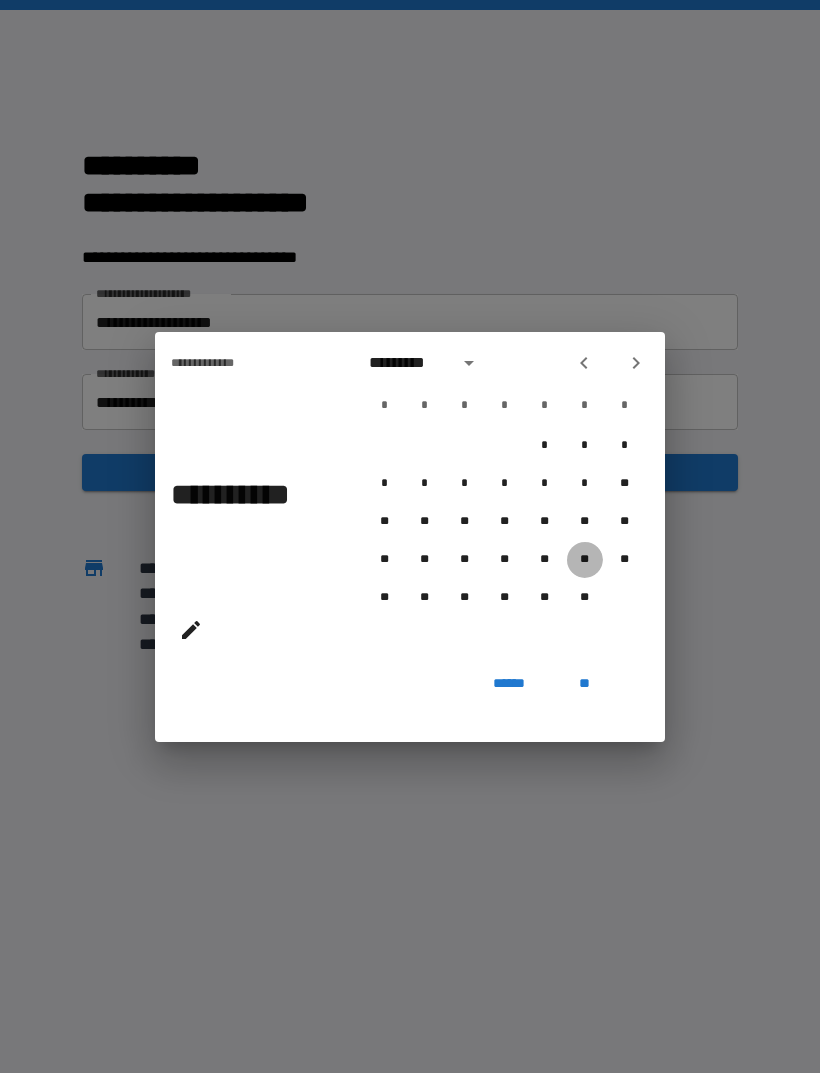 click on "**" at bounding box center [585, 560] 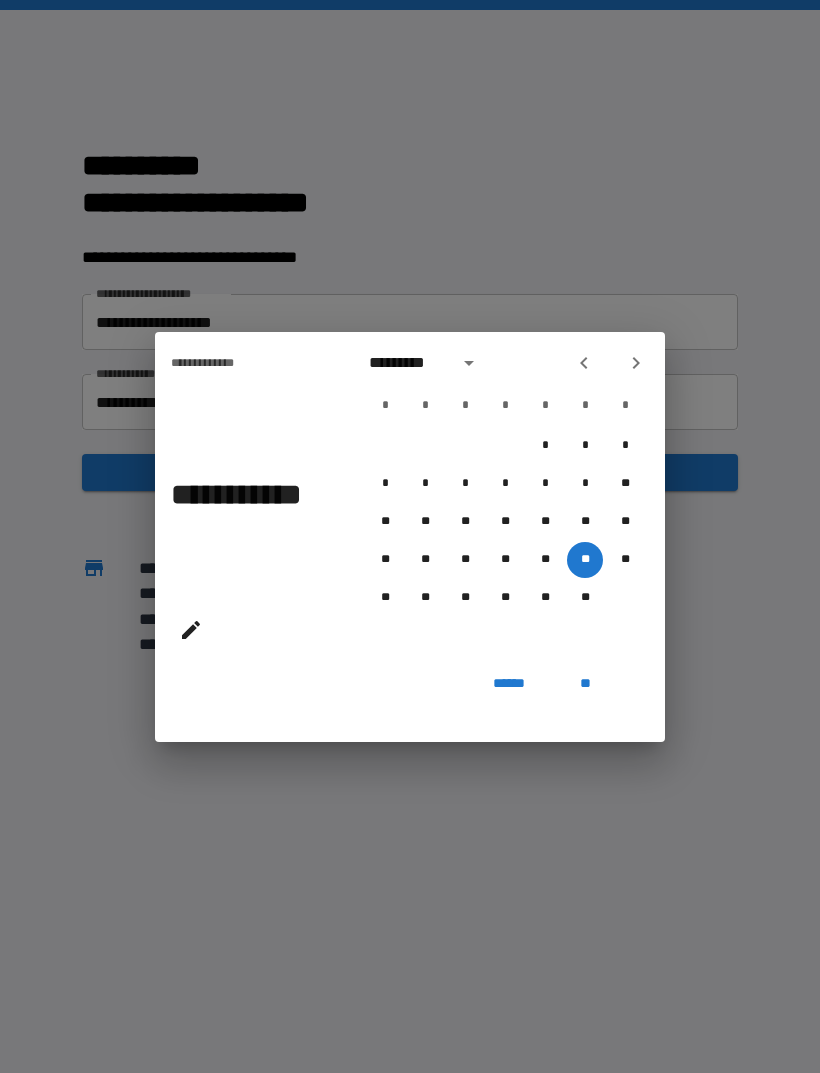 click on "**" at bounding box center [585, 684] 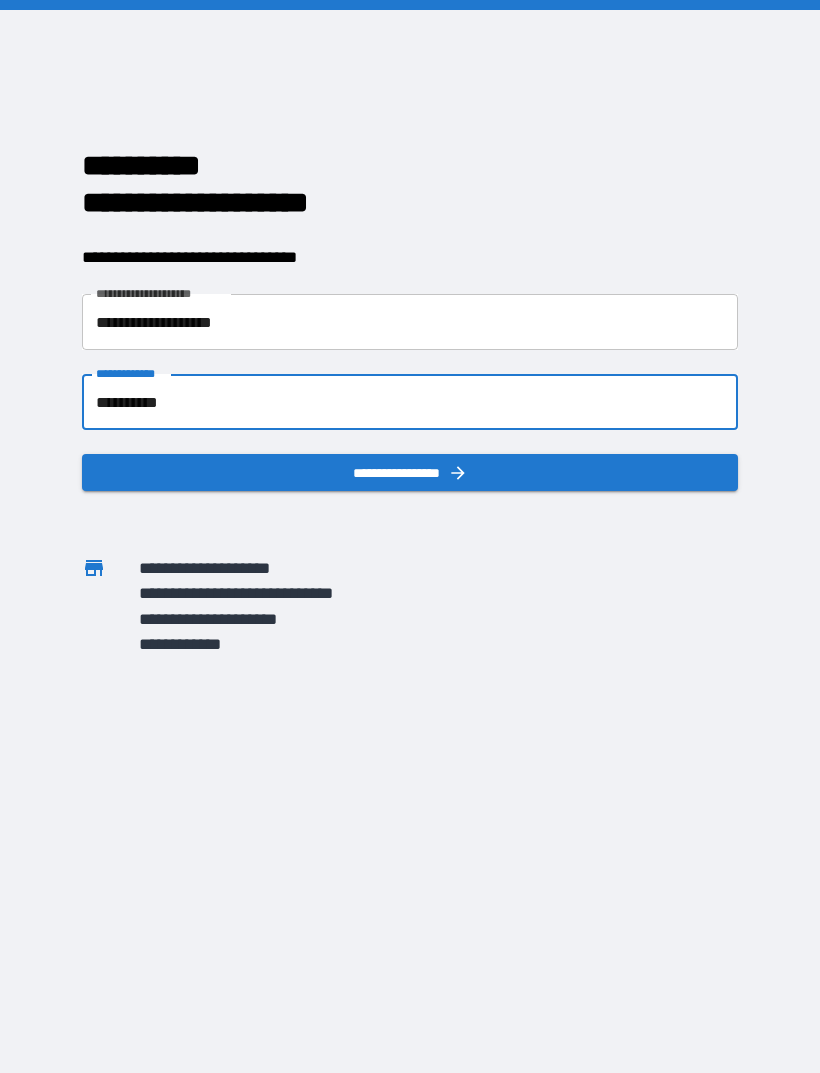 click on "**********" at bounding box center (410, 472) 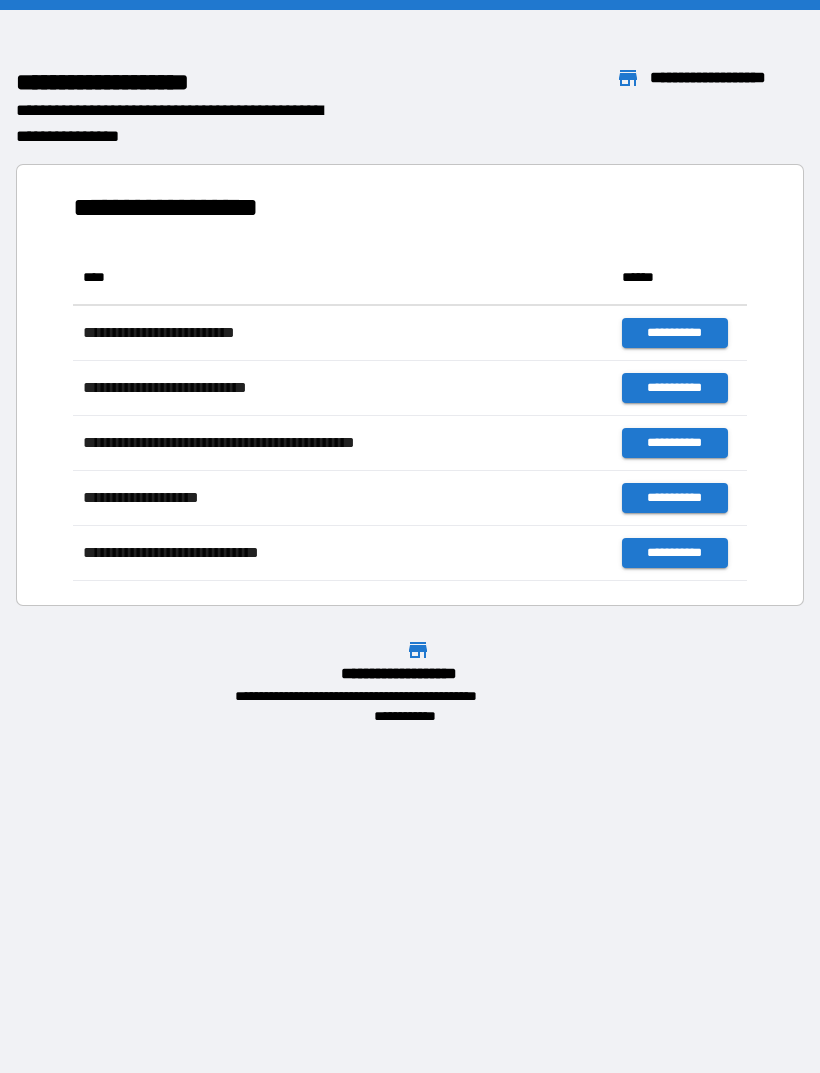scroll, scrollTop: 1, scrollLeft: 1, axis: both 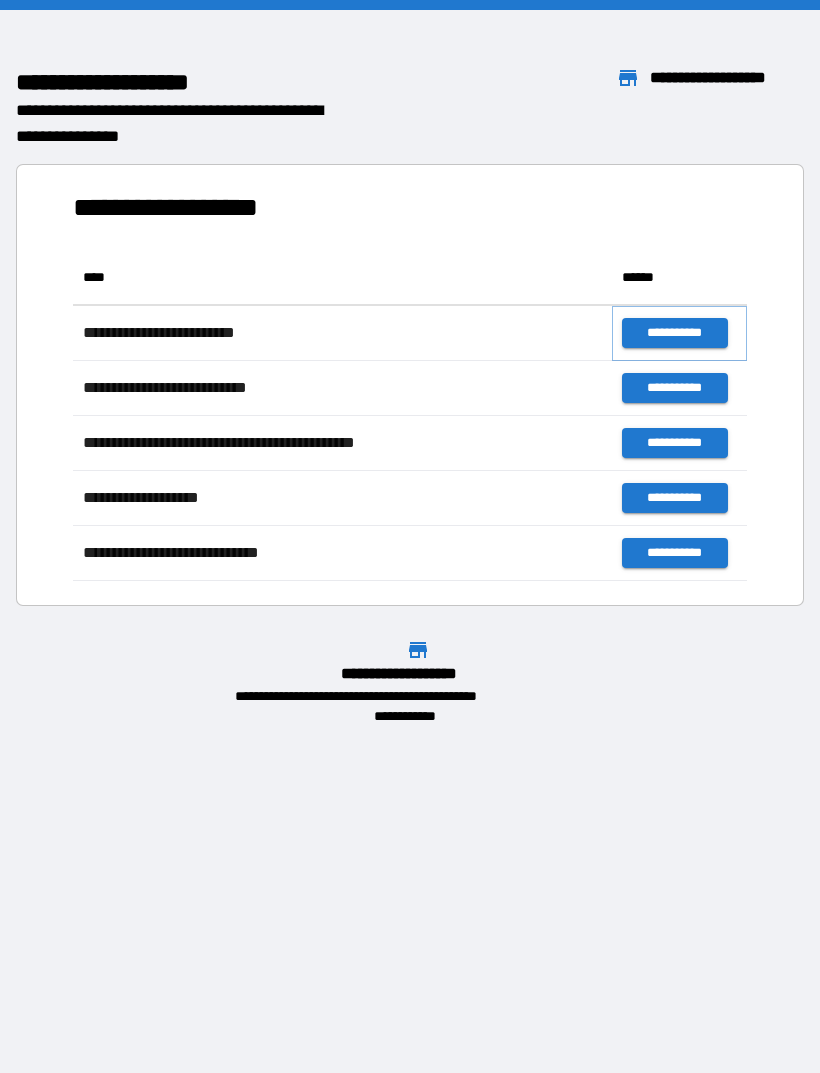 click on "**********" at bounding box center [674, 333] 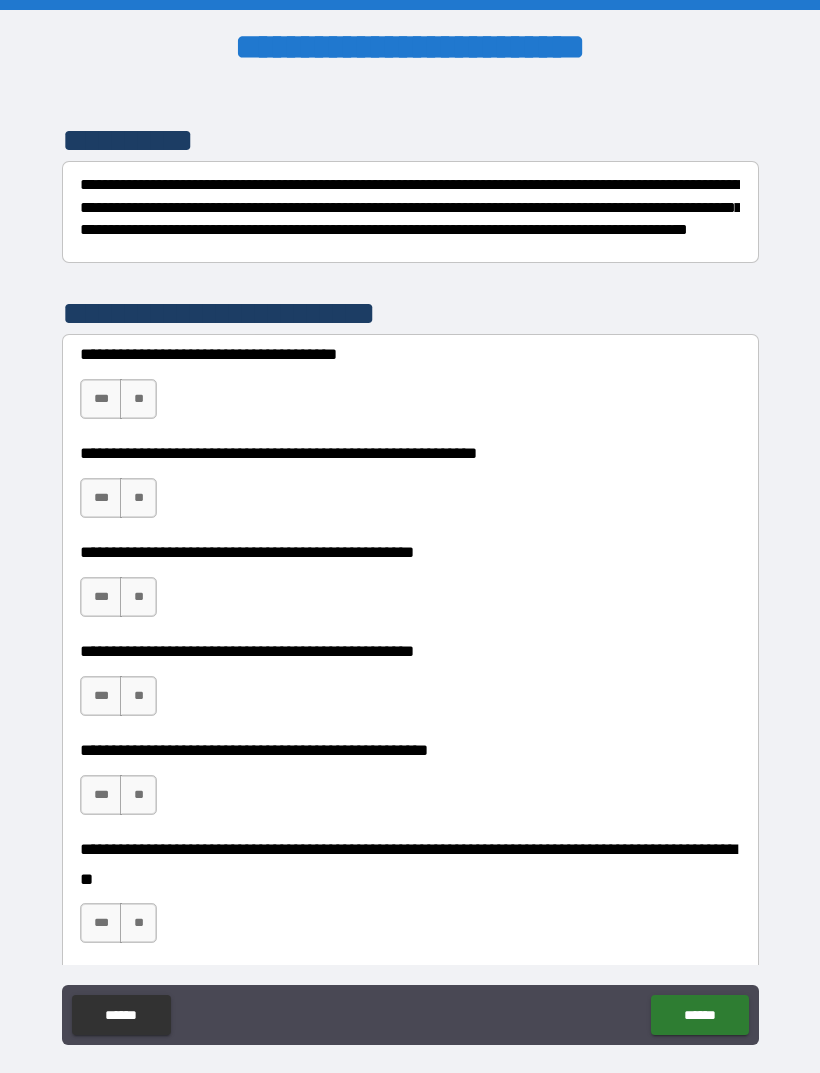 scroll, scrollTop: 246, scrollLeft: 0, axis: vertical 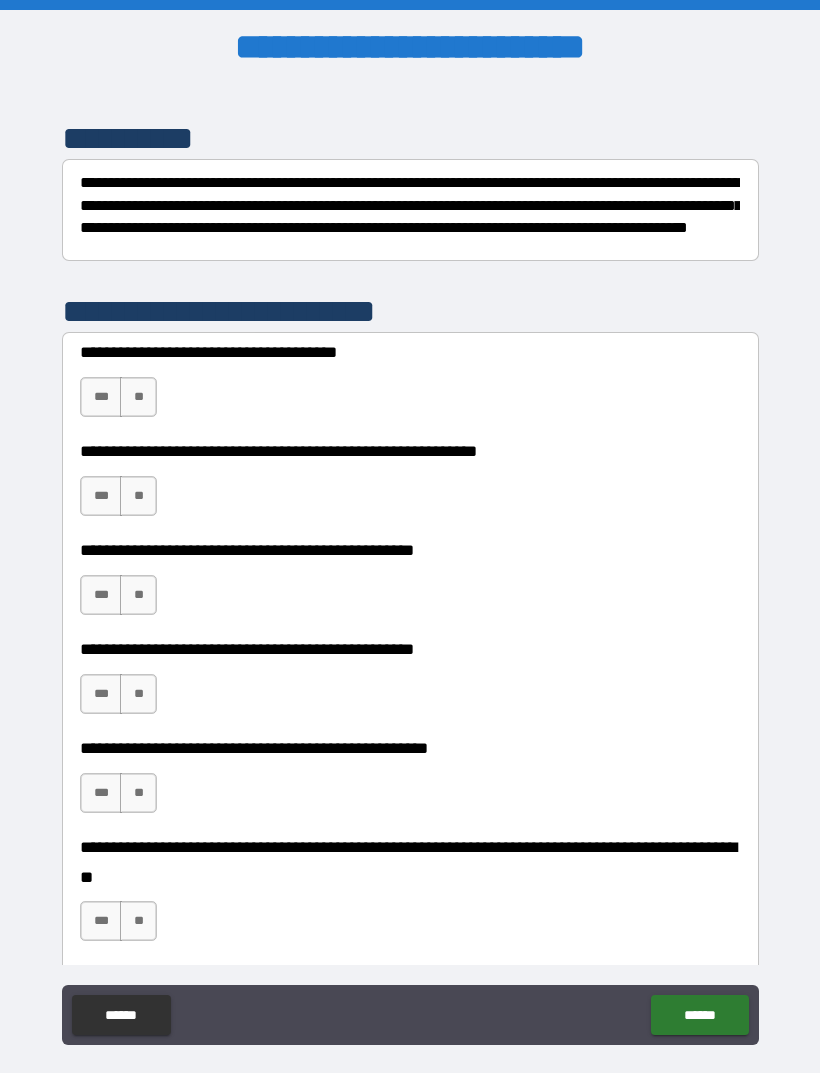 click on "***" at bounding box center [101, 397] 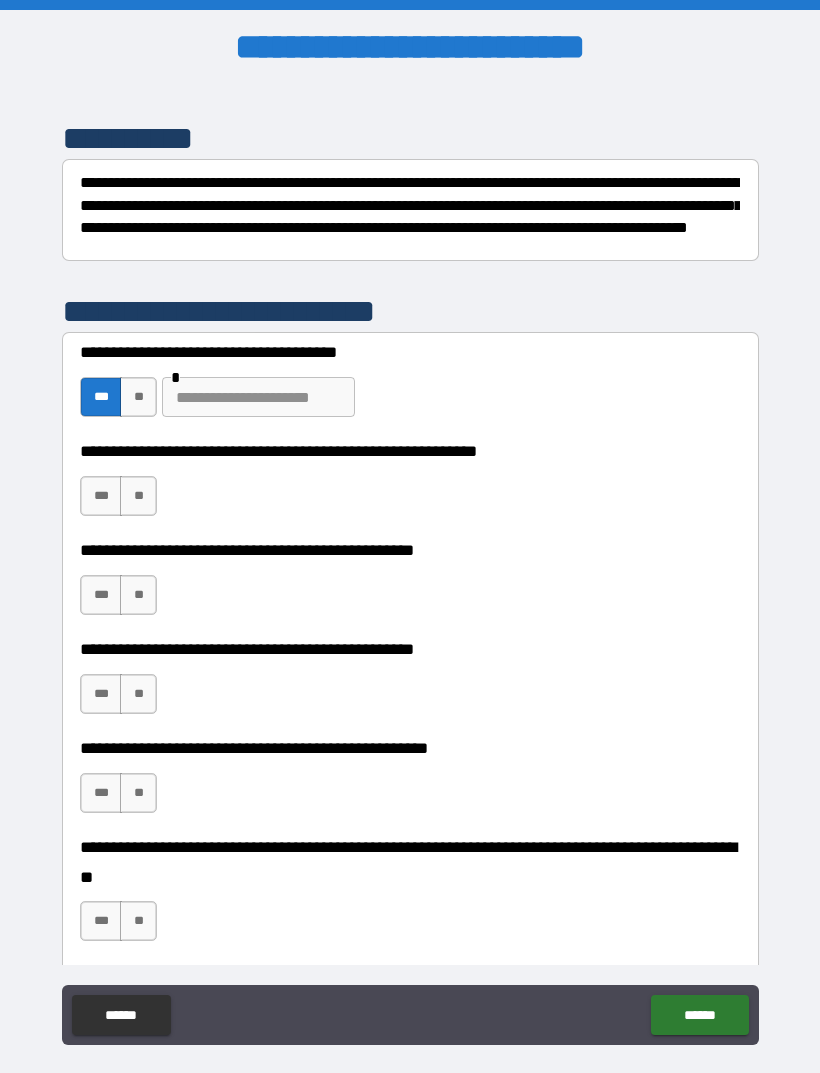 click at bounding box center [258, 397] 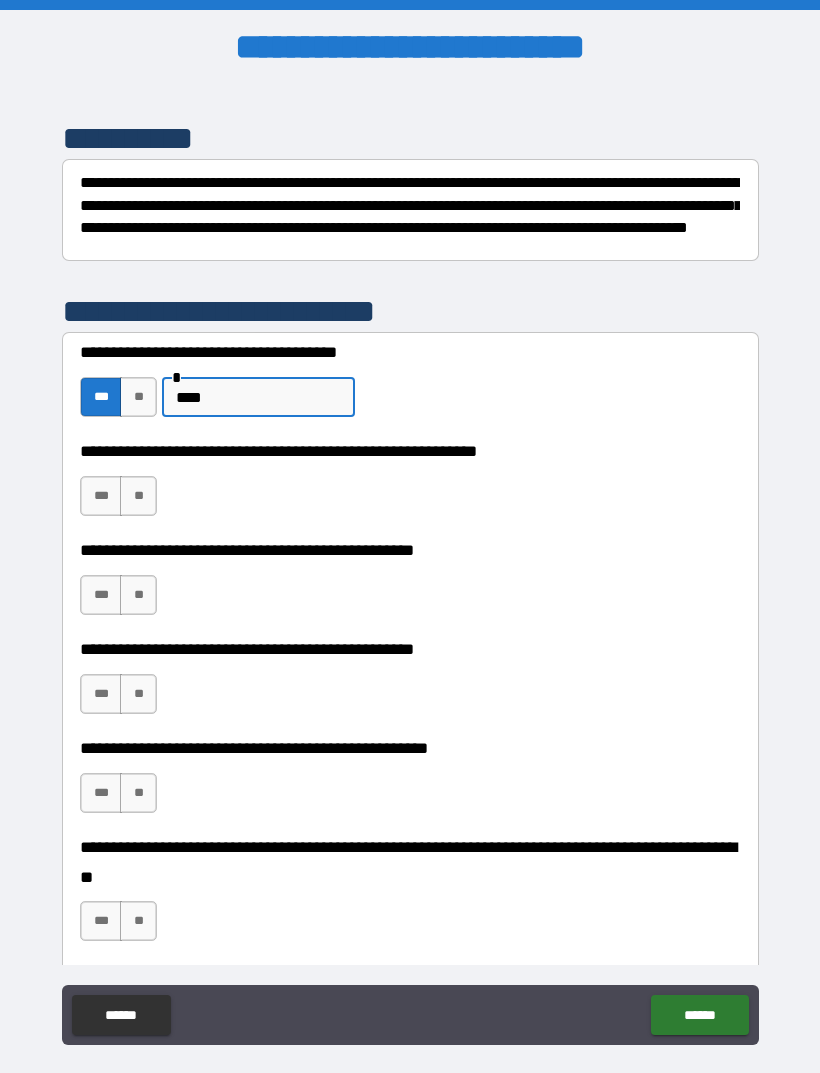 type on "***" 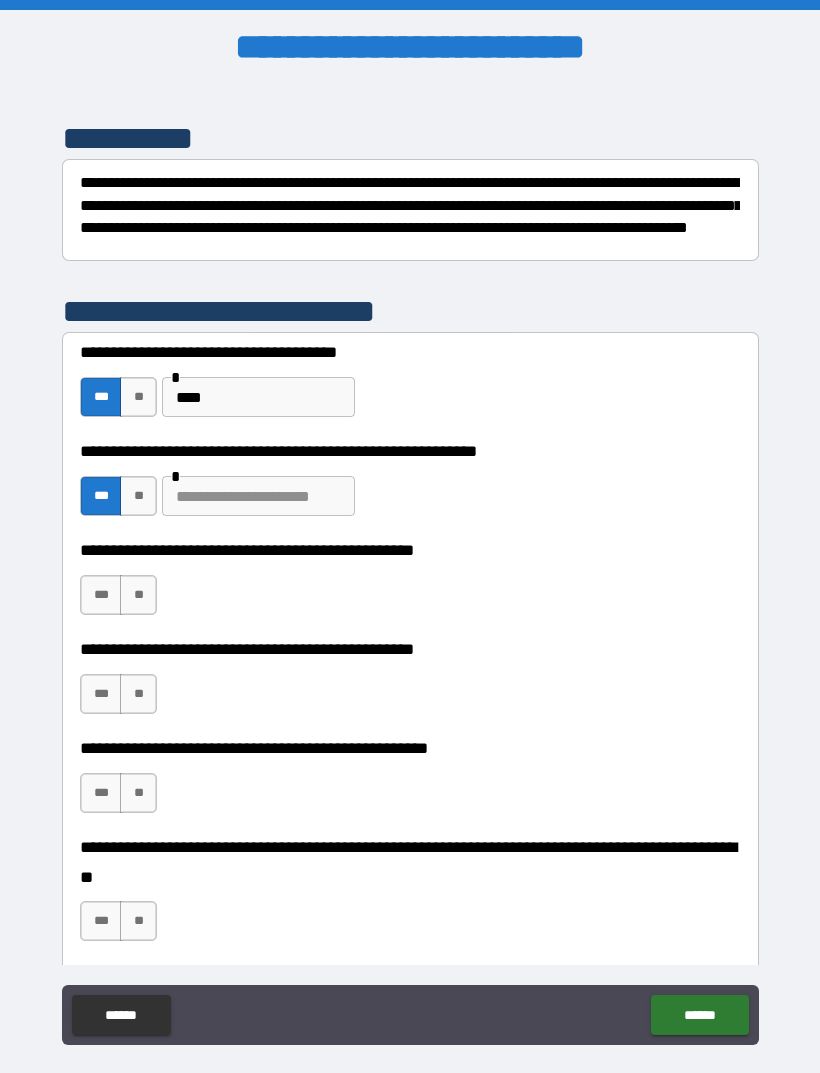 click at bounding box center (258, 496) 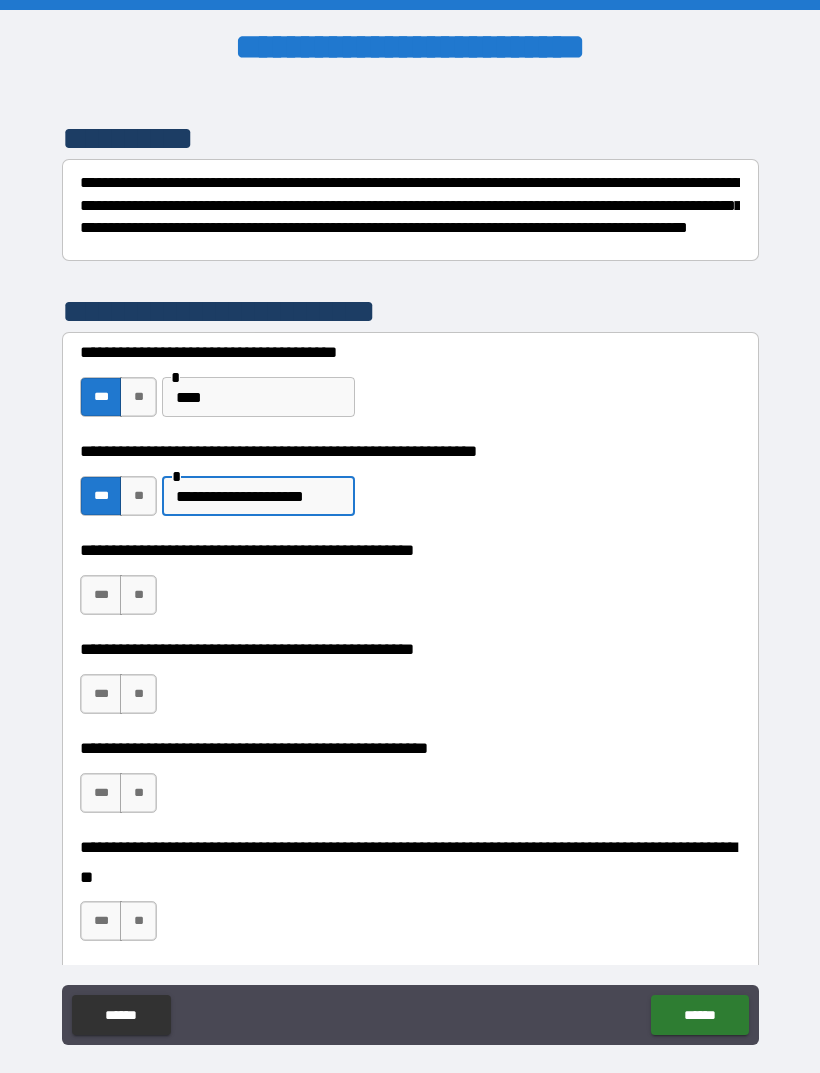 type on "**********" 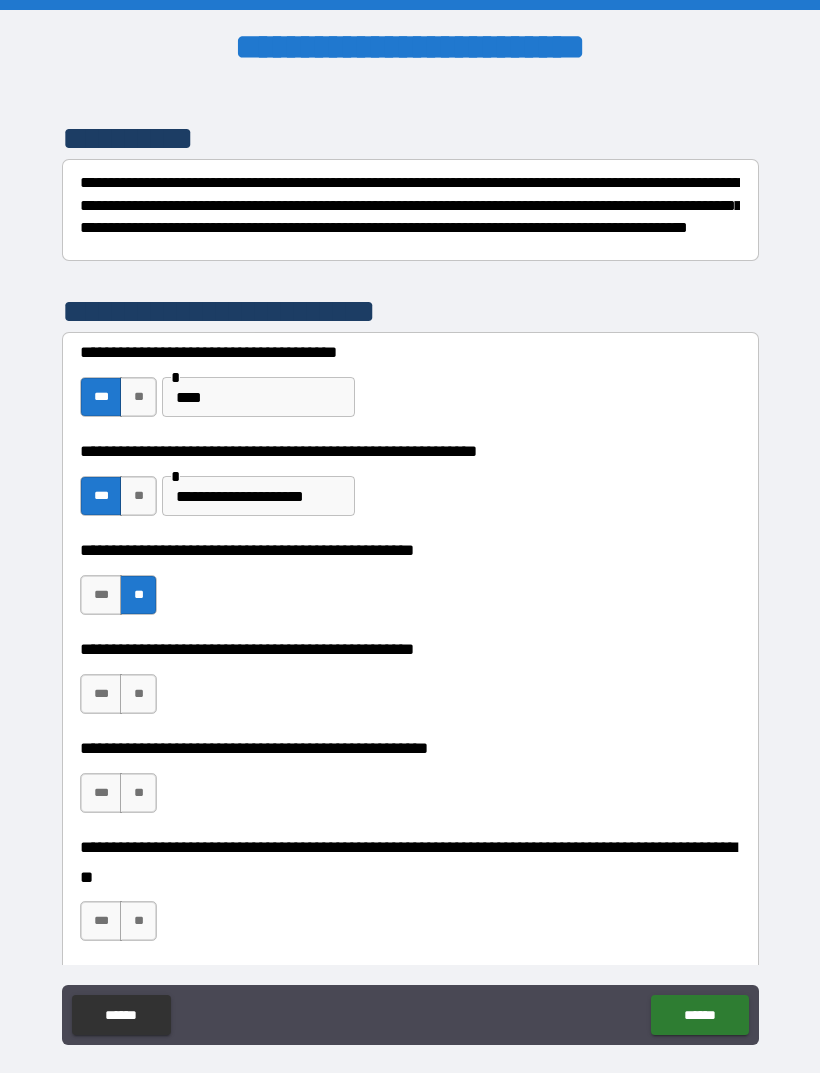 click on "***" at bounding box center (101, 694) 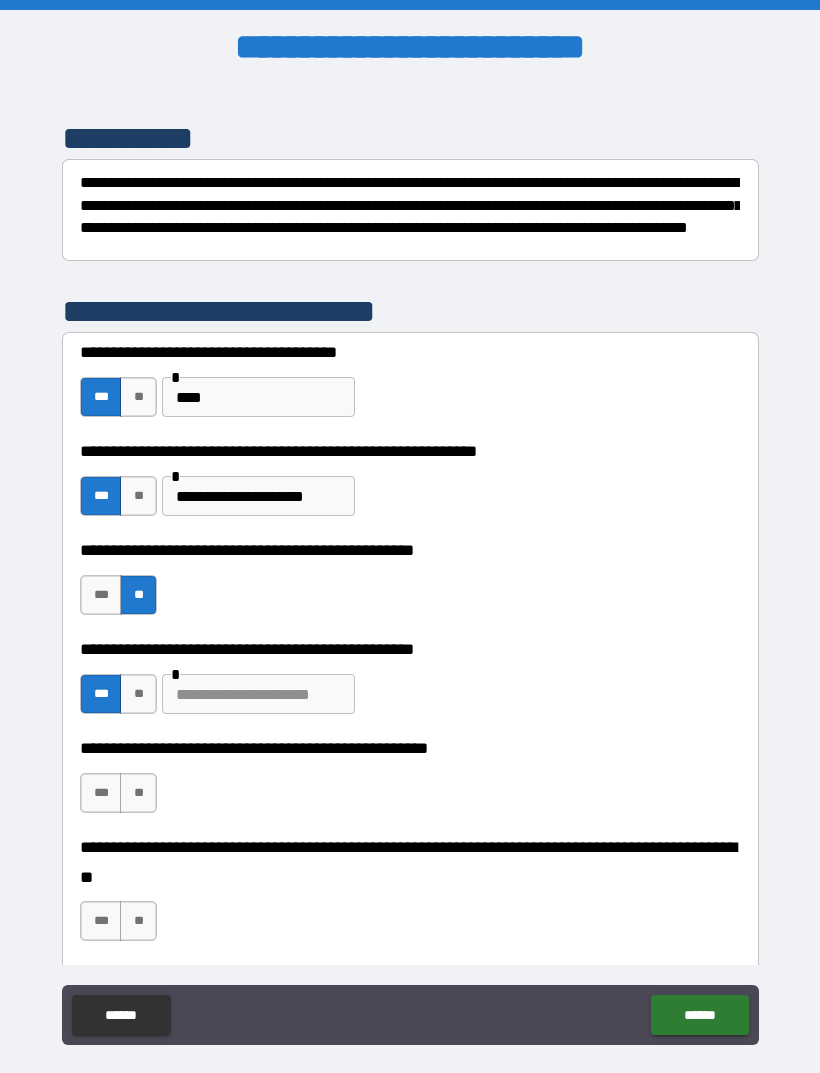 click at bounding box center (258, 694) 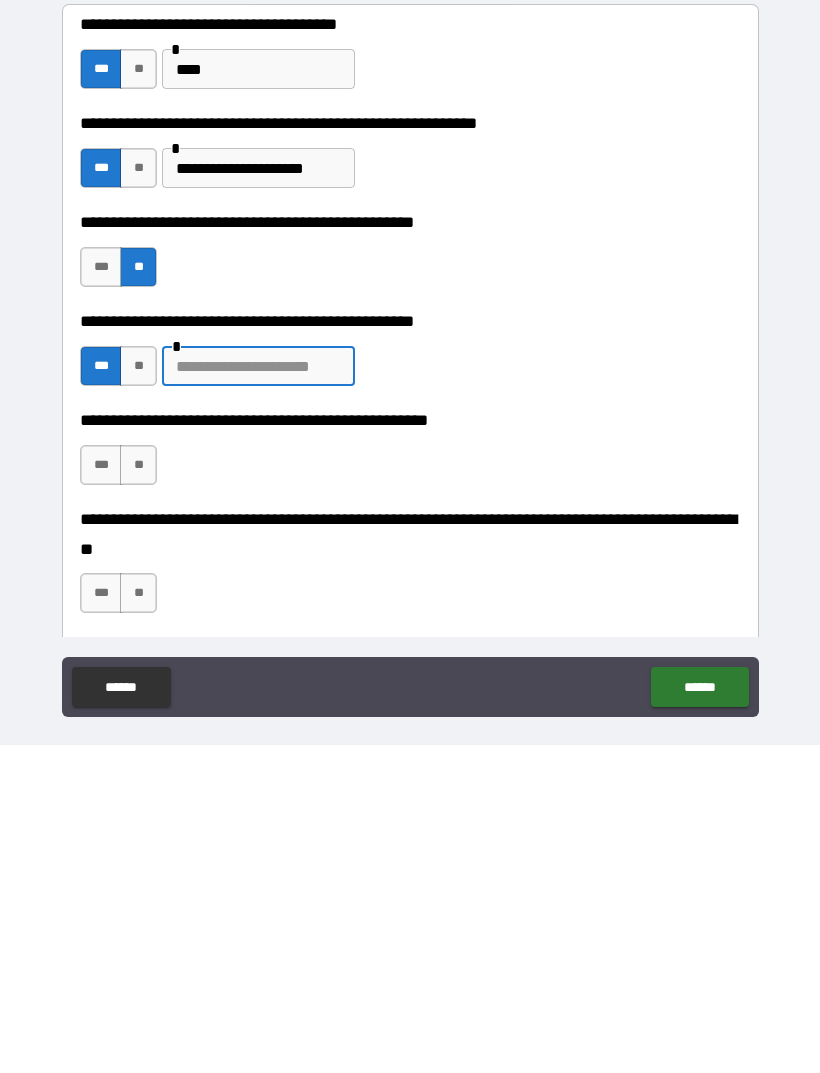click at bounding box center [258, 694] 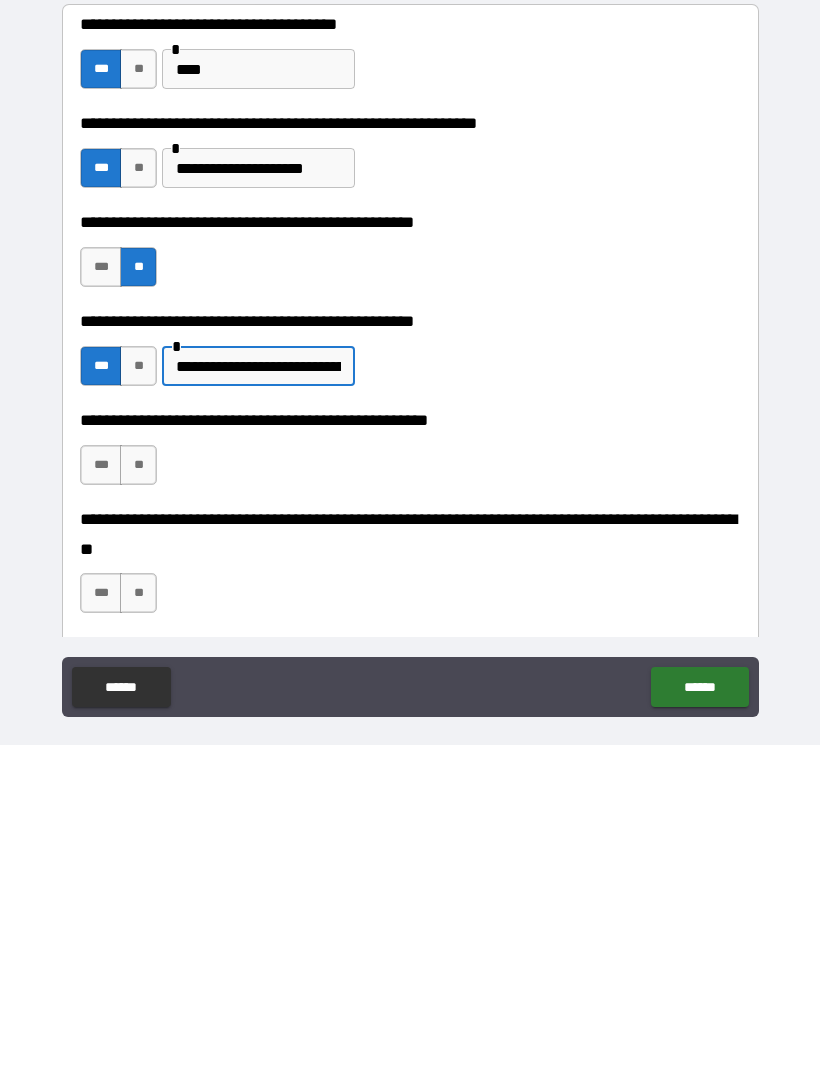 type on "**********" 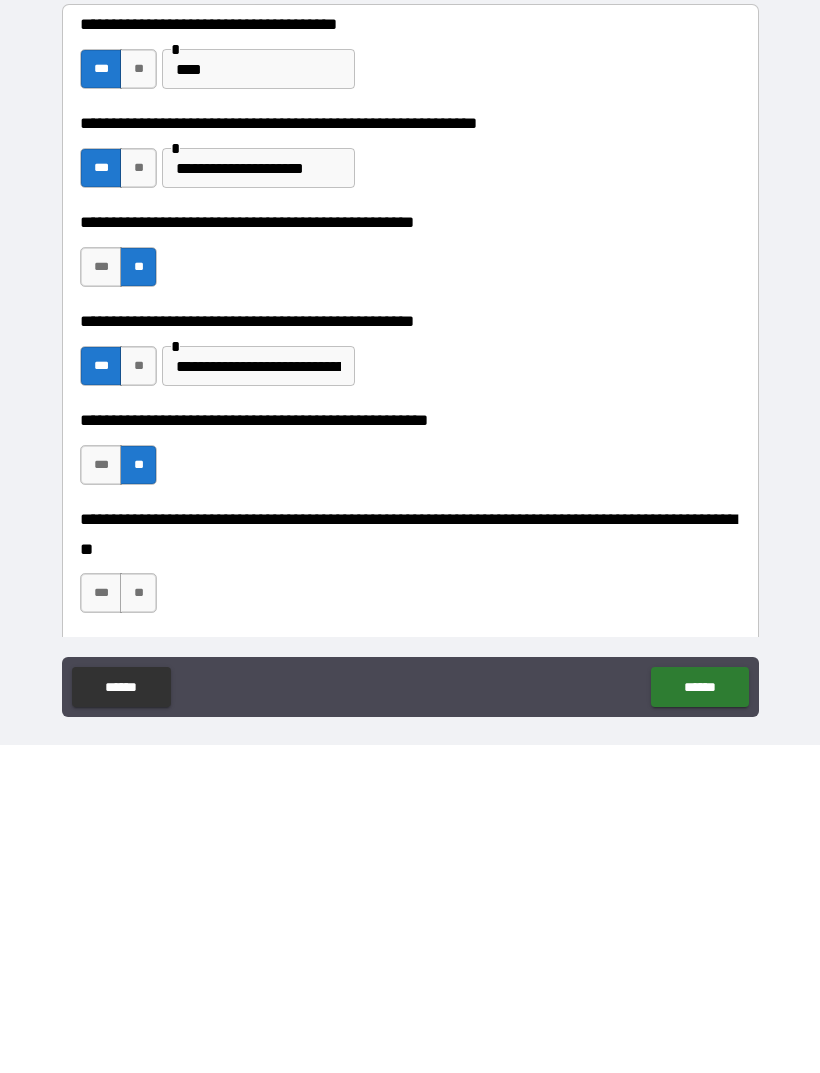 scroll, scrollTop: 64, scrollLeft: 0, axis: vertical 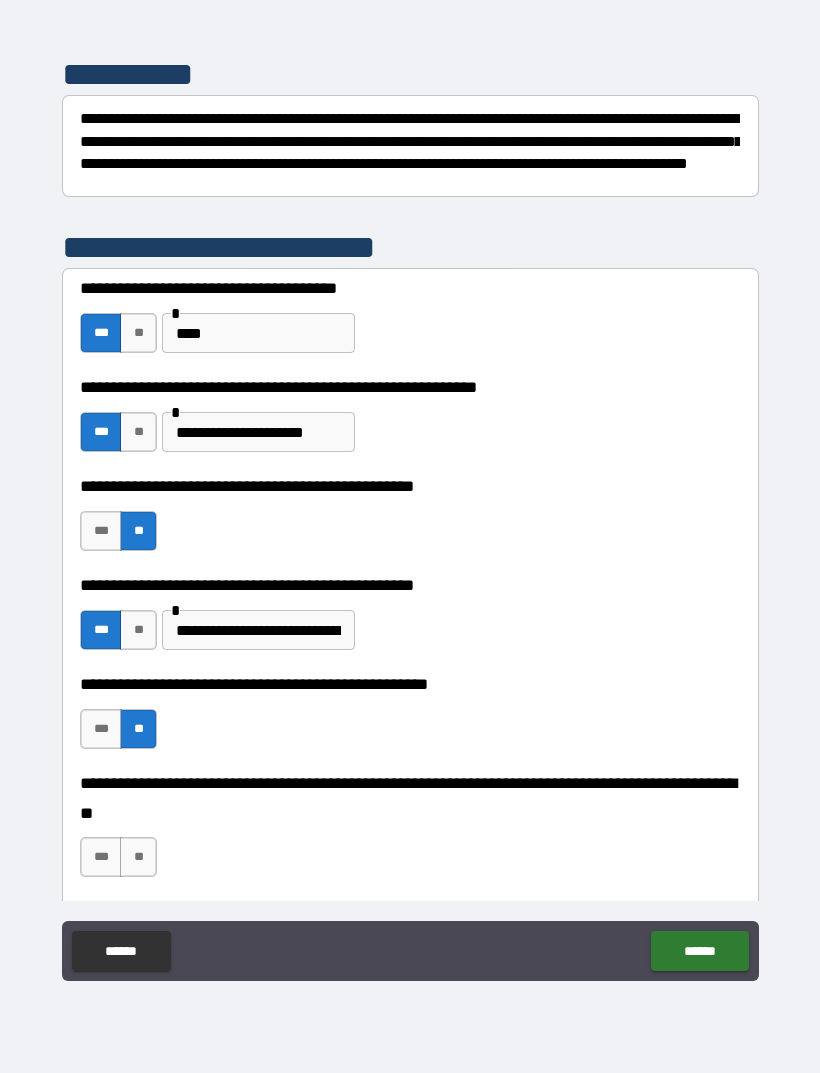 click on "**" at bounding box center (138, 857) 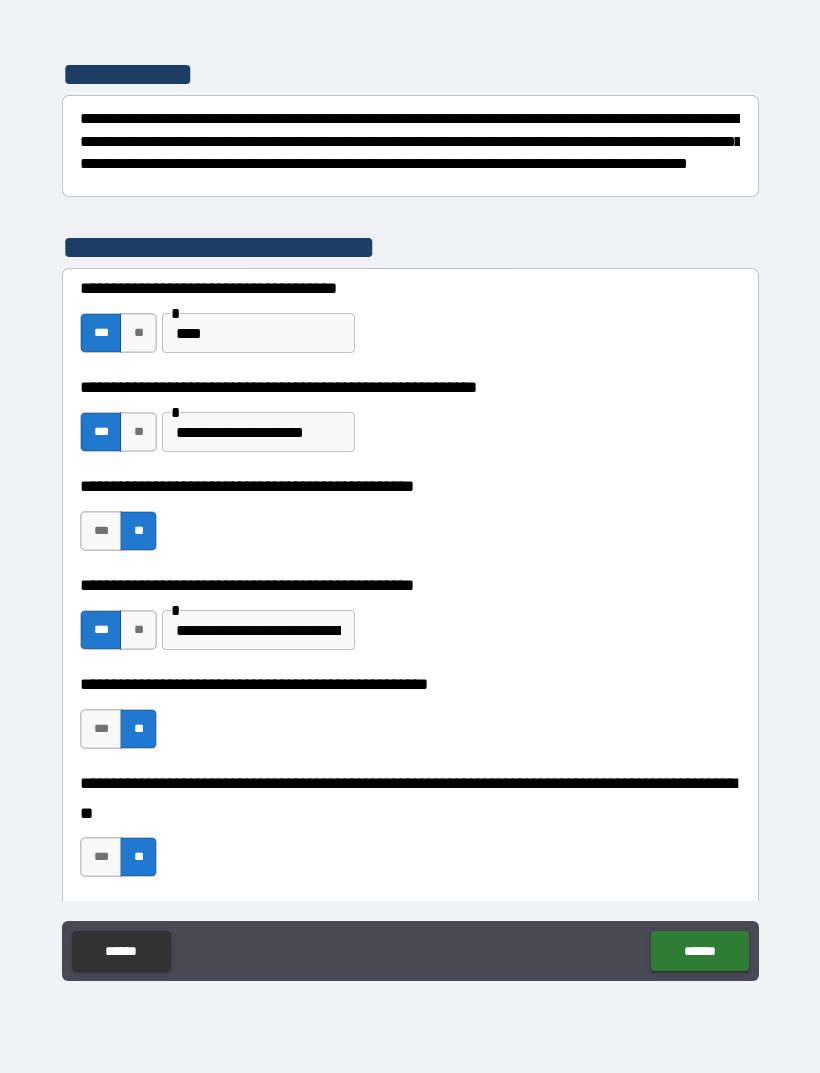 click on "******" at bounding box center (699, 951) 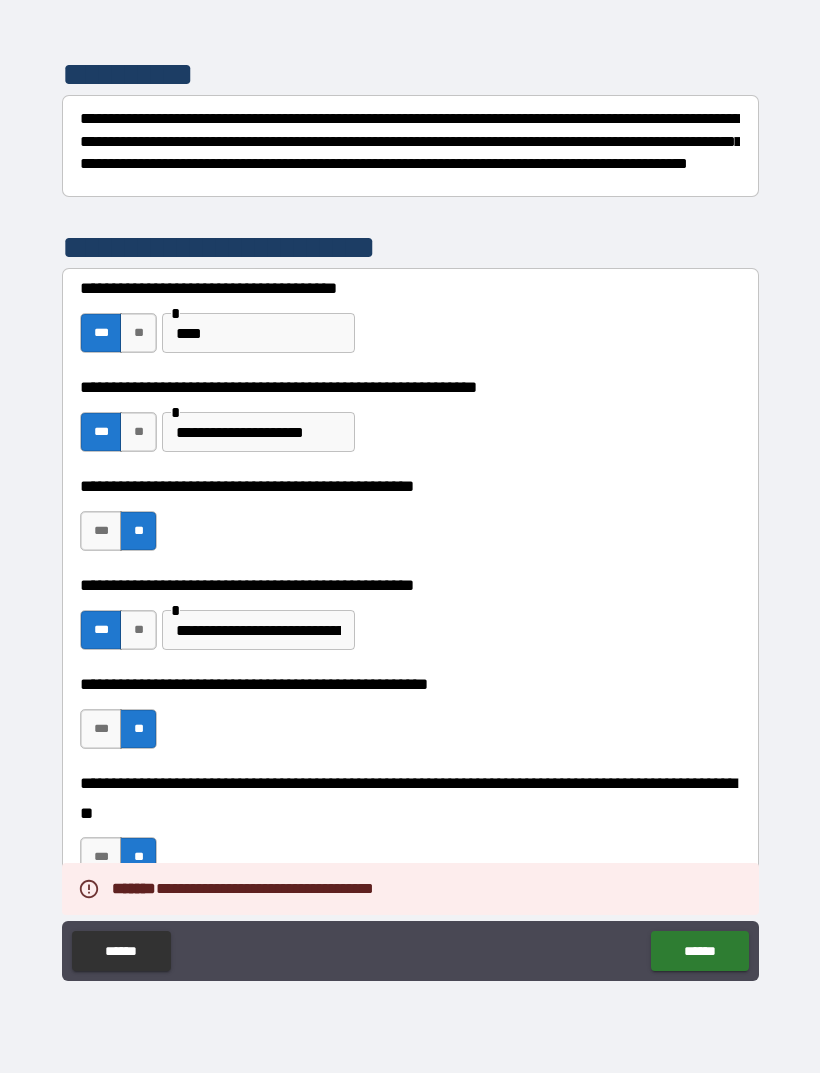 click on "******" at bounding box center [699, 951] 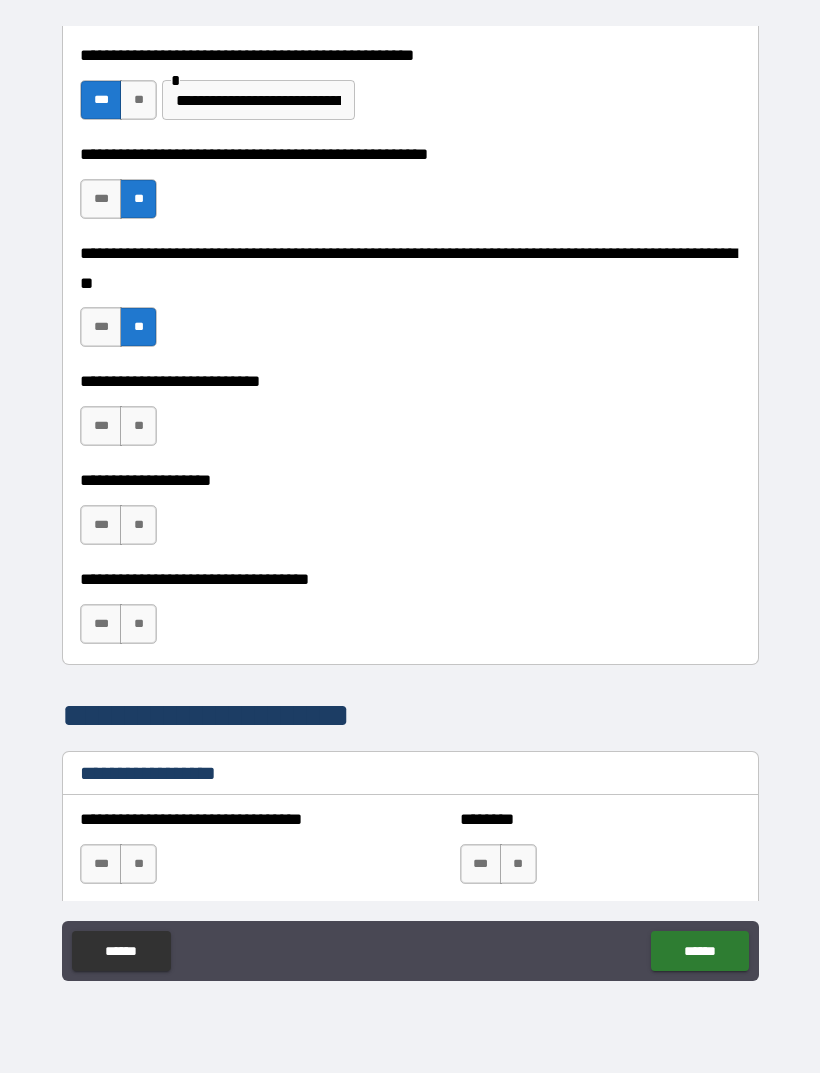 scroll, scrollTop: 777, scrollLeft: 0, axis: vertical 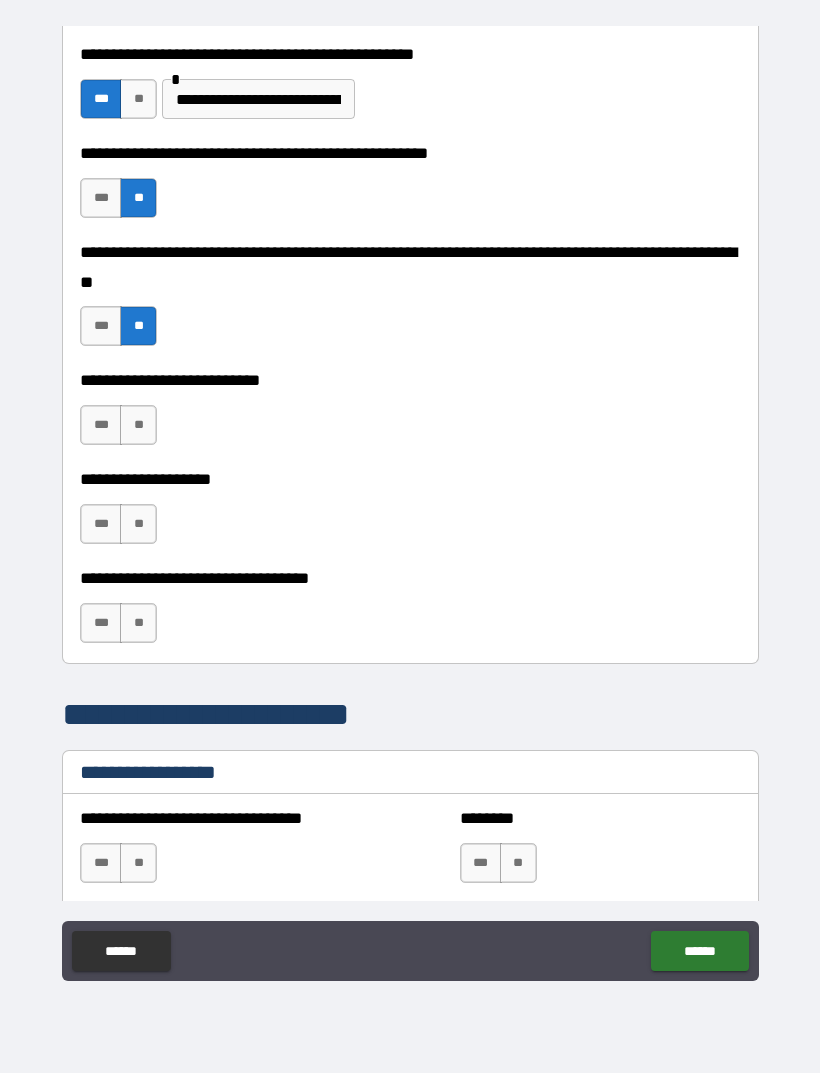 click on "**" at bounding box center [138, 425] 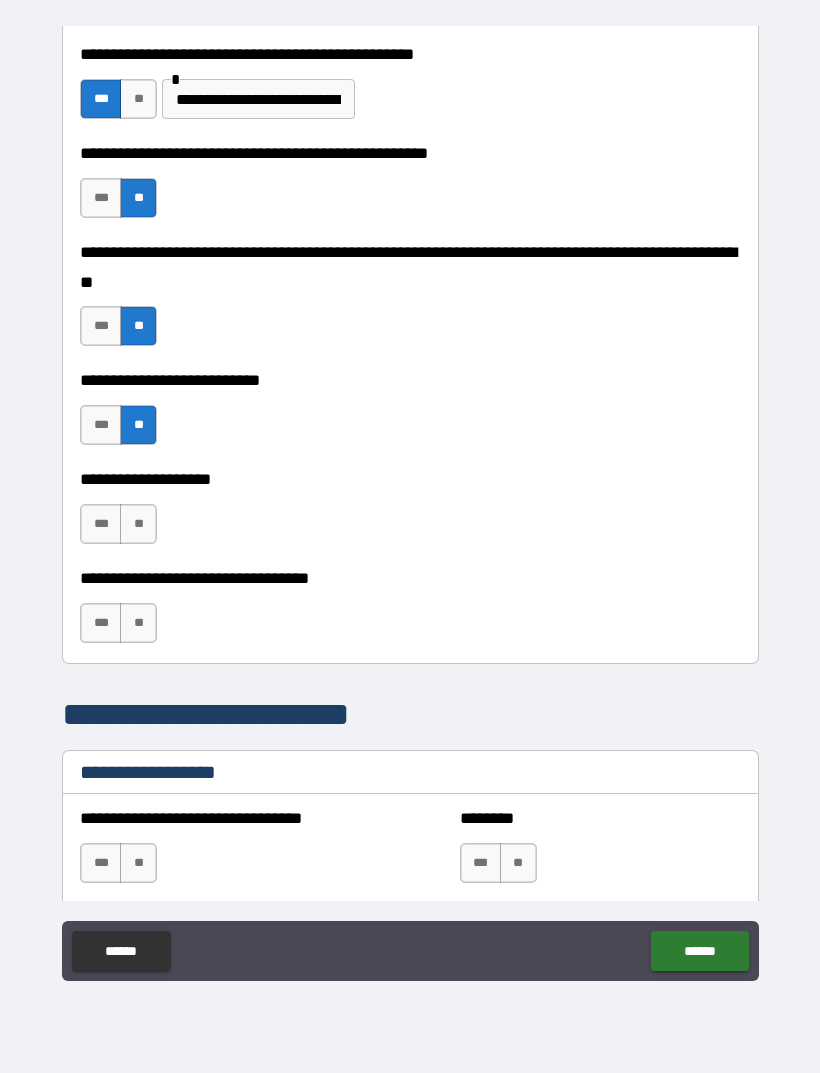 click on "**" at bounding box center [138, 524] 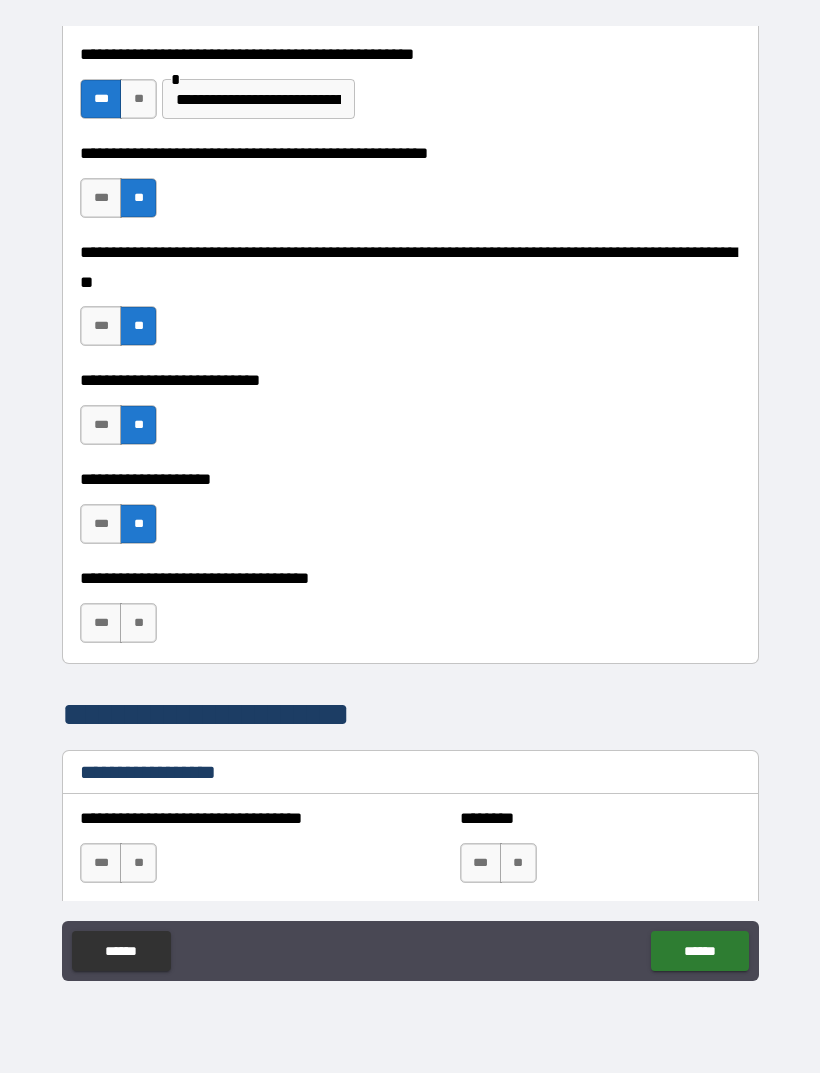 click on "**" at bounding box center (138, 623) 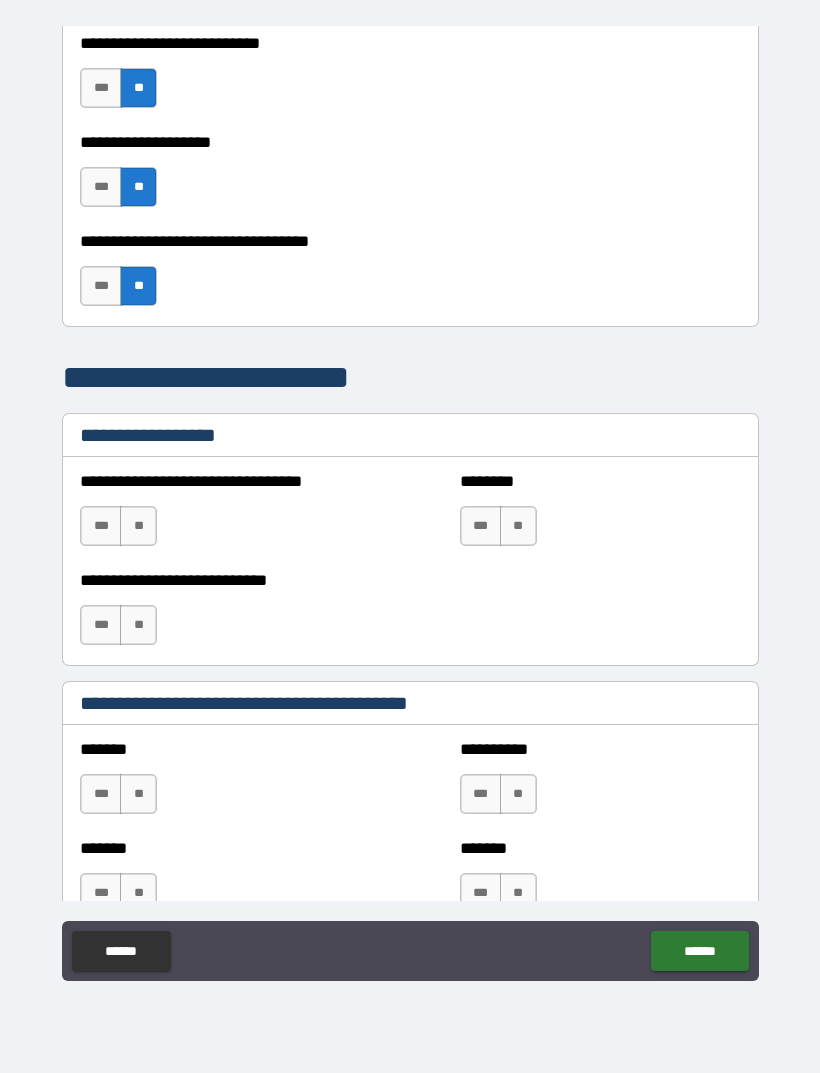 scroll, scrollTop: 1118, scrollLeft: 0, axis: vertical 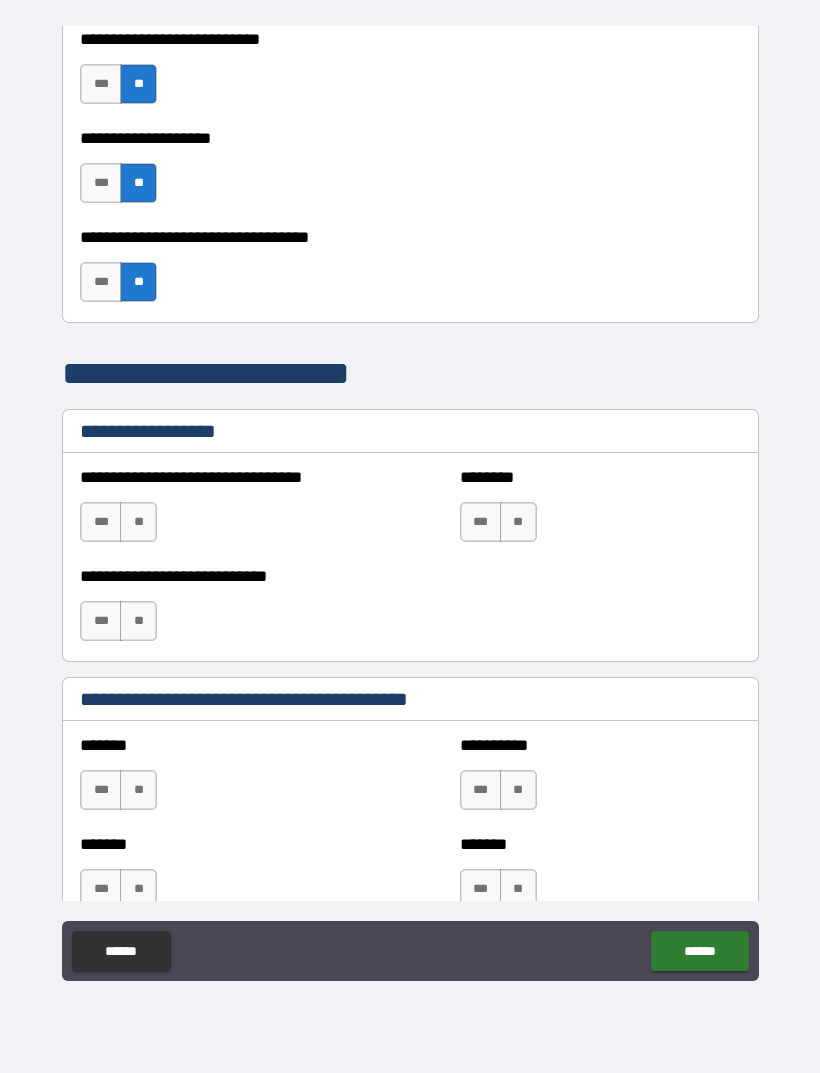 click on "**" at bounding box center (138, 522) 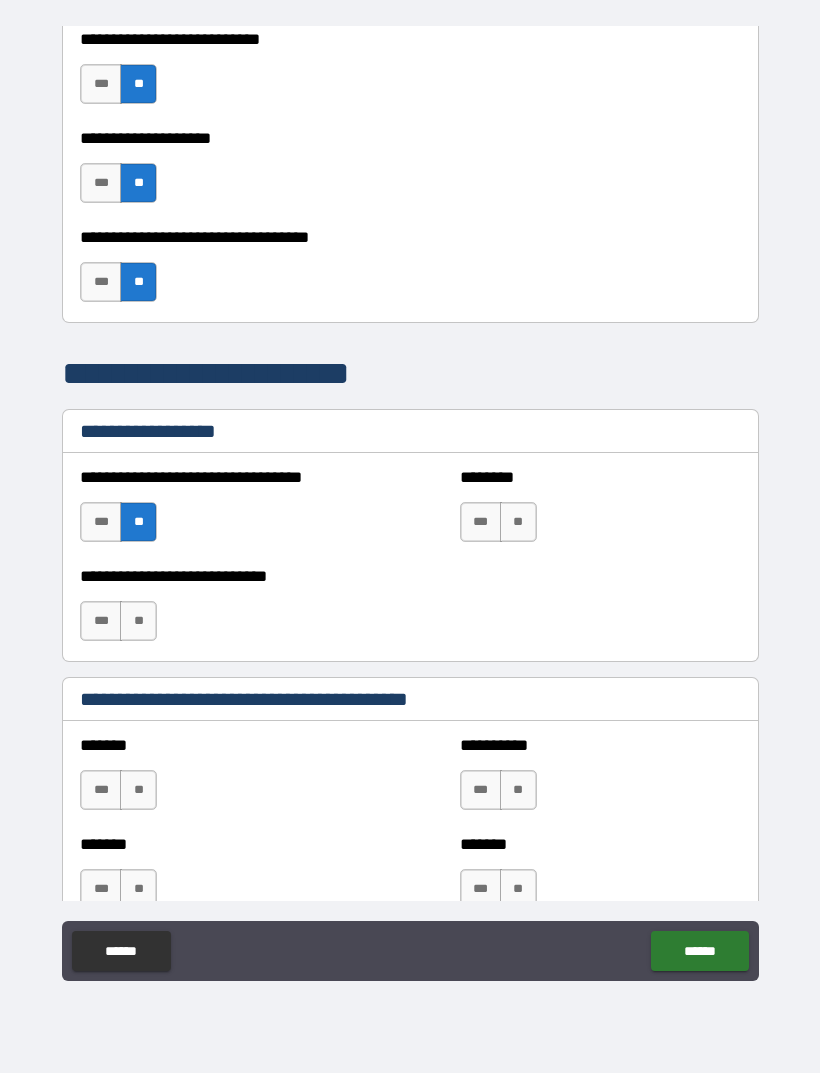 click on "**" at bounding box center (138, 621) 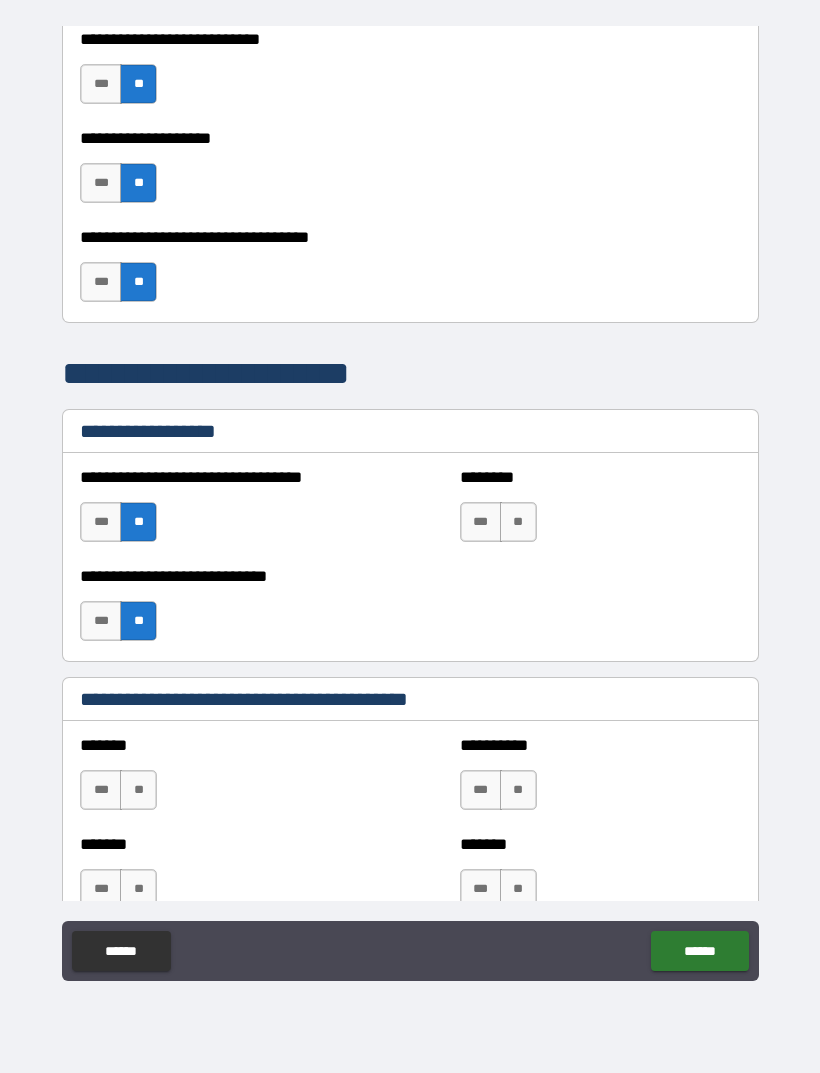 click on "**" at bounding box center (518, 522) 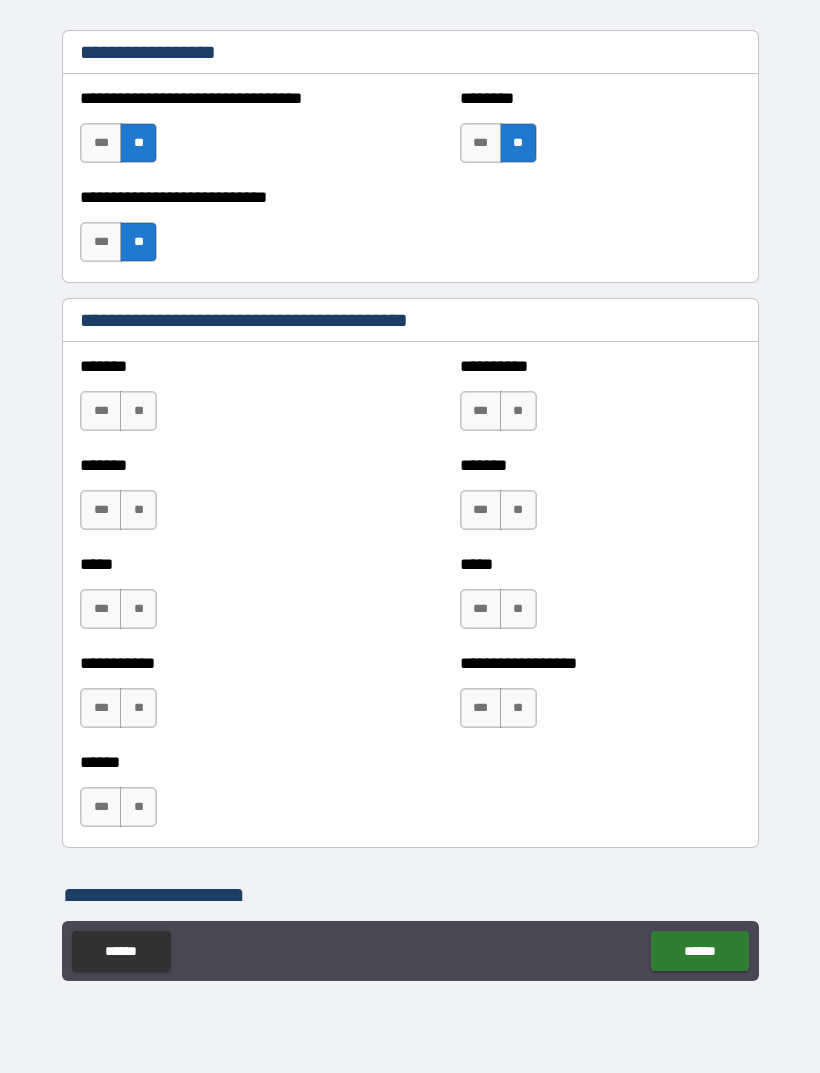 scroll, scrollTop: 1509, scrollLeft: 0, axis: vertical 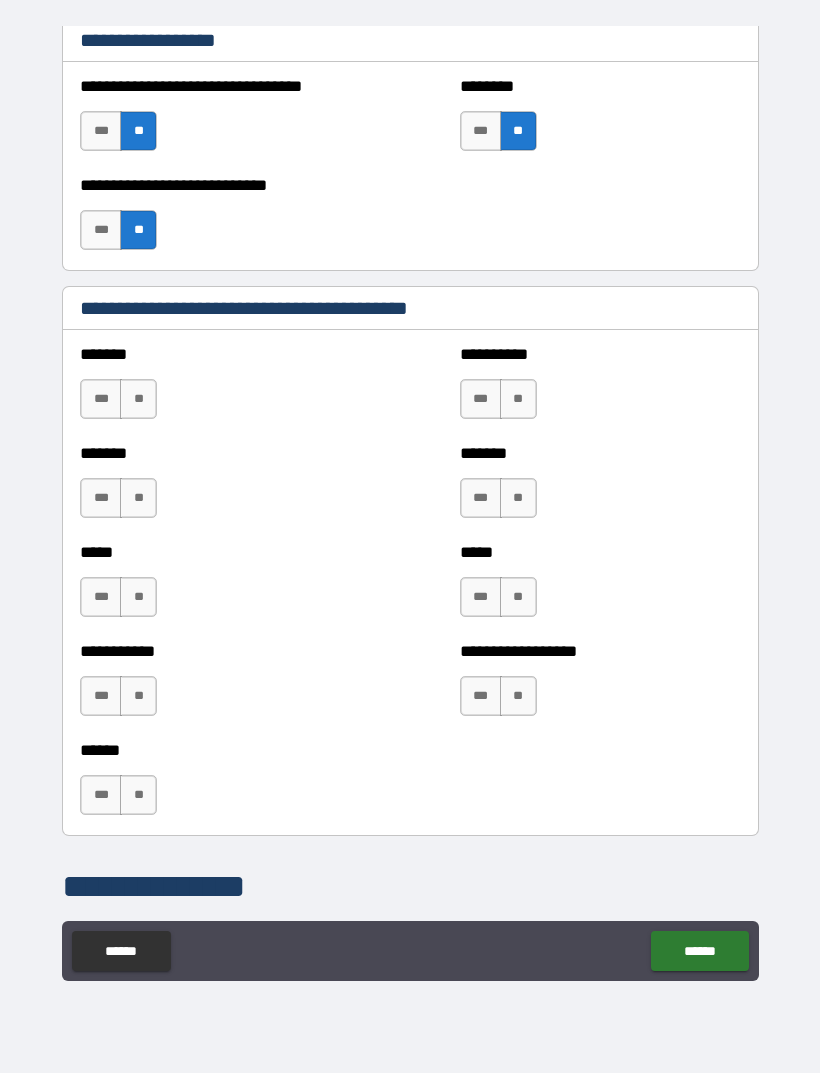 click on "**" at bounding box center (138, 399) 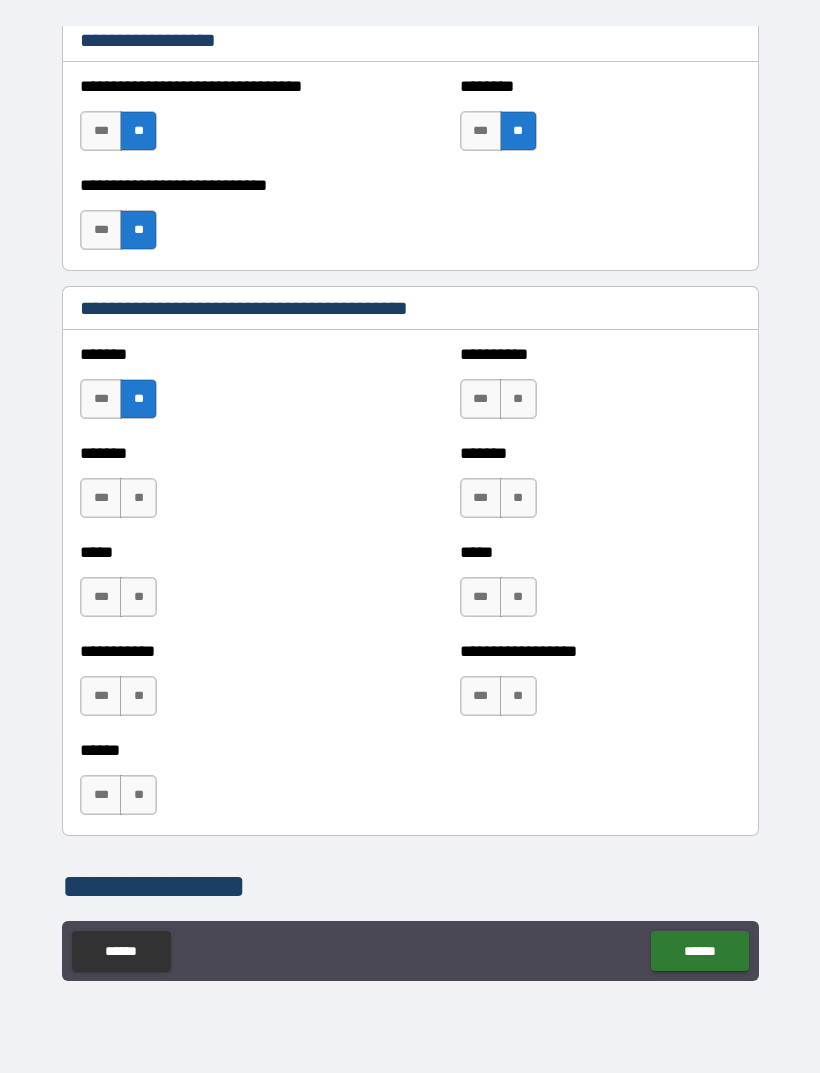 click on "**" at bounding box center (518, 399) 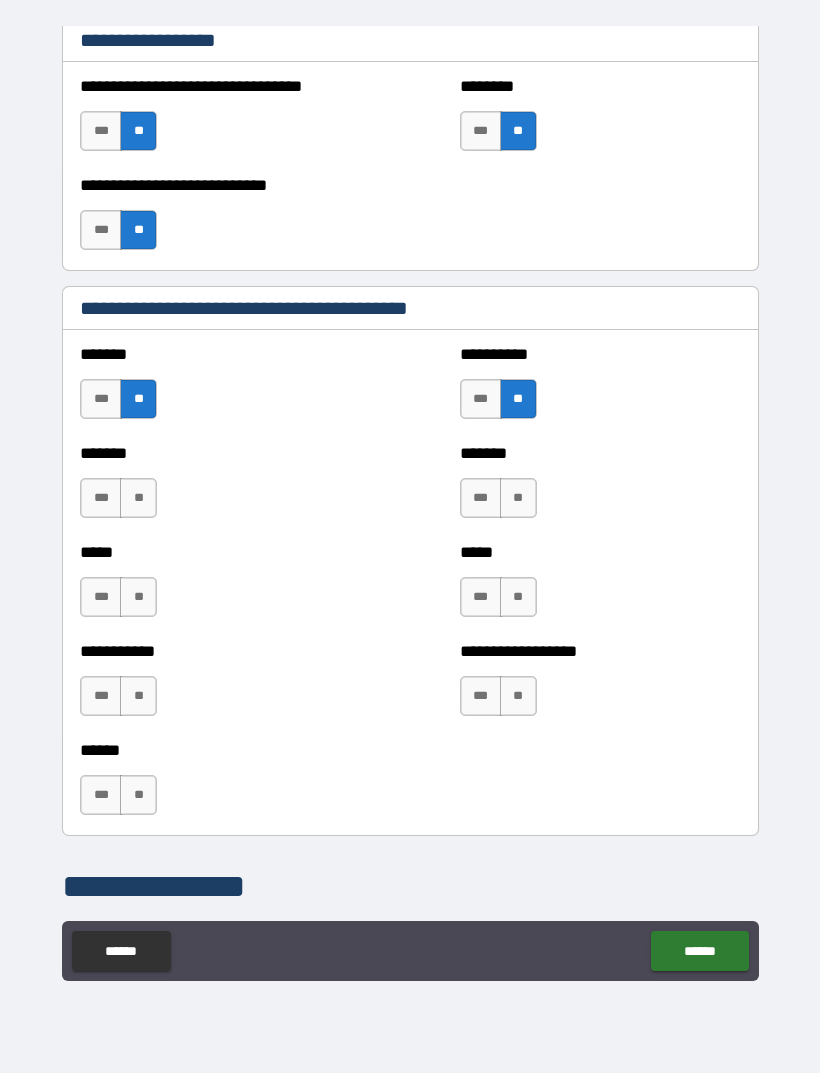 click on "**" at bounding box center (518, 498) 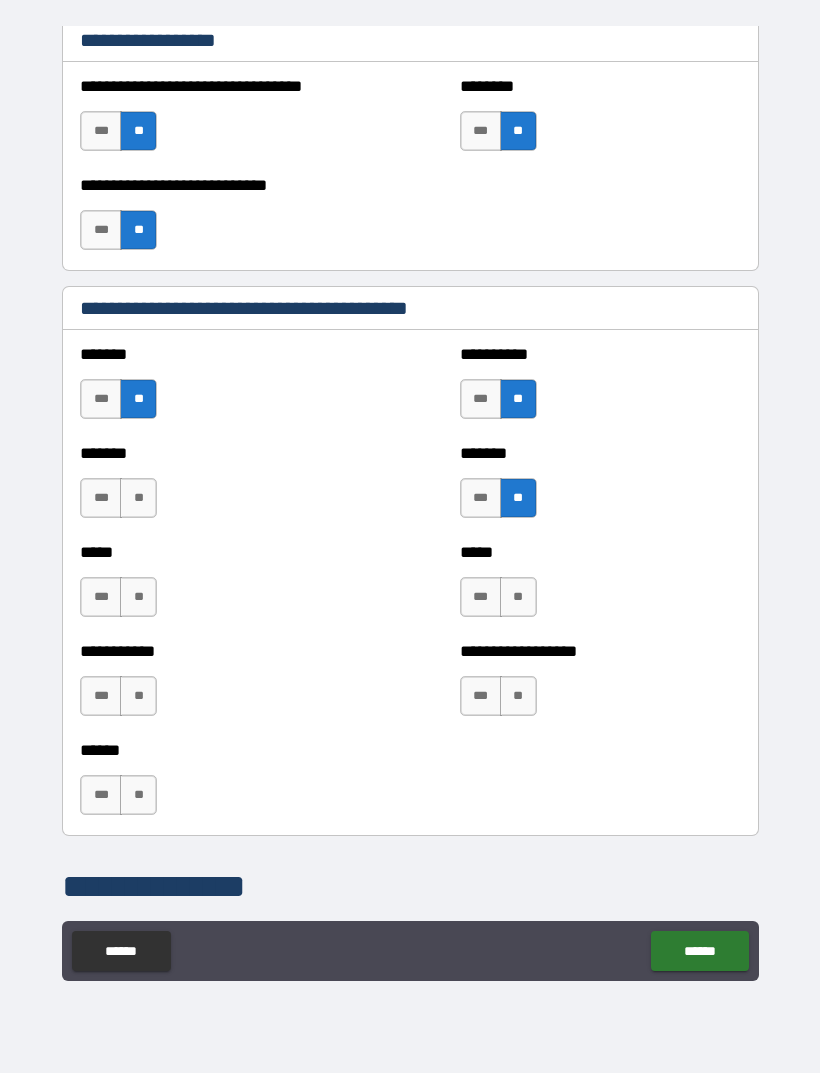 click on "**" at bounding box center (138, 498) 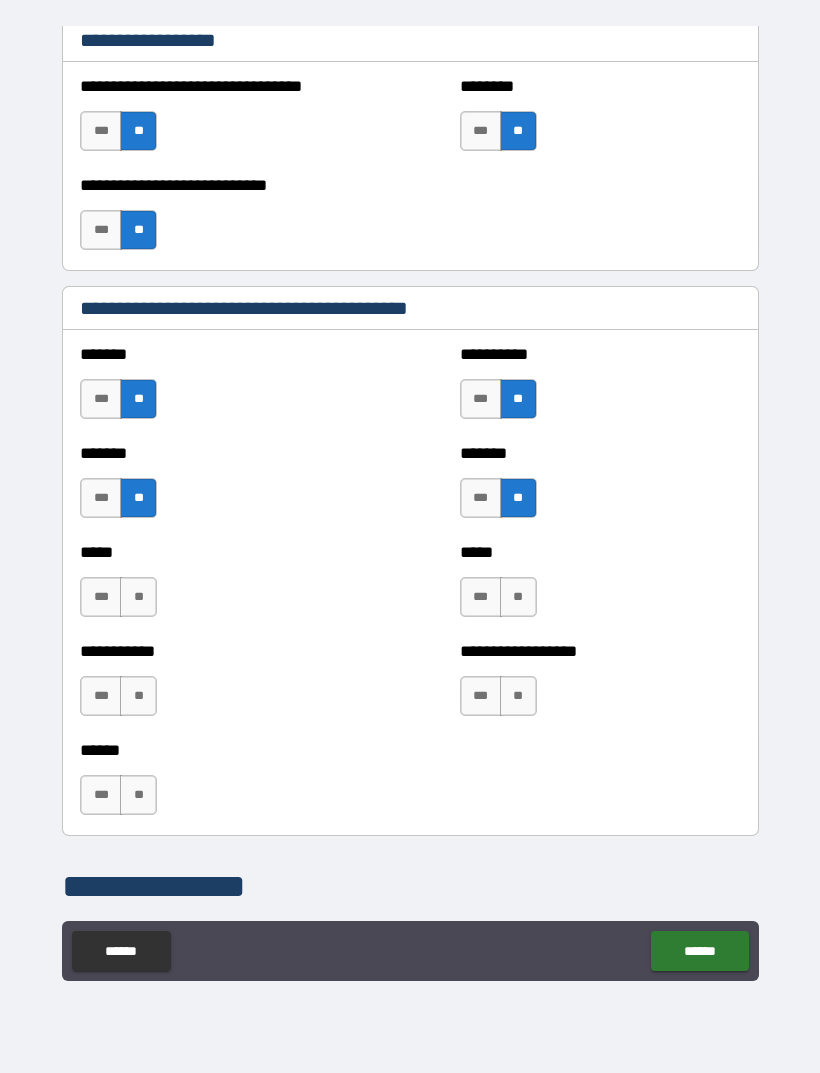 click on "**" at bounding box center [138, 597] 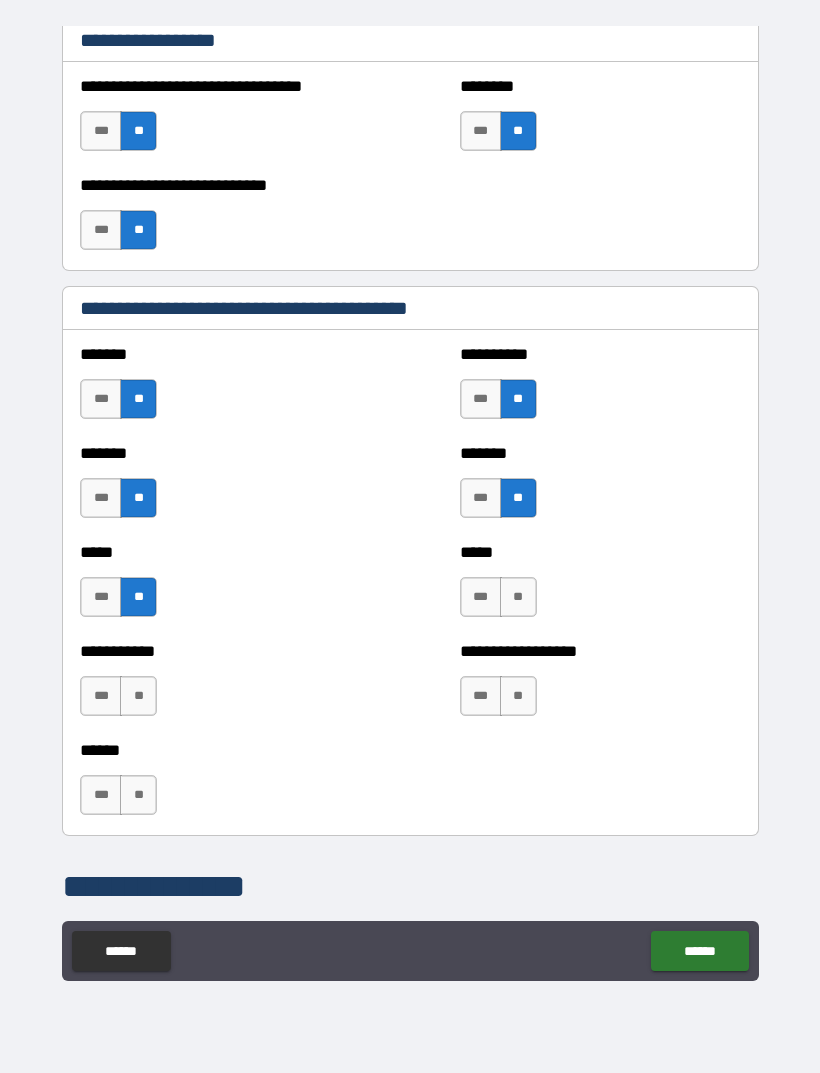 click on "**" at bounding box center [518, 597] 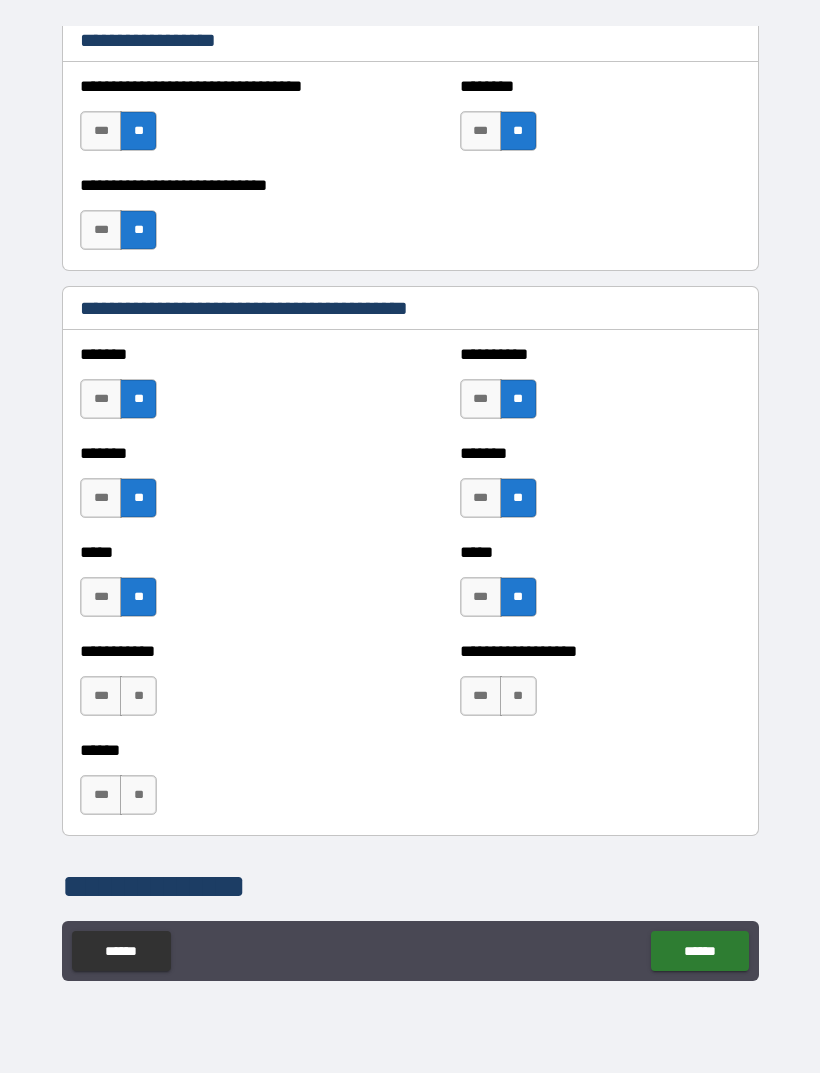 click on "**" at bounding box center (518, 696) 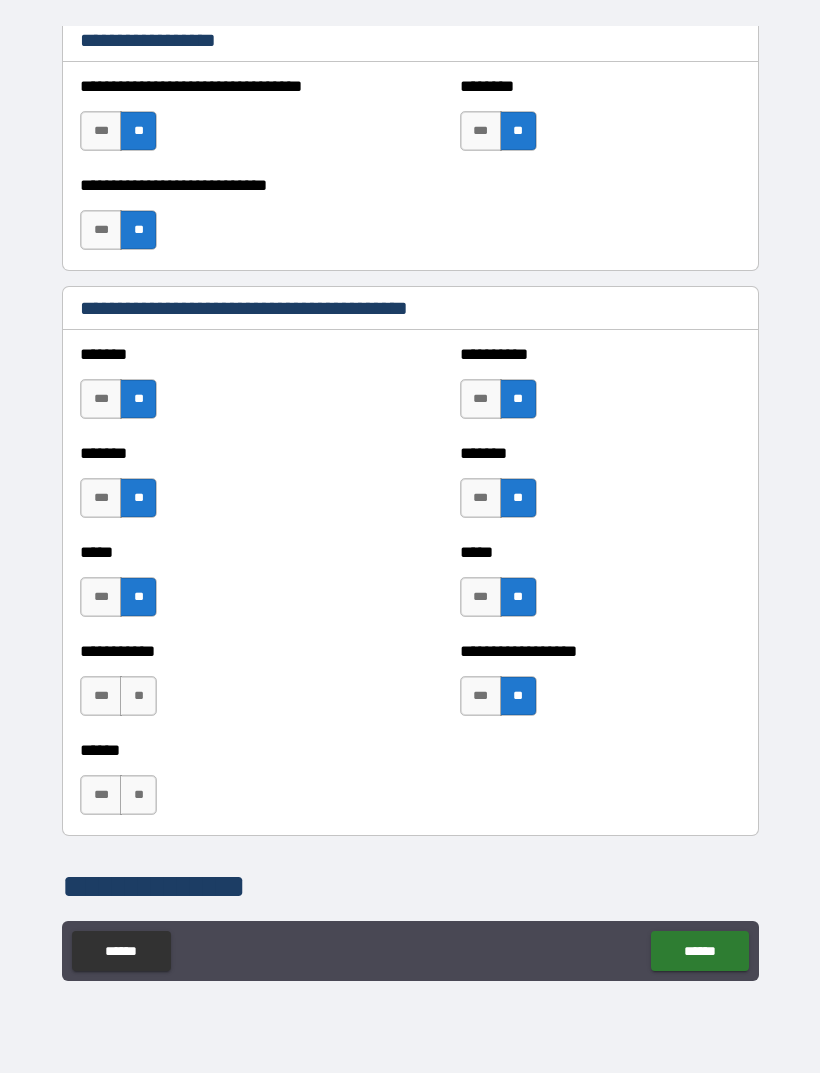 click on "**" at bounding box center (138, 696) 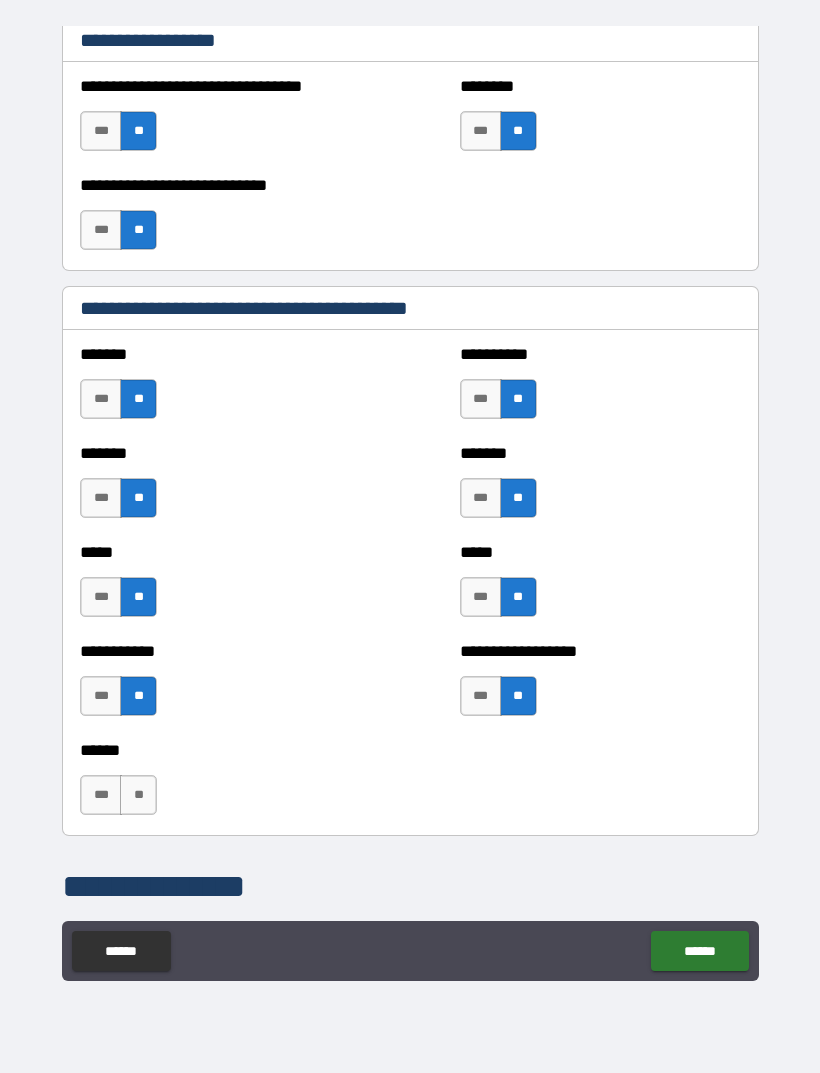 click on "**" at bounding box center [138, 795] 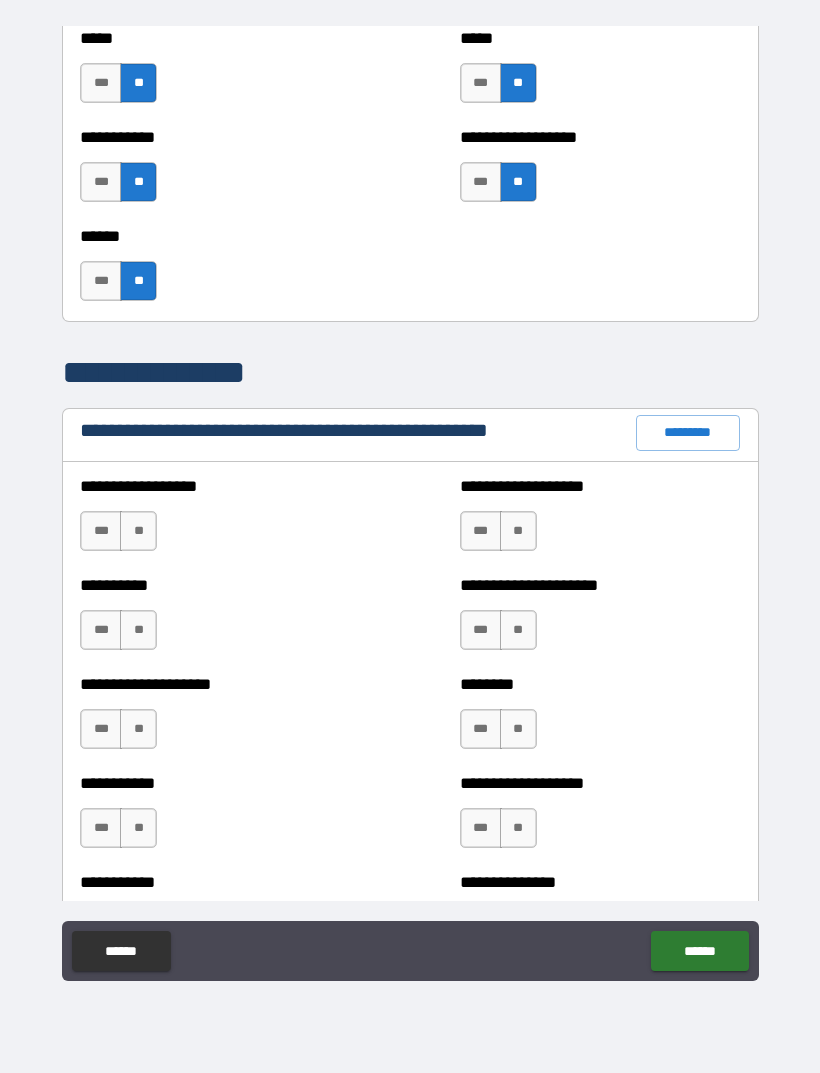 scroll, scrollTop: 2024, scrollLeft: 0, axis: vertical 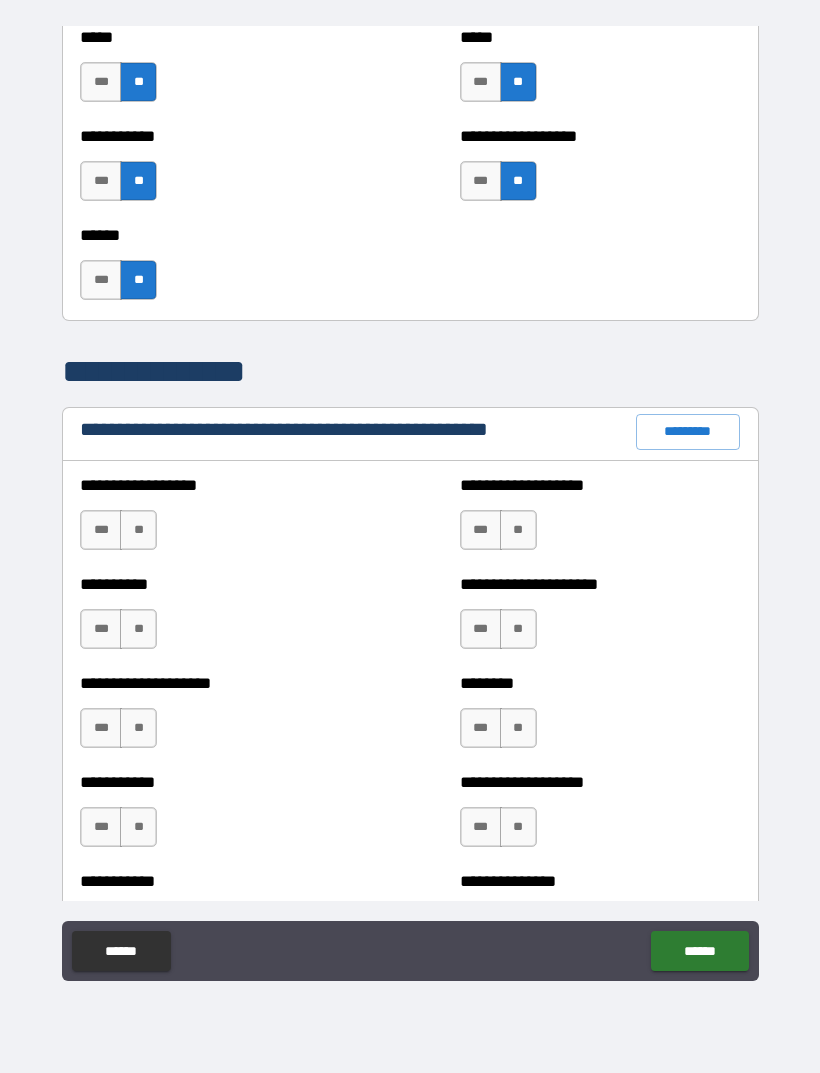 click on "**" at bounding box center (138, 530) 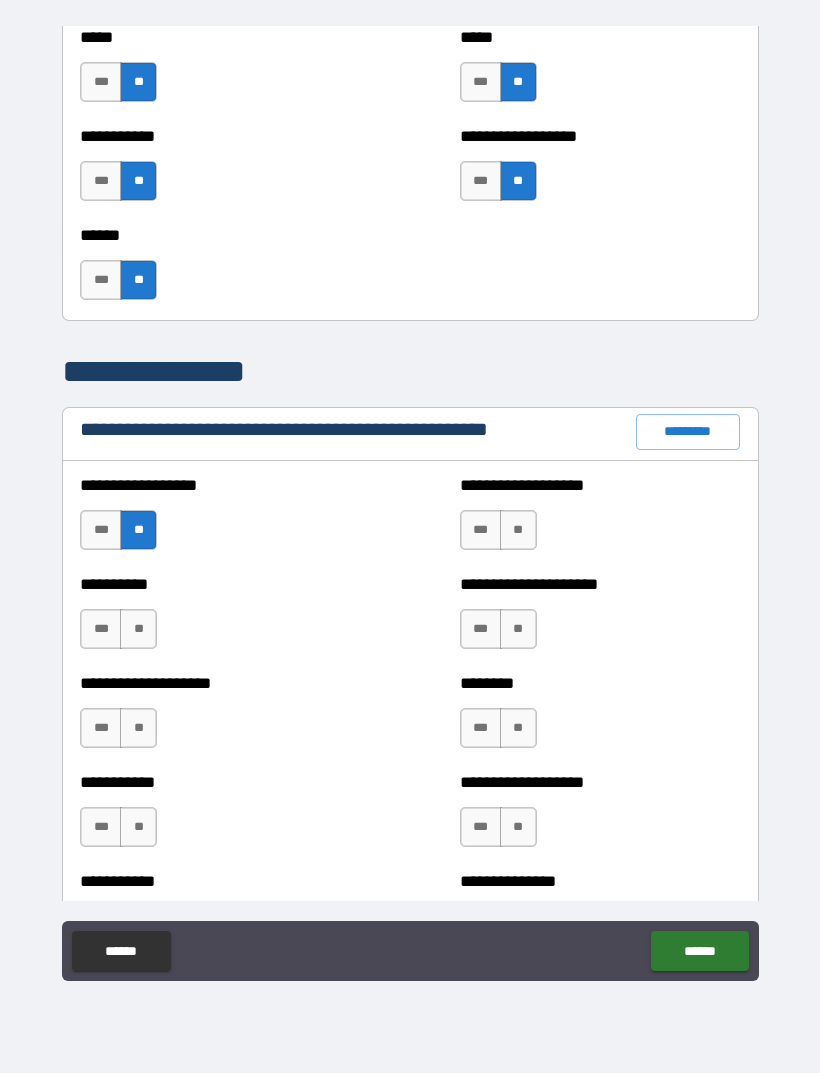 click on "**" at bounding box center [138, 629] 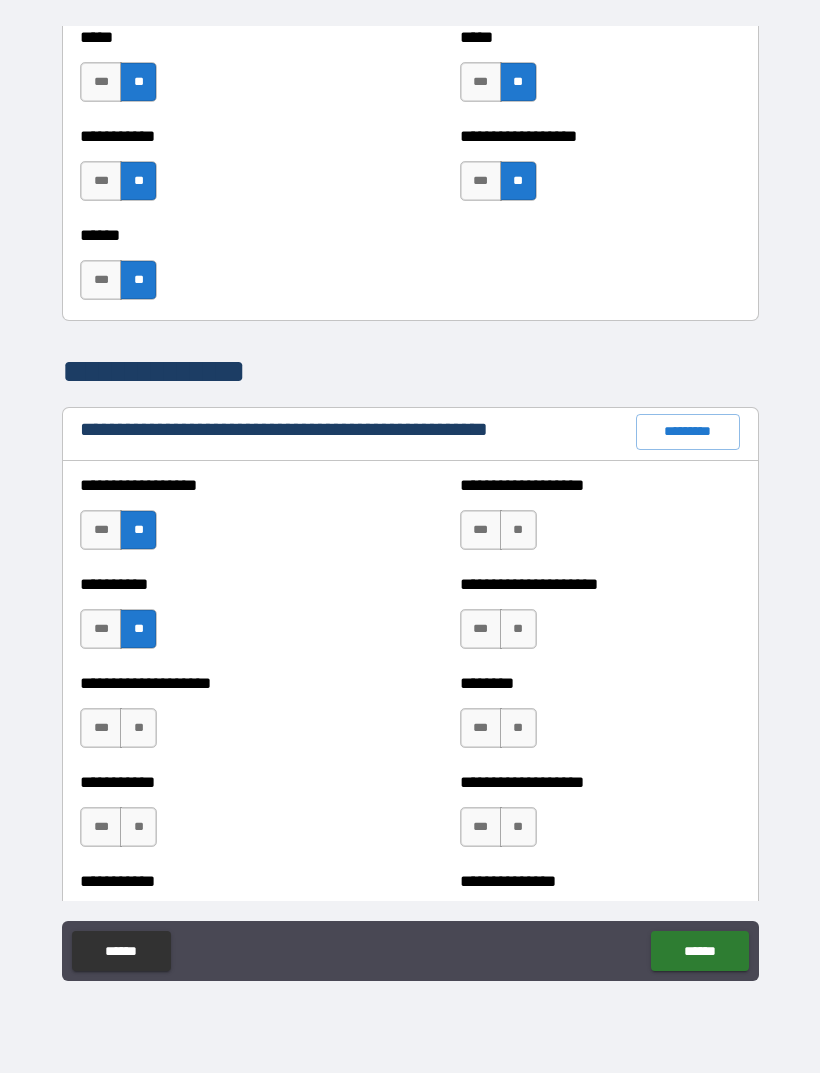 click on "**" at bounding box center (138, 728) 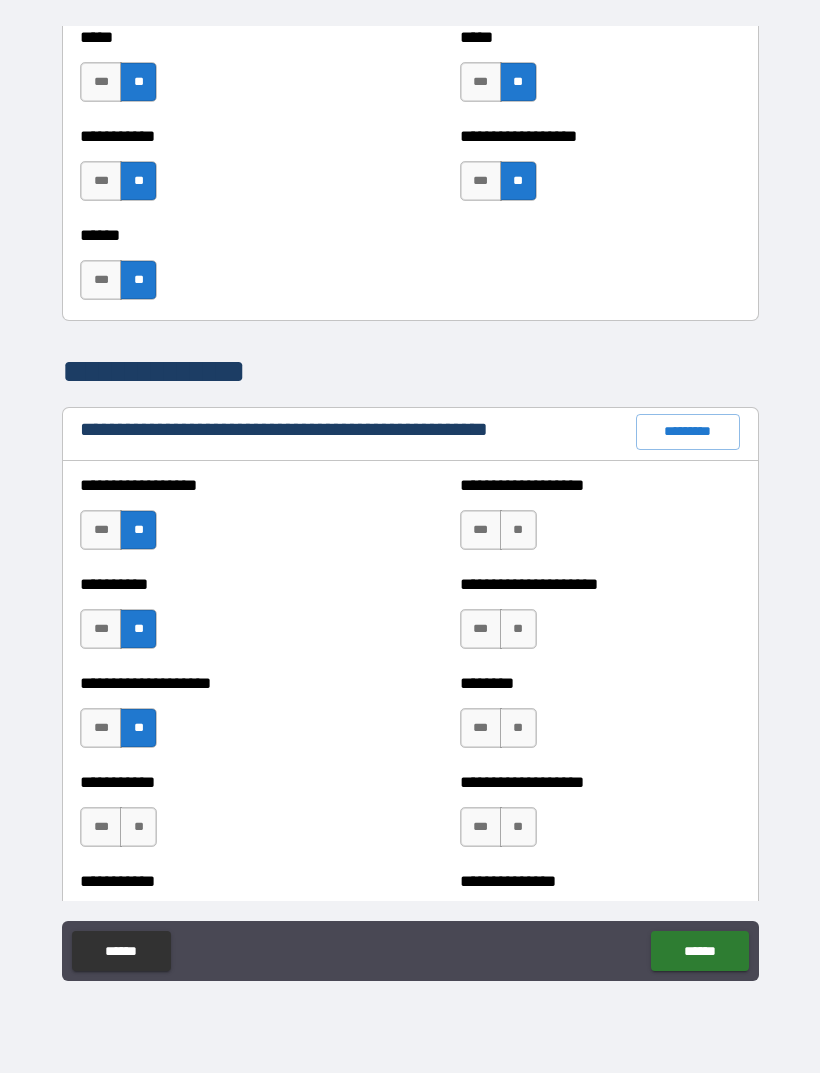 click on "**" at bounding box center [138, 827] 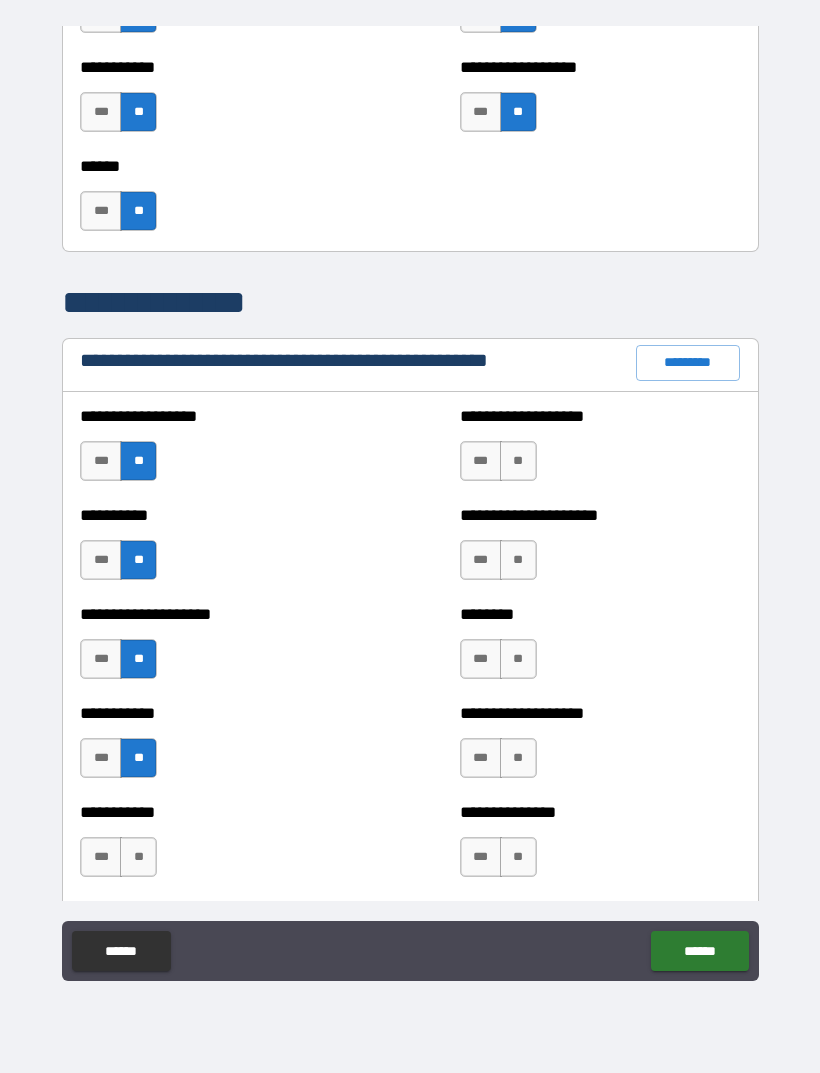 scroll, scrollTop: 2097, scrollLeft: 0, axis: vertical 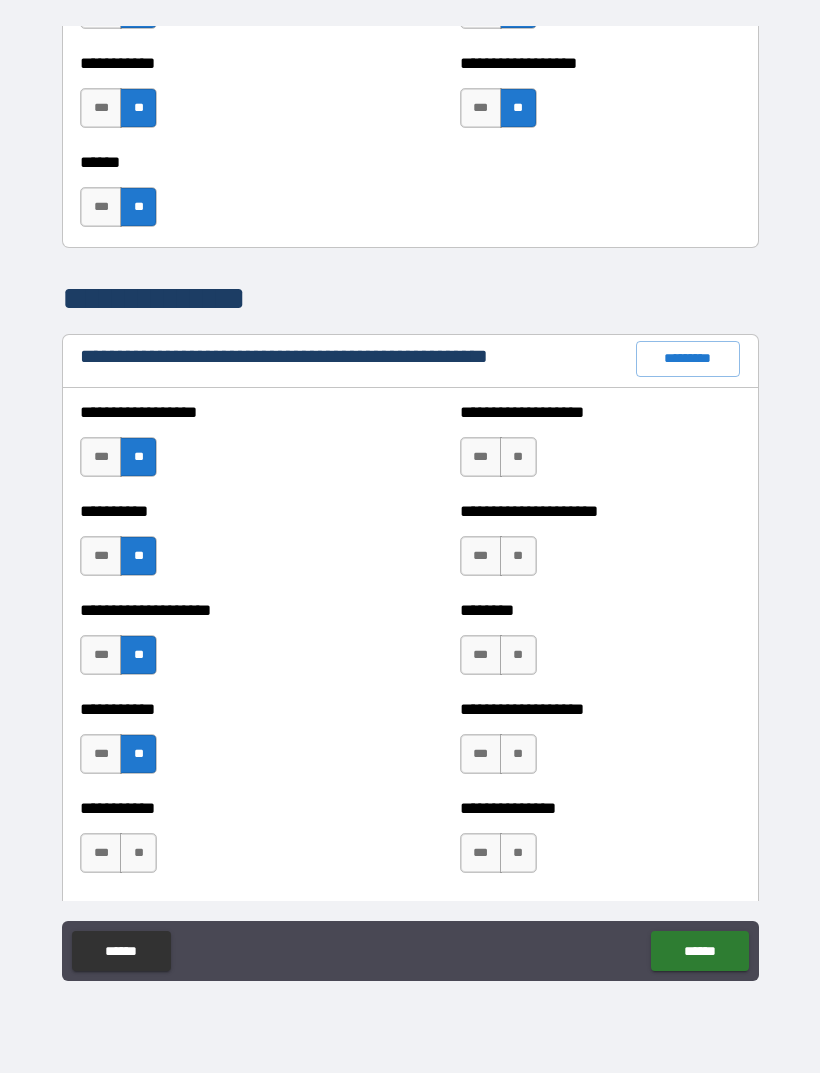 click on "**" at bounding box center (518, 457) 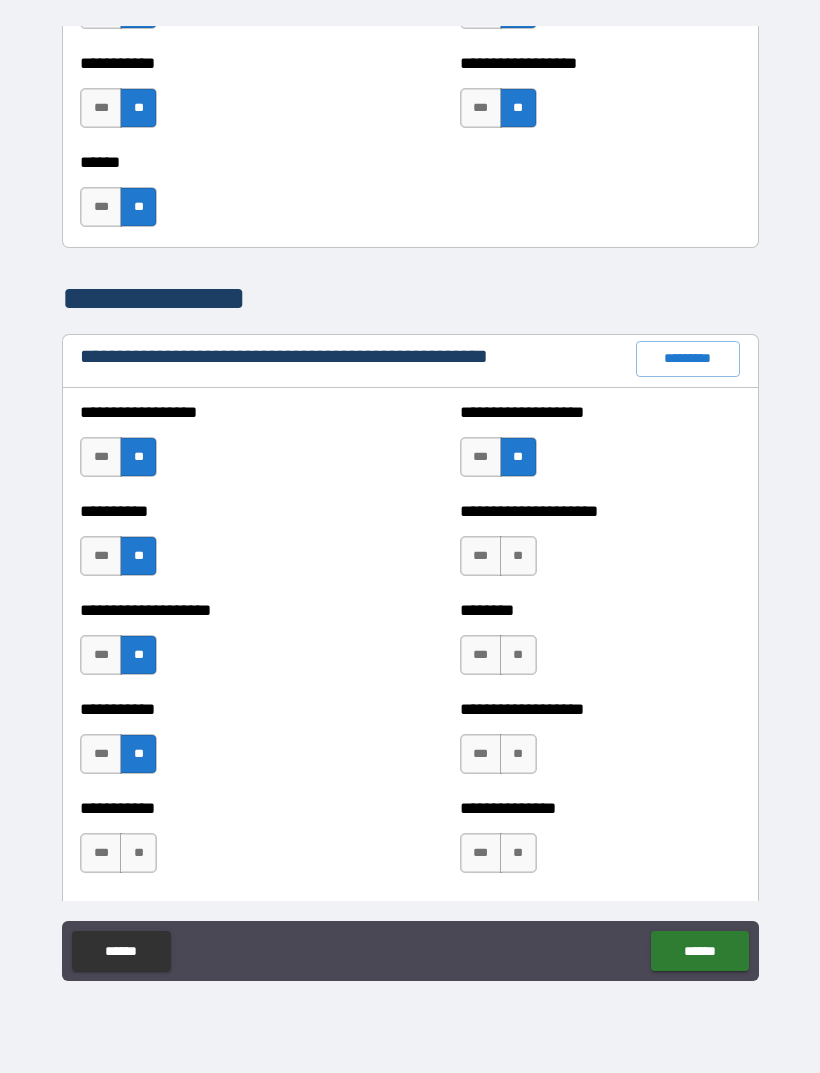 click on "**" at bounding box center (518, 556) 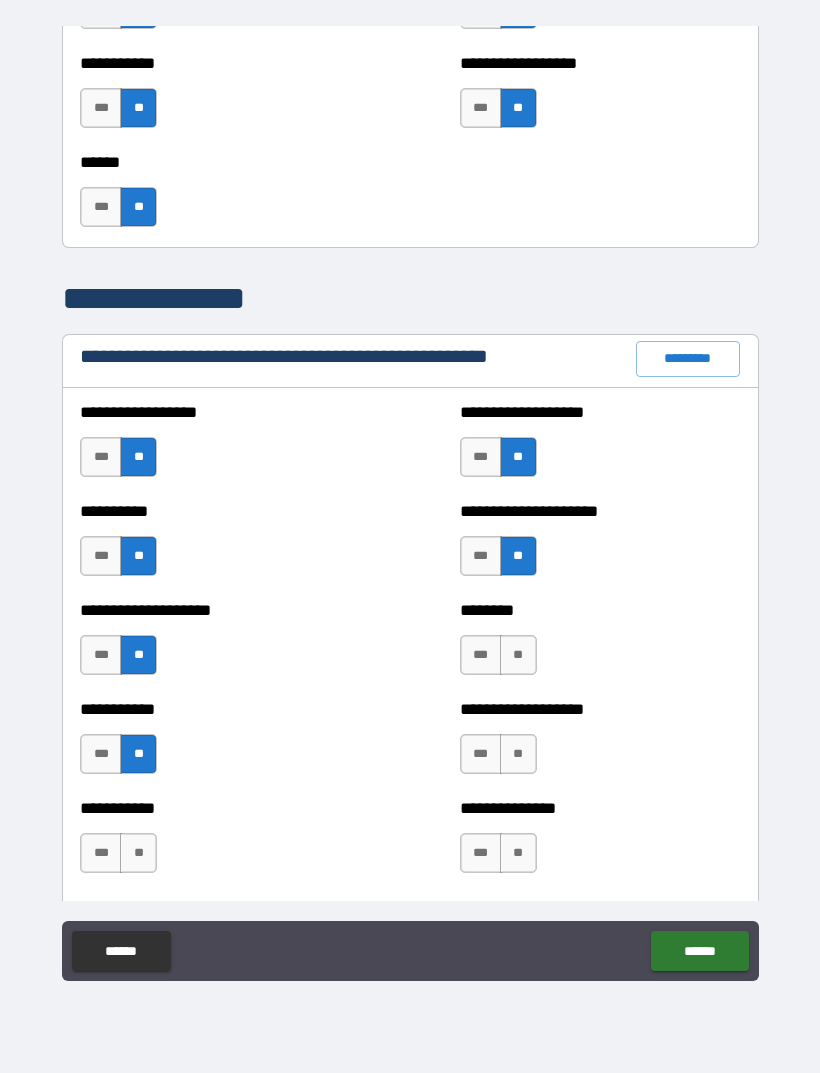 click on "***" at bounding box center (481, 655) 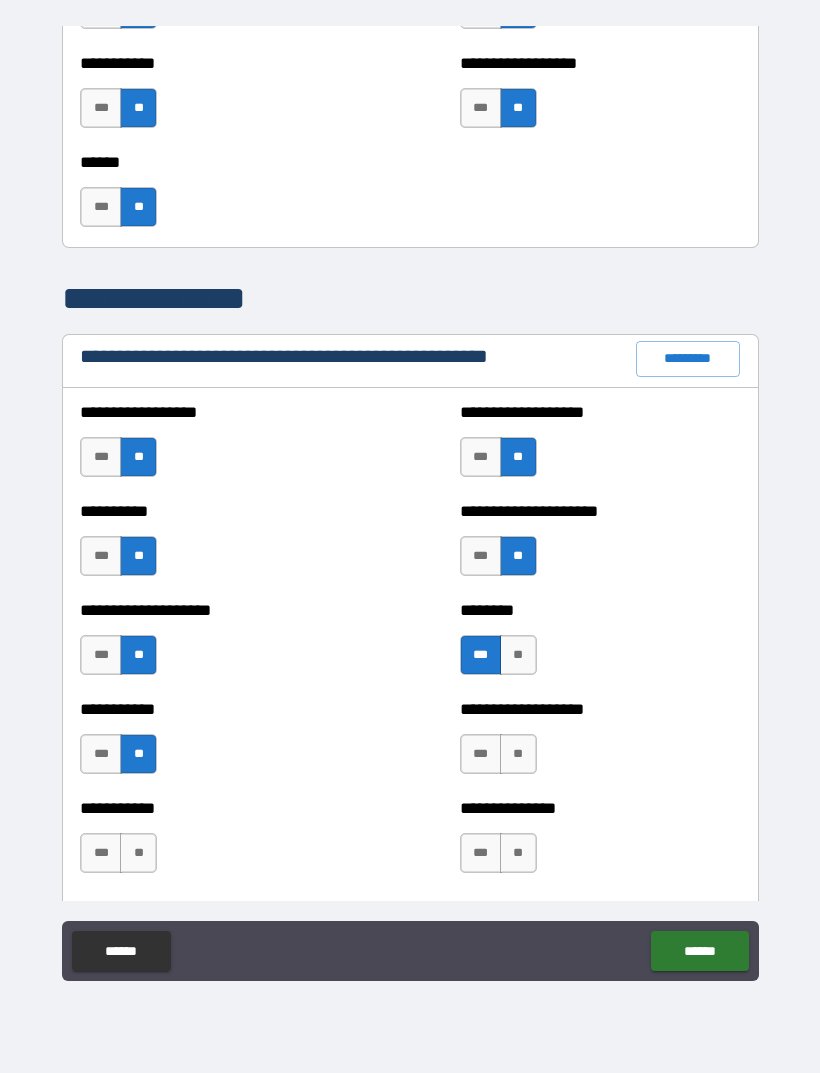 click on "**" at bounding box center (518, 754) 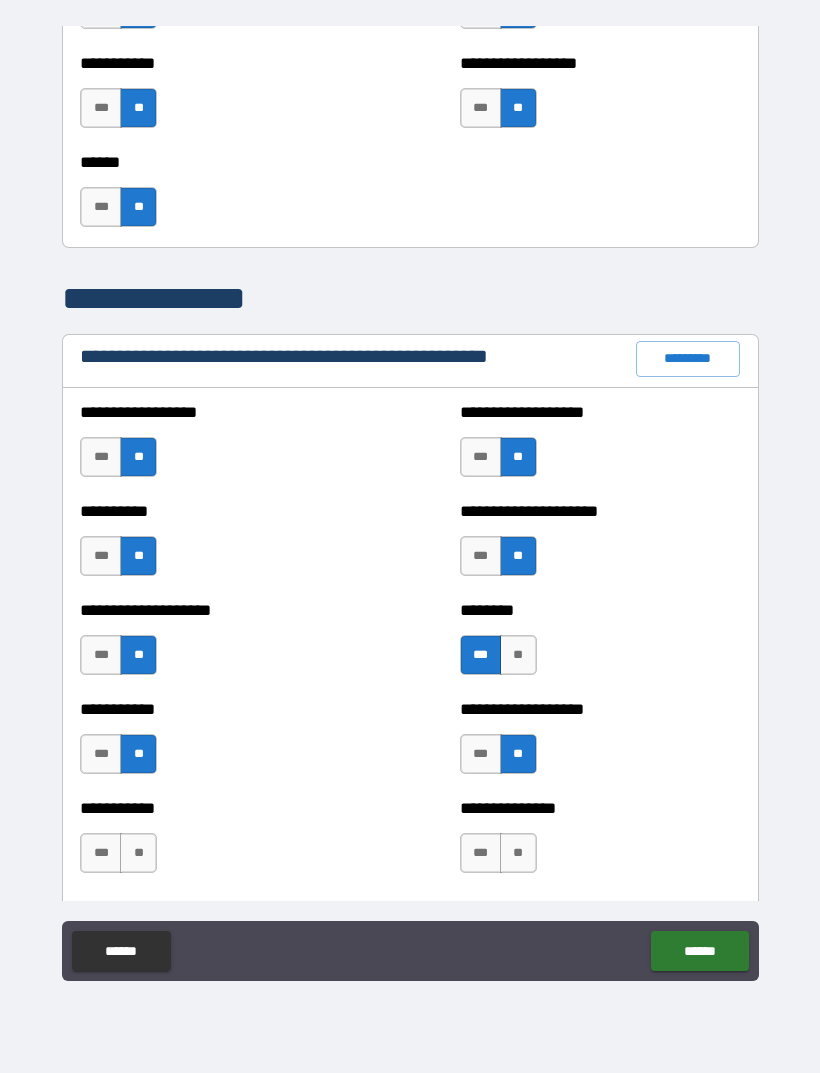 click on "**" at bounding box center [518, 853] 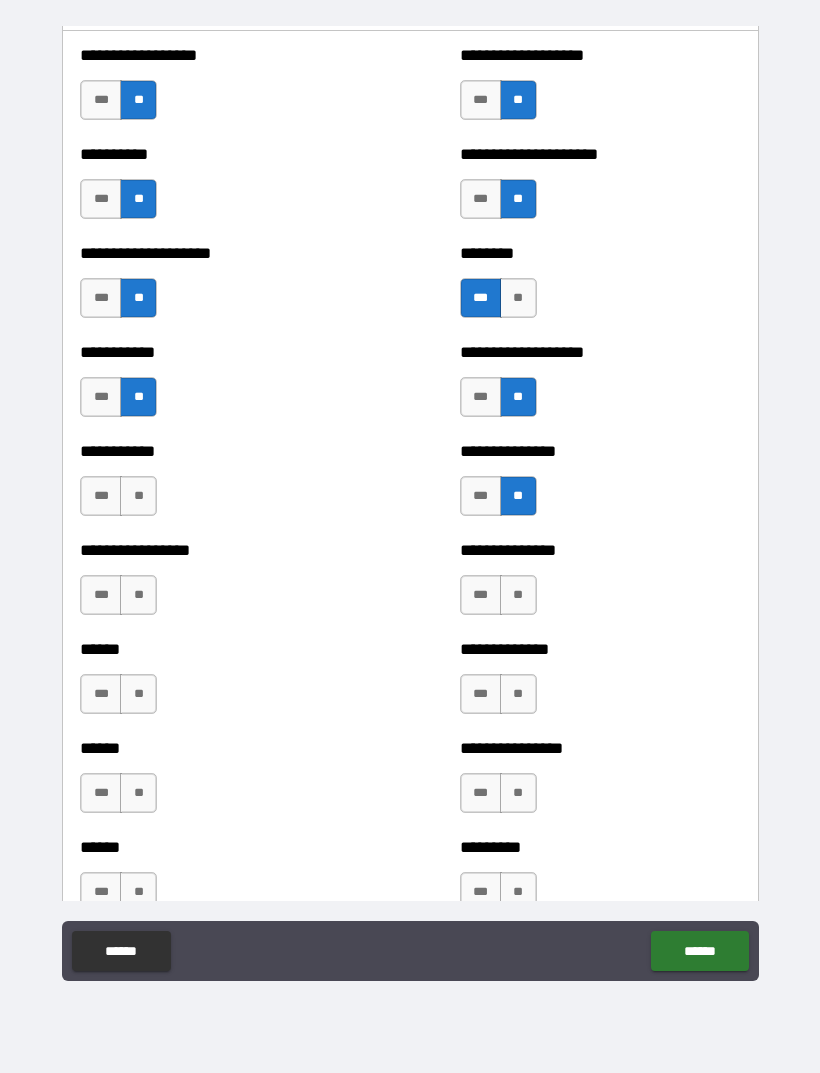 scroll, scrollTop: 2456, scrollLeft: 0, axis: vertical 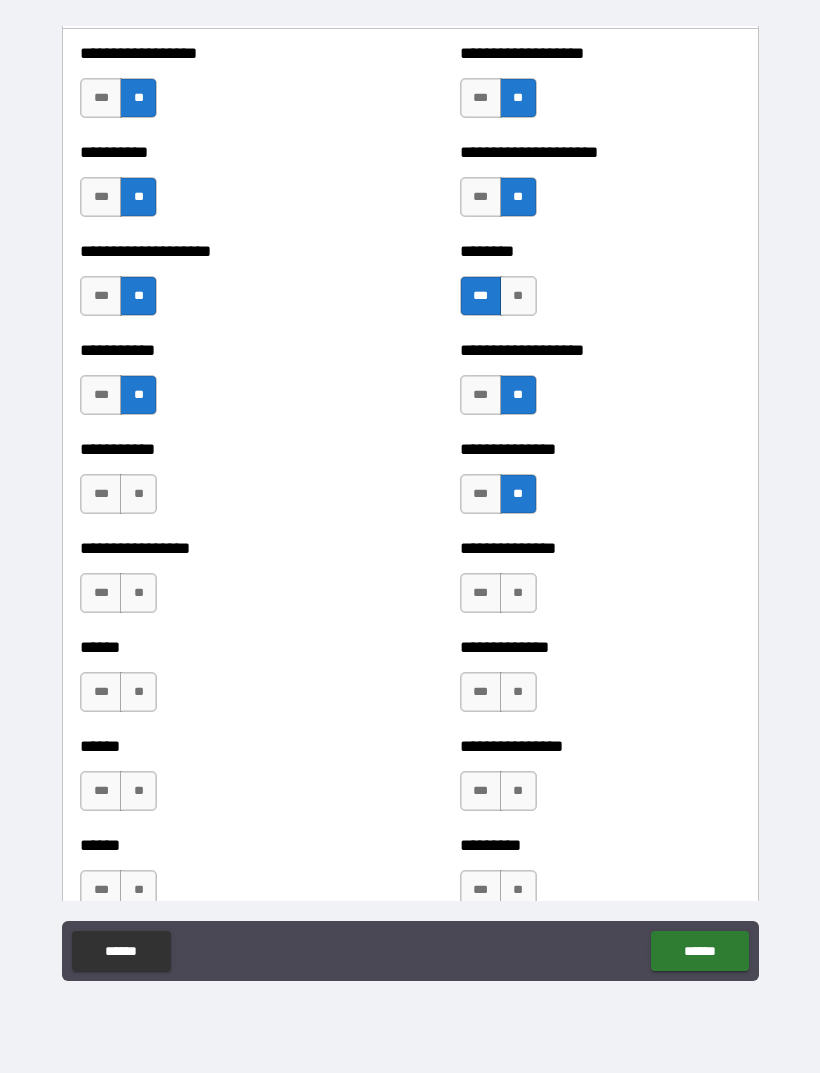 click on "**" at bounding box center (138, 593) 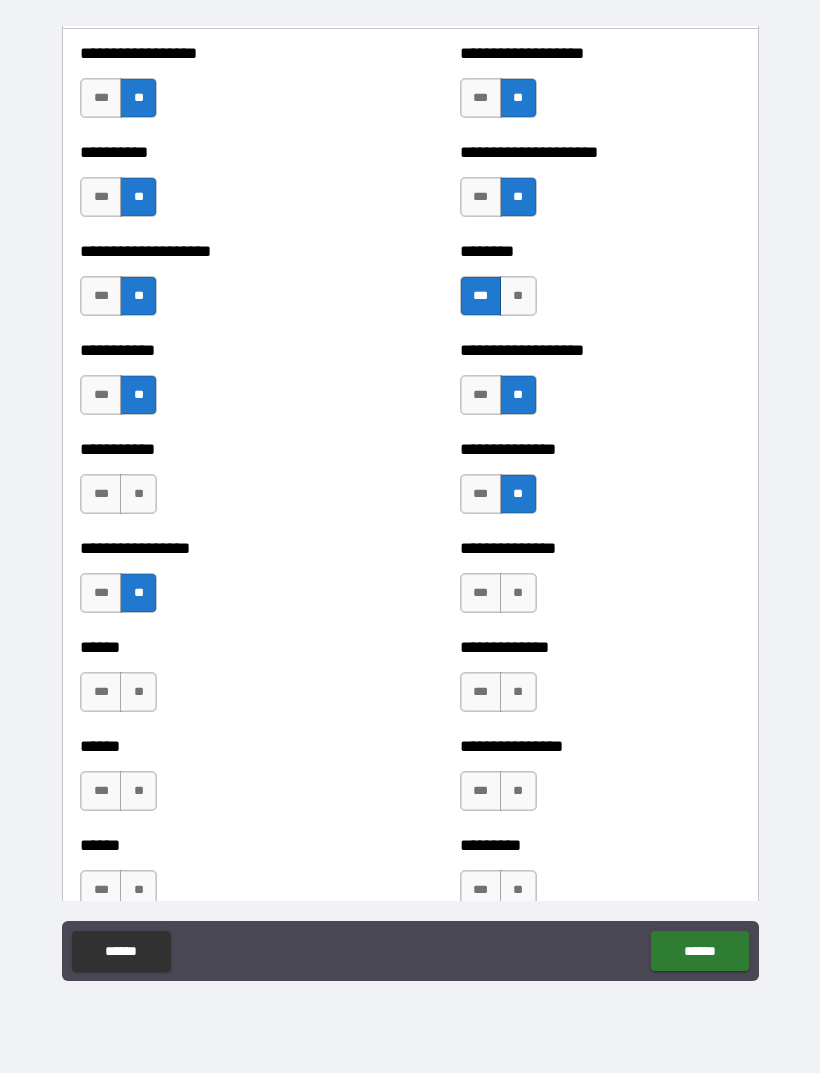 click on "**" at bounding box center [138, 692] 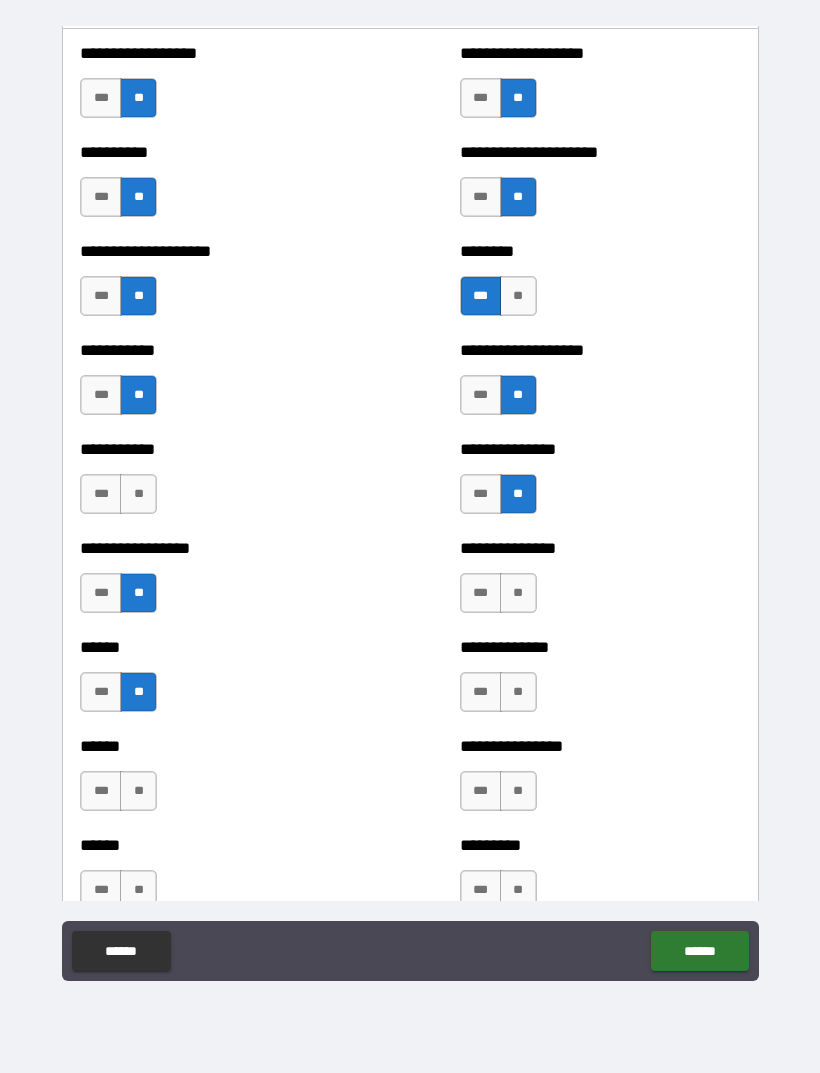 click on "**" at bounding box center [138, 791] 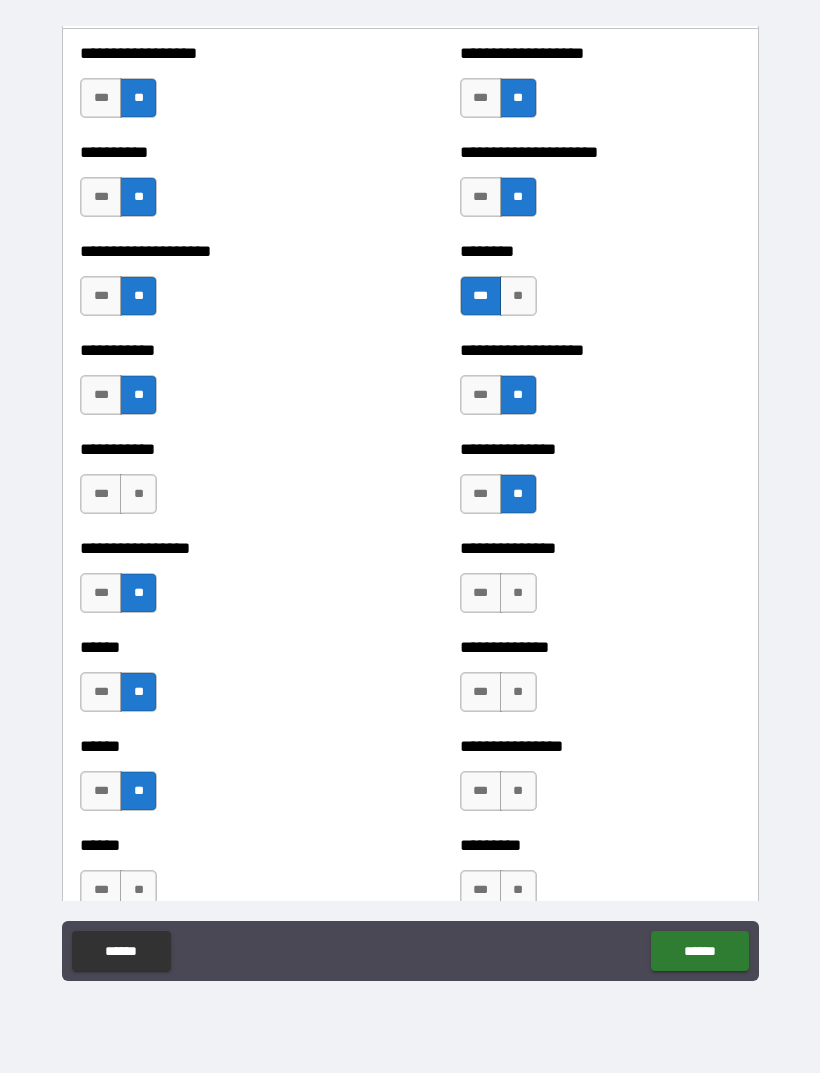 click on "**" at bounding box center (518, 593) 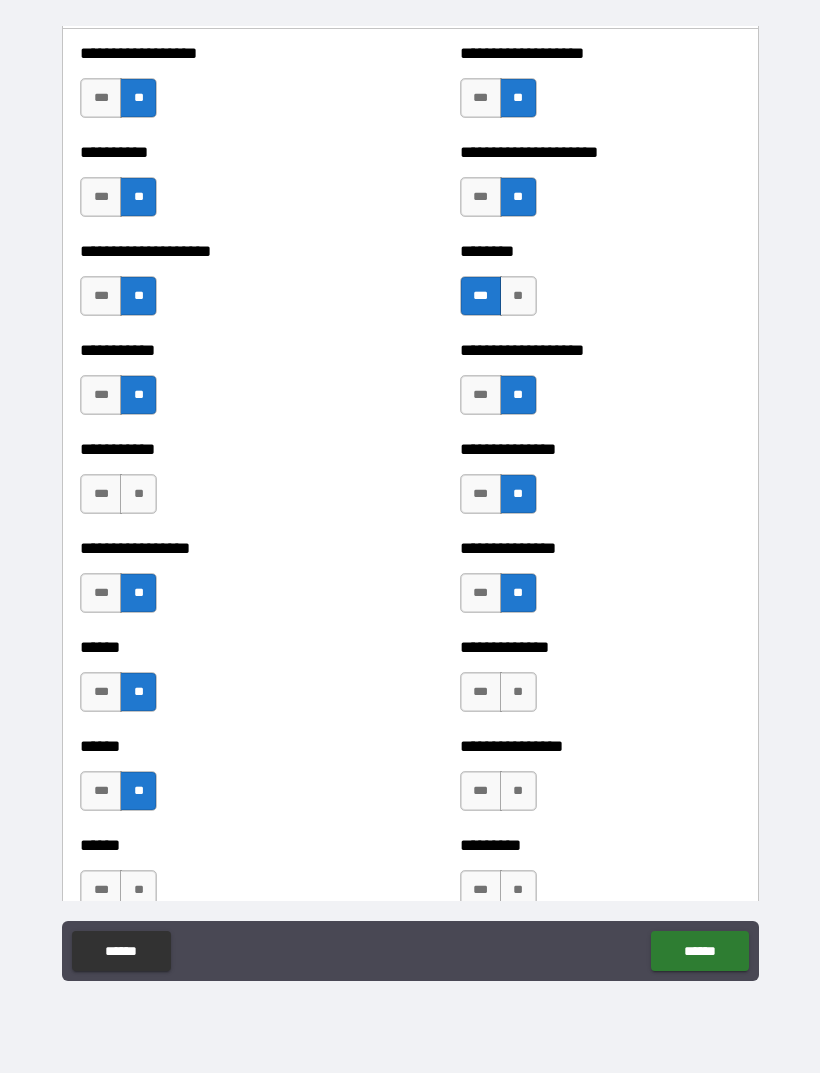 click on "**" at bounding box center [518, 692] 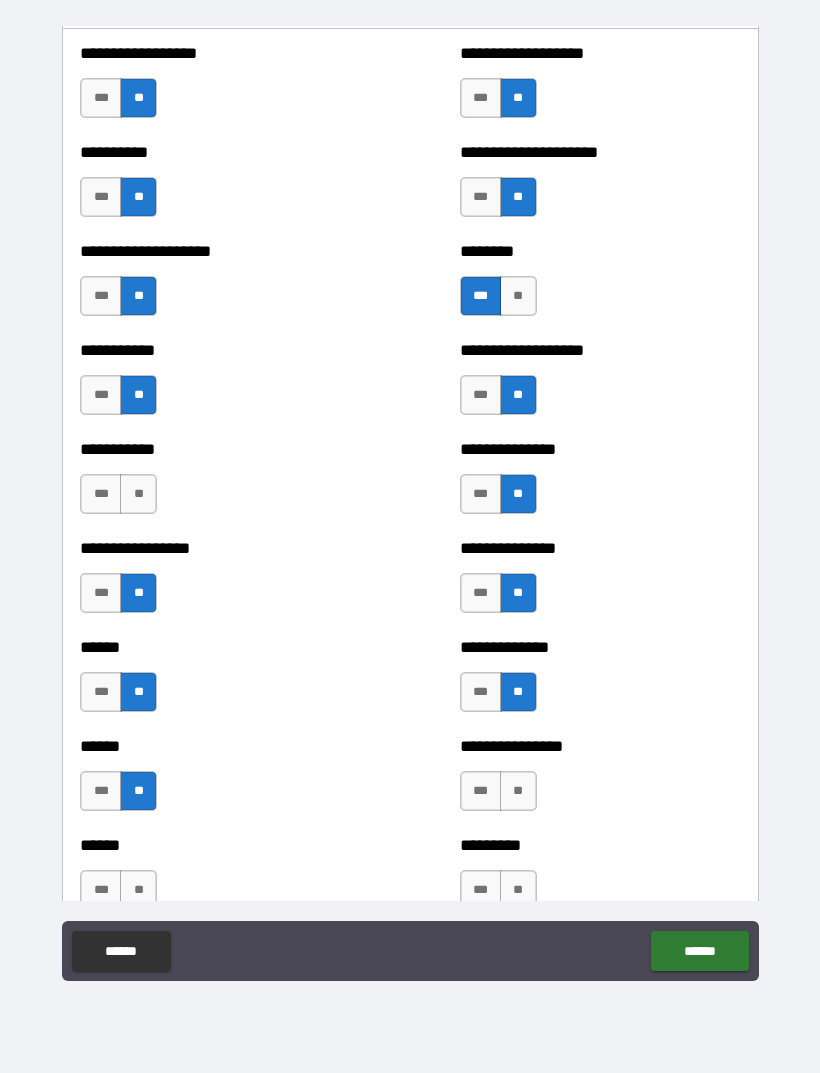 click on "**" at bounding box center [518, 791] 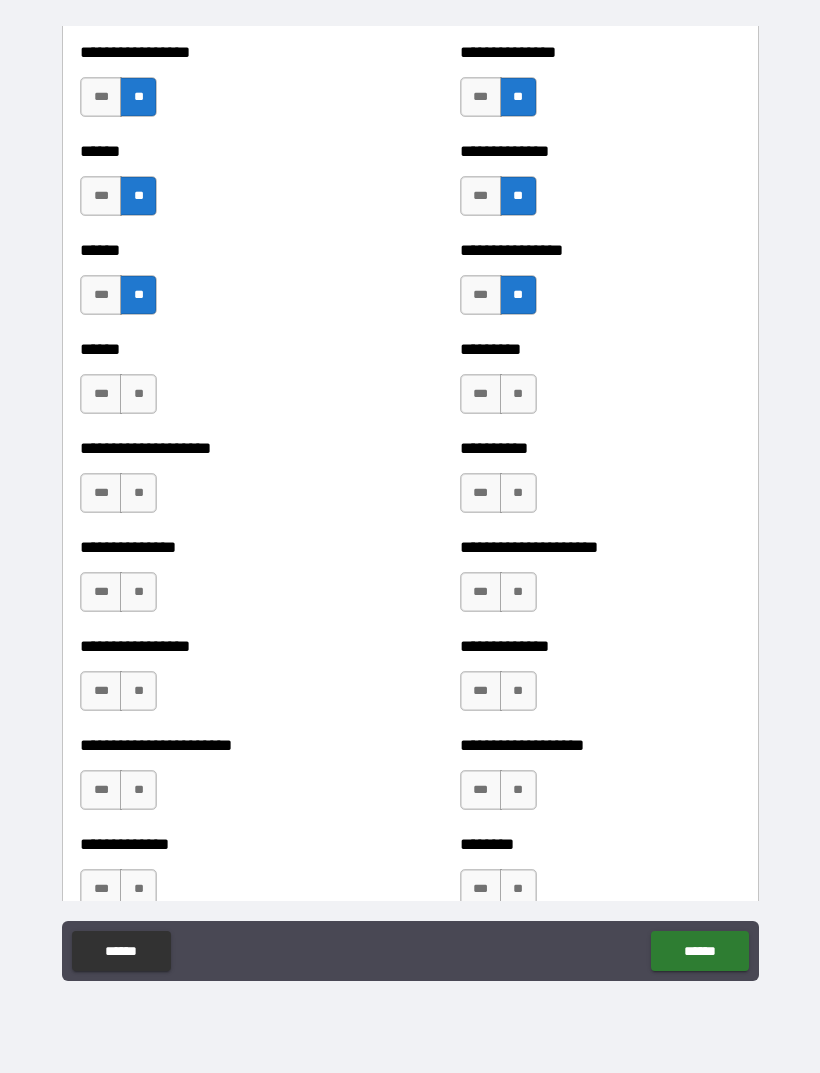 scroll, scrollTop: 2962, scrollLeft: 0, axis: vertical 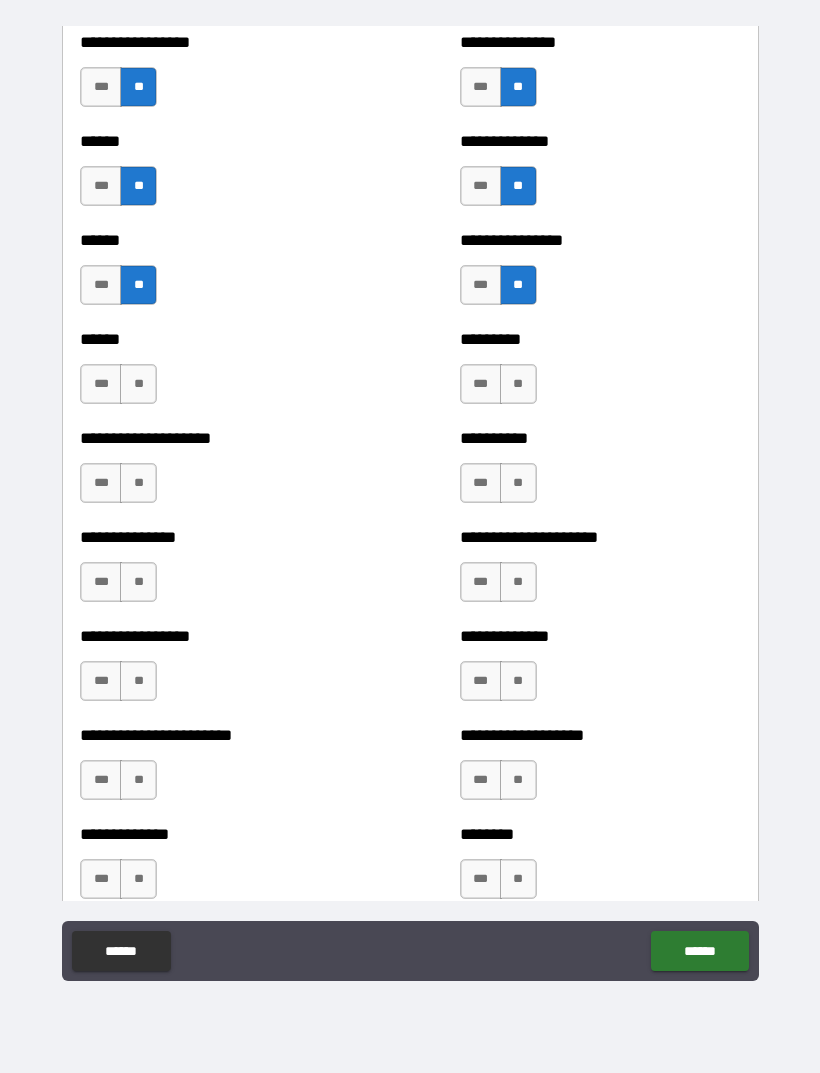 click on "**" at bounding box center [518, 384] 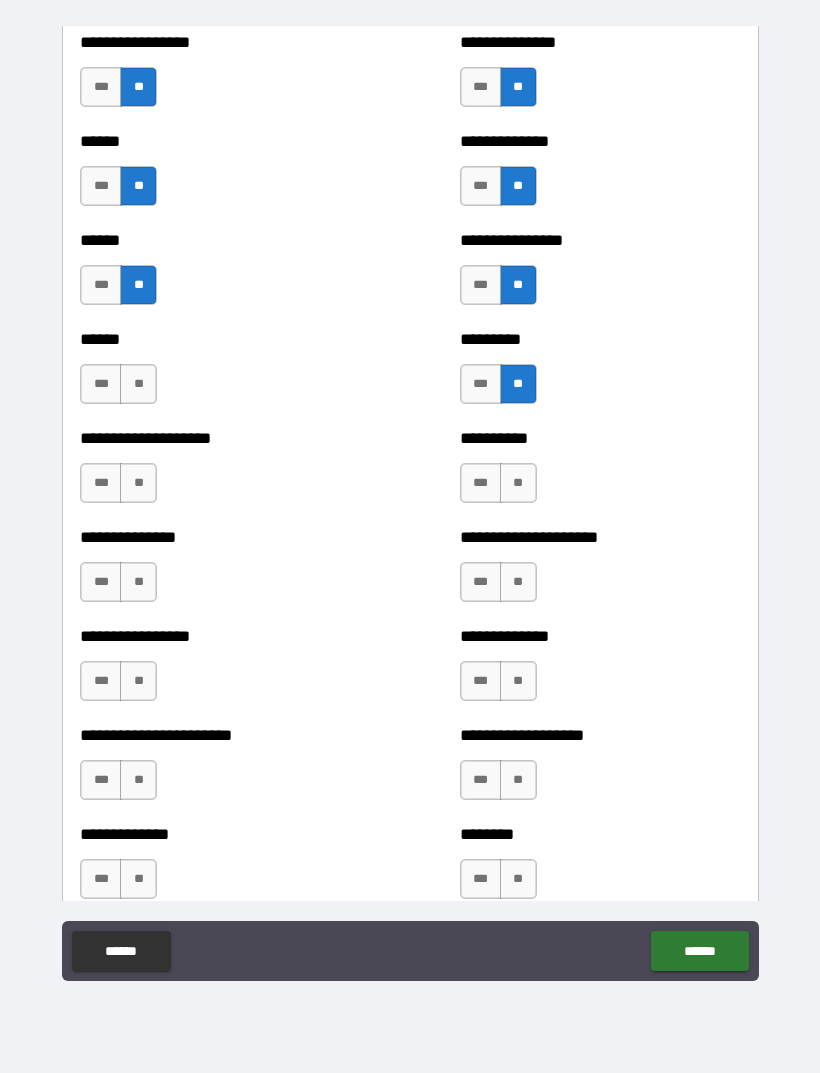 click on "**" at bounding box center (518, 483) 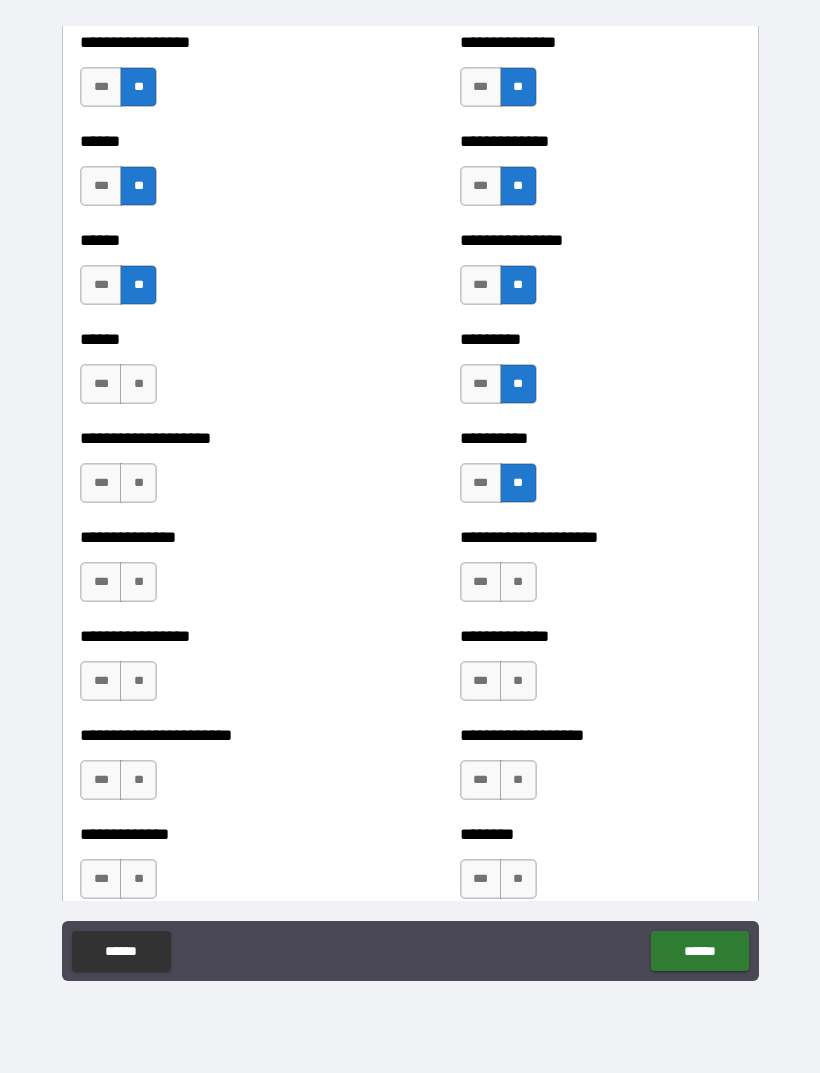 click on "**" at bounding box center (518, 582) 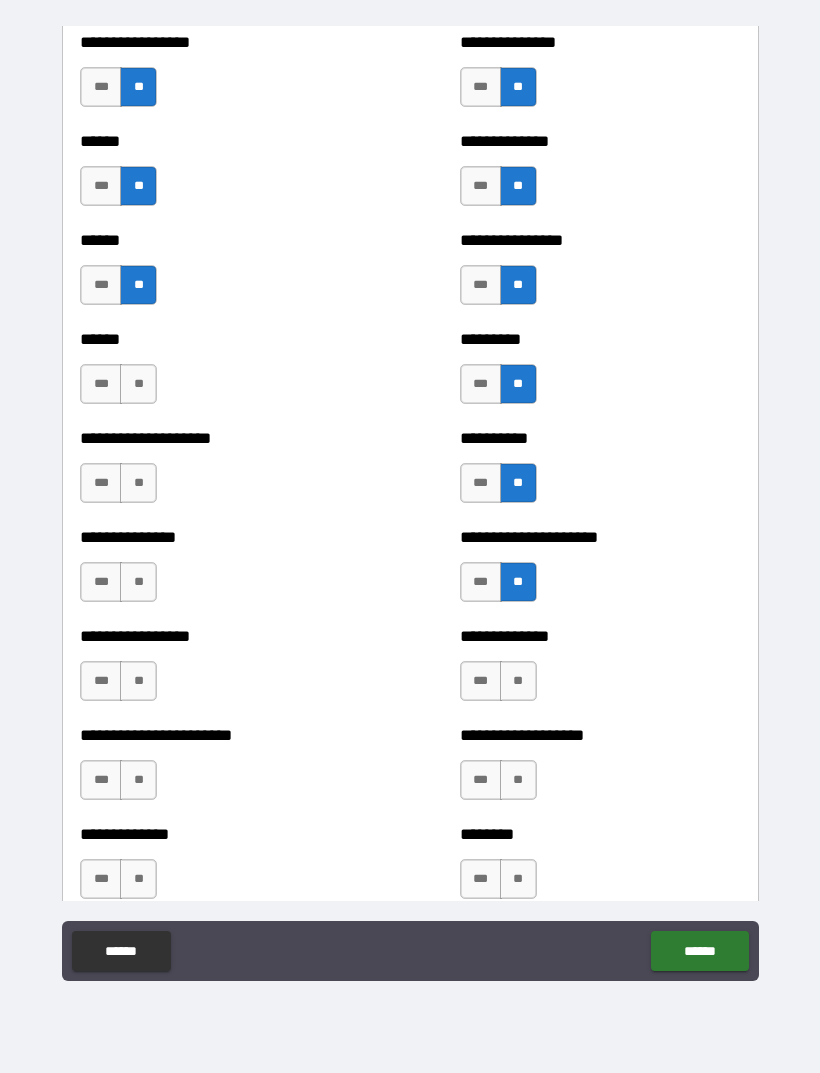 click on "**" at bounding box center [518, 681] 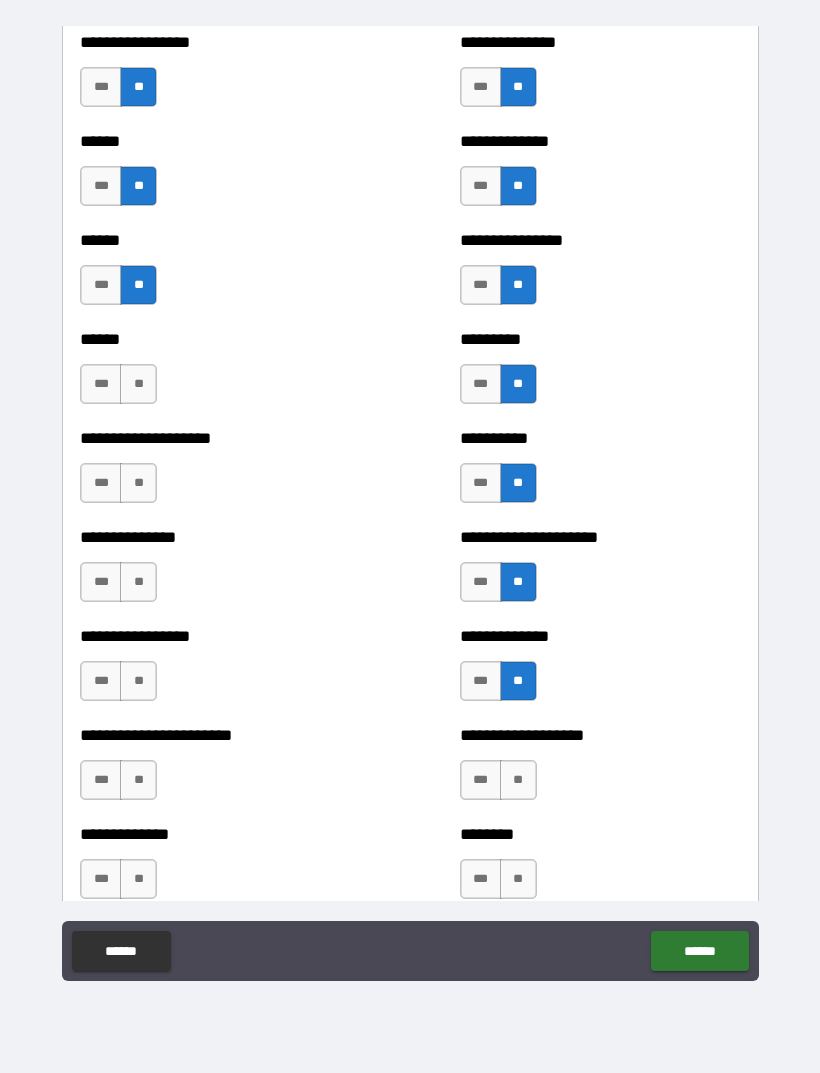 click on "**" at bounding box center (518, 780) 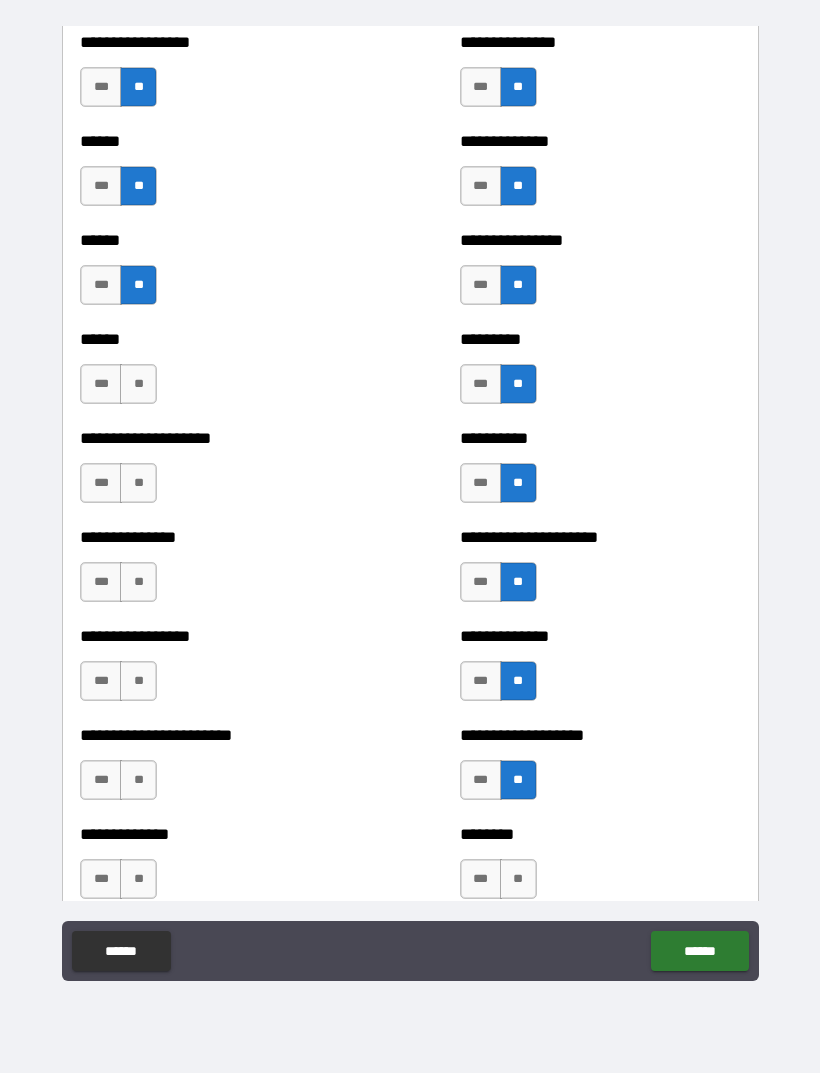 click on "**" at bounding box center (518, 879) 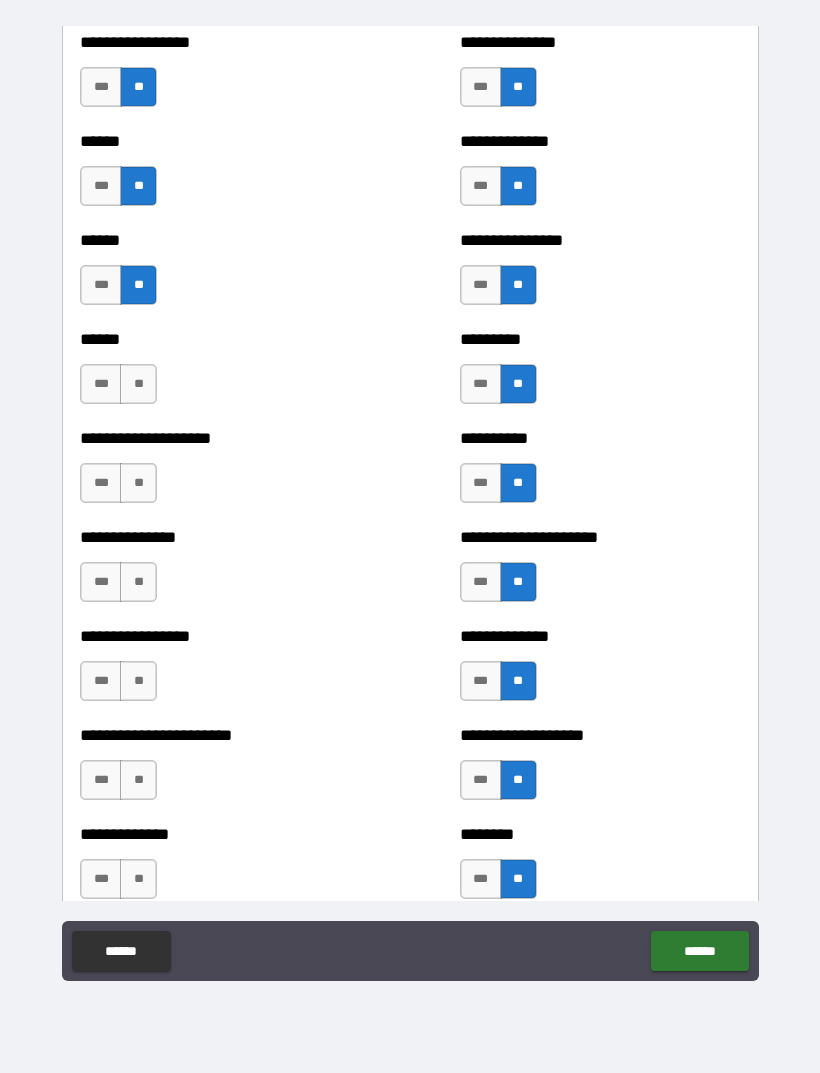 click on "**" at bounding box center (138, 384) 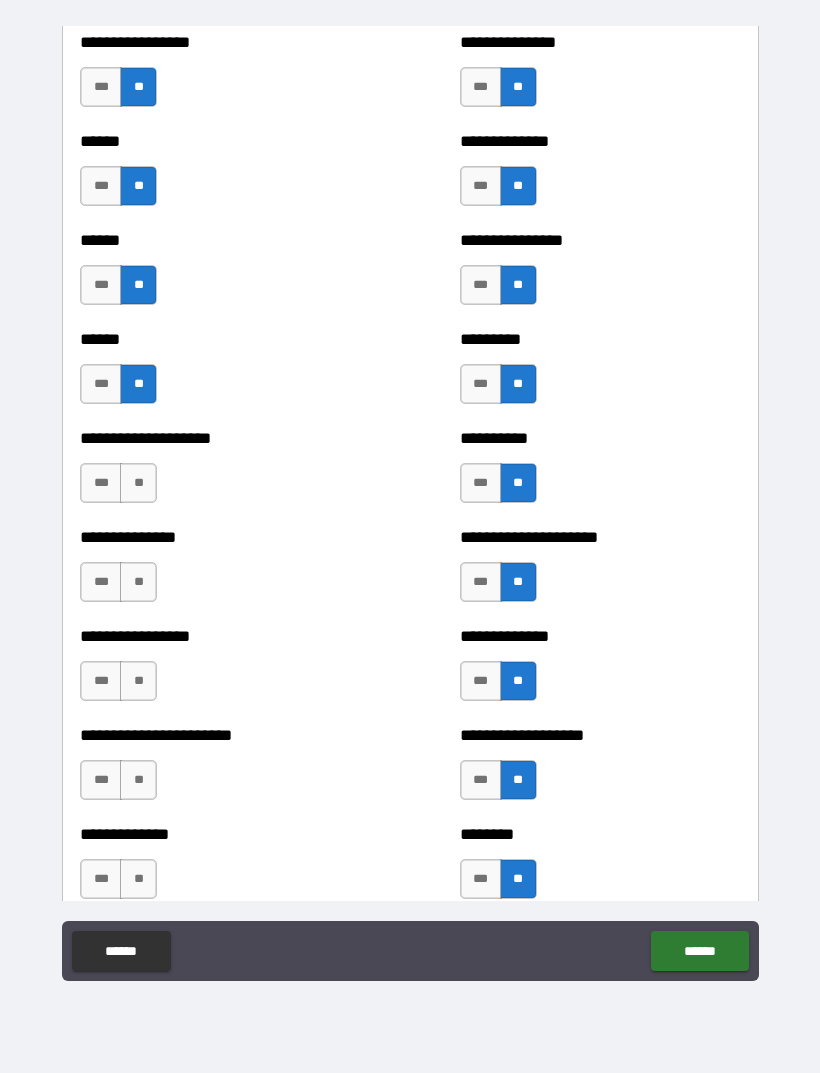 click on "**" at bounding box center (138, 483) 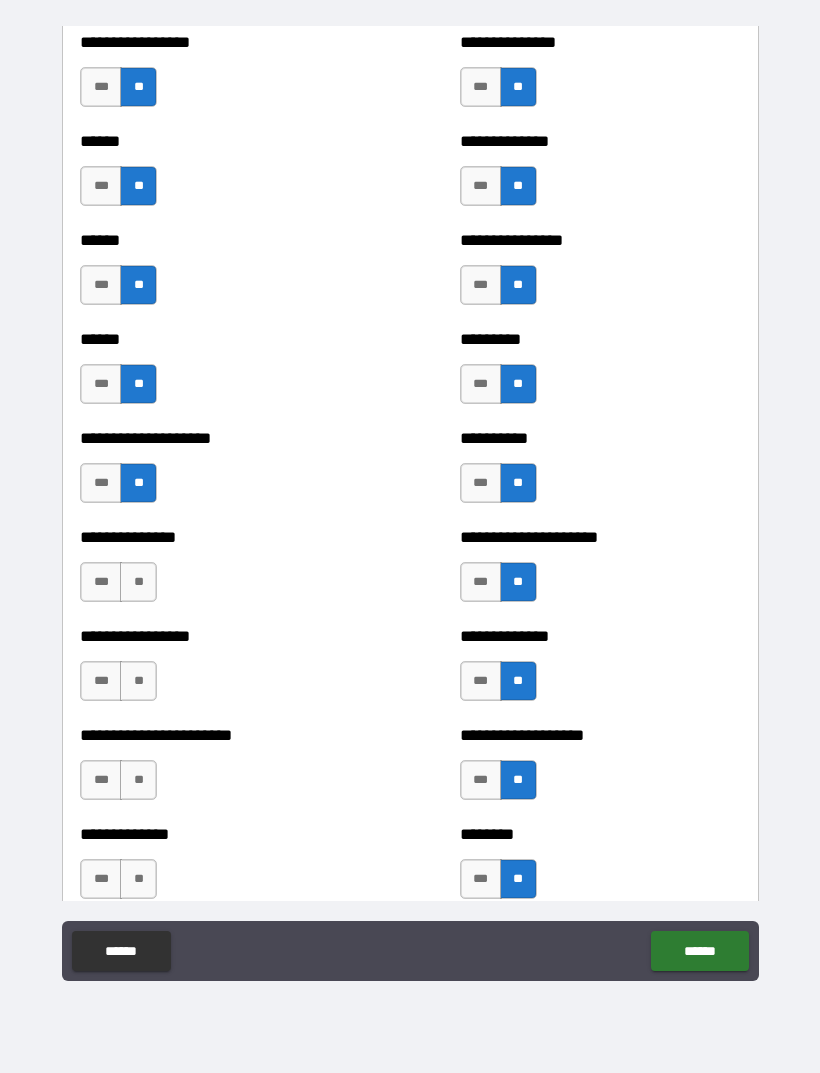 click on "**" at bounding box center [138, 582] 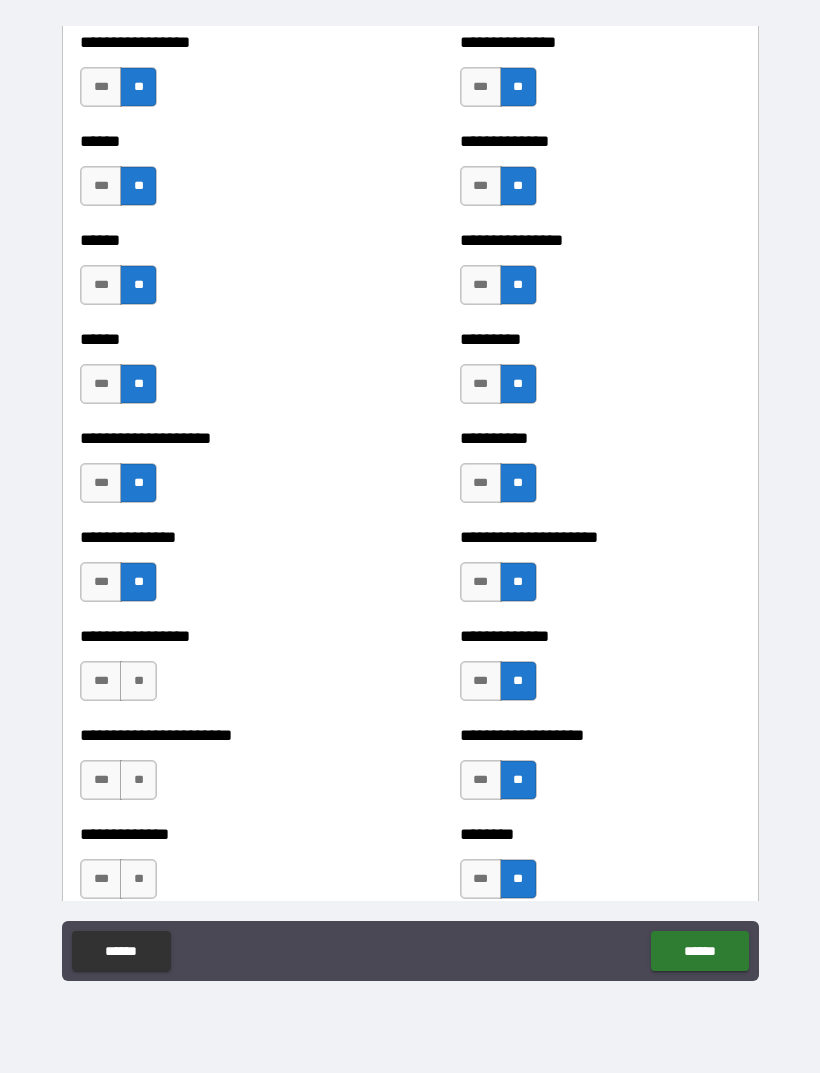click on "***" at bounding box center [101, 681] 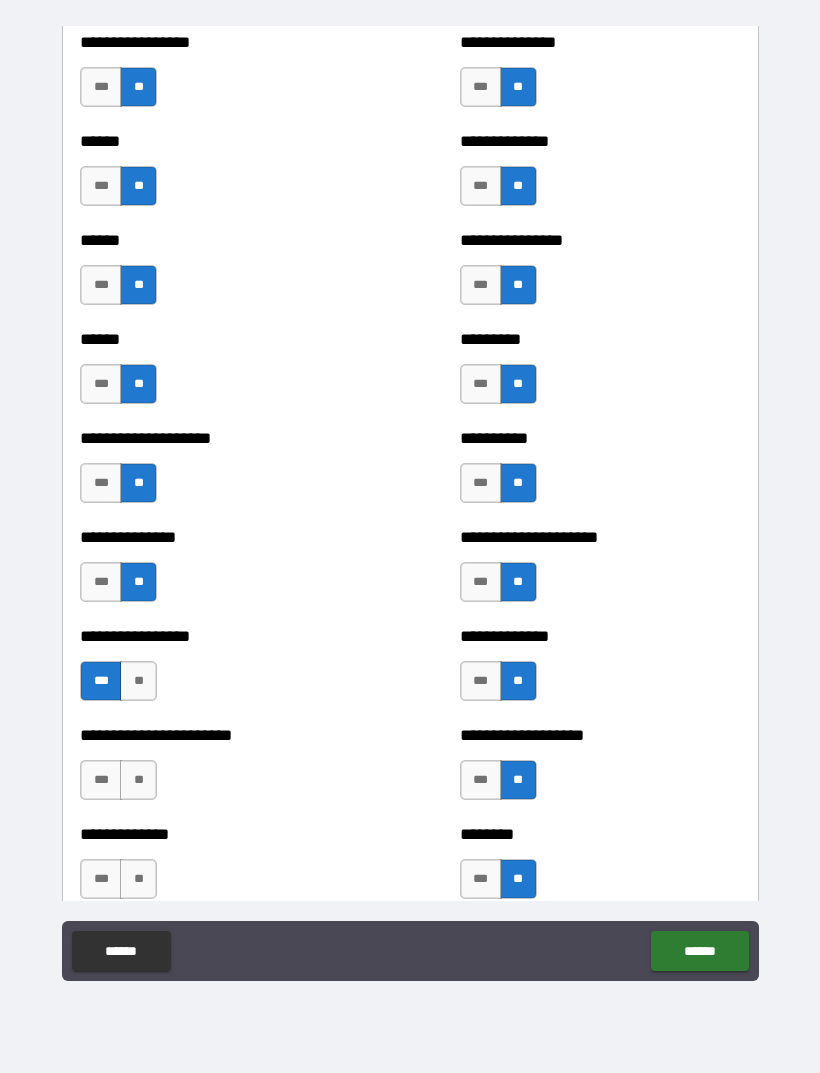 click on "**" at bounding box center [138, 780] 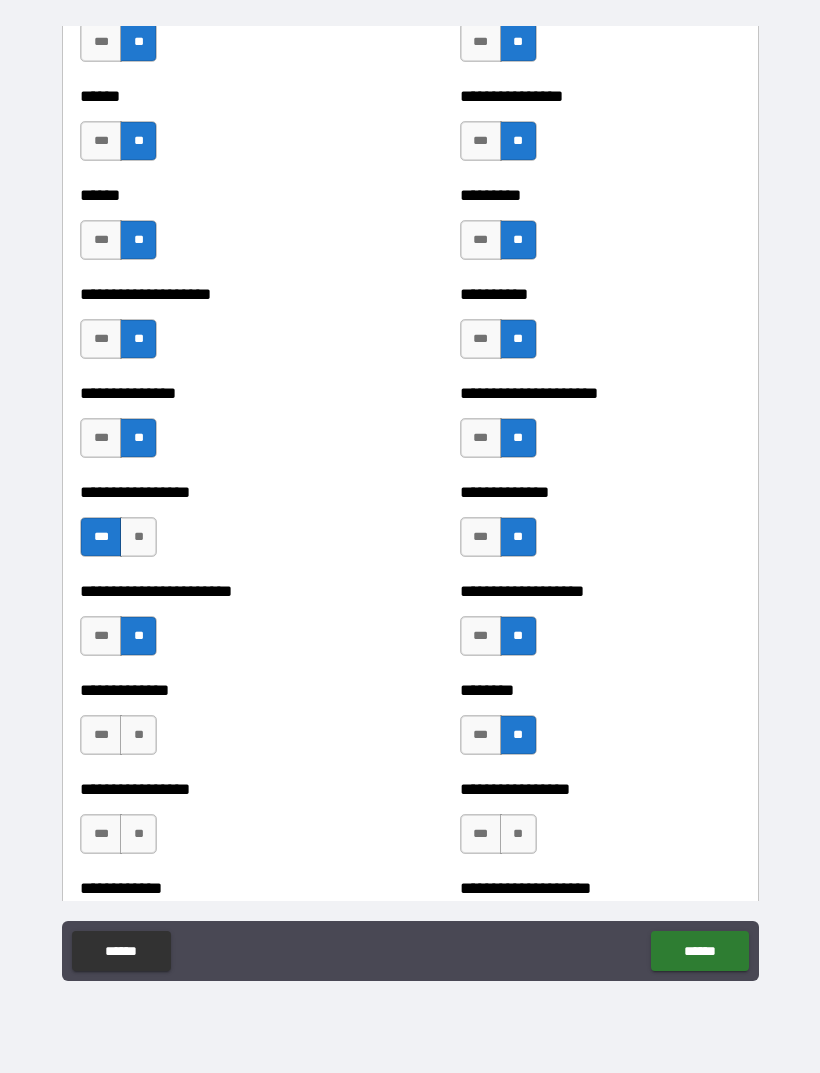 scroll, scrollTop: 3116, scrollLeft: 0, axis: vertical 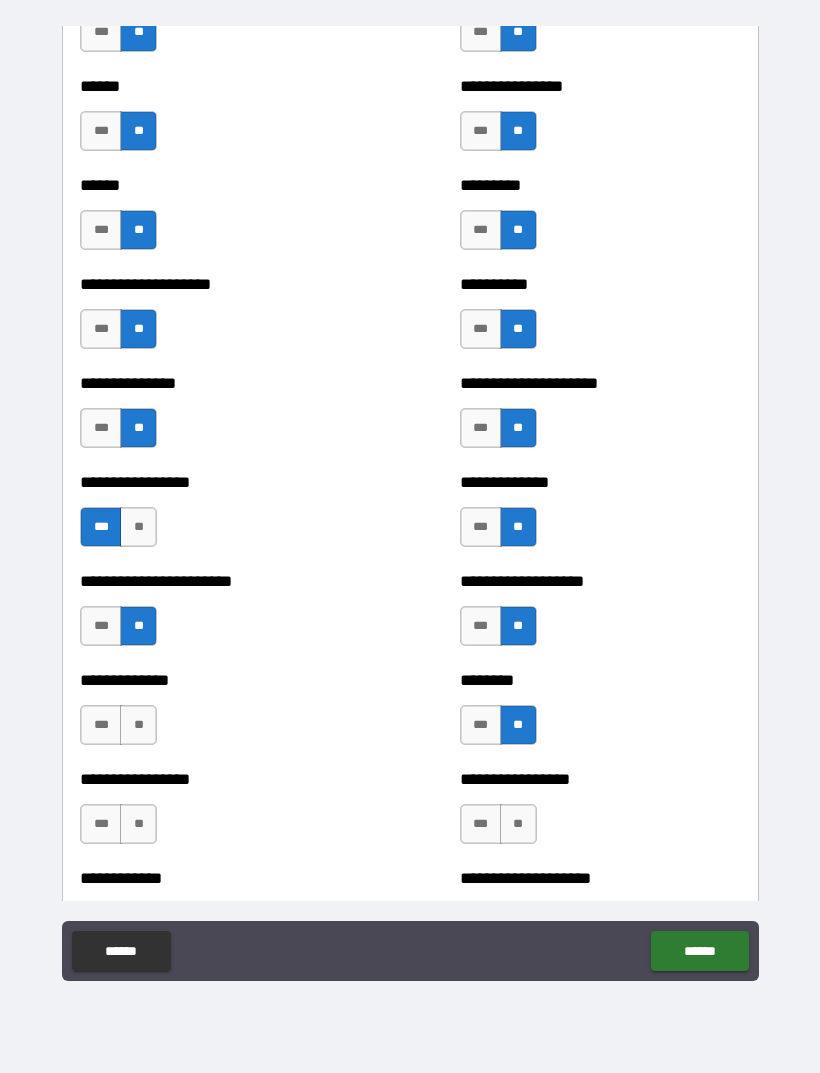 click on "**" at bounding box center [138, 725] 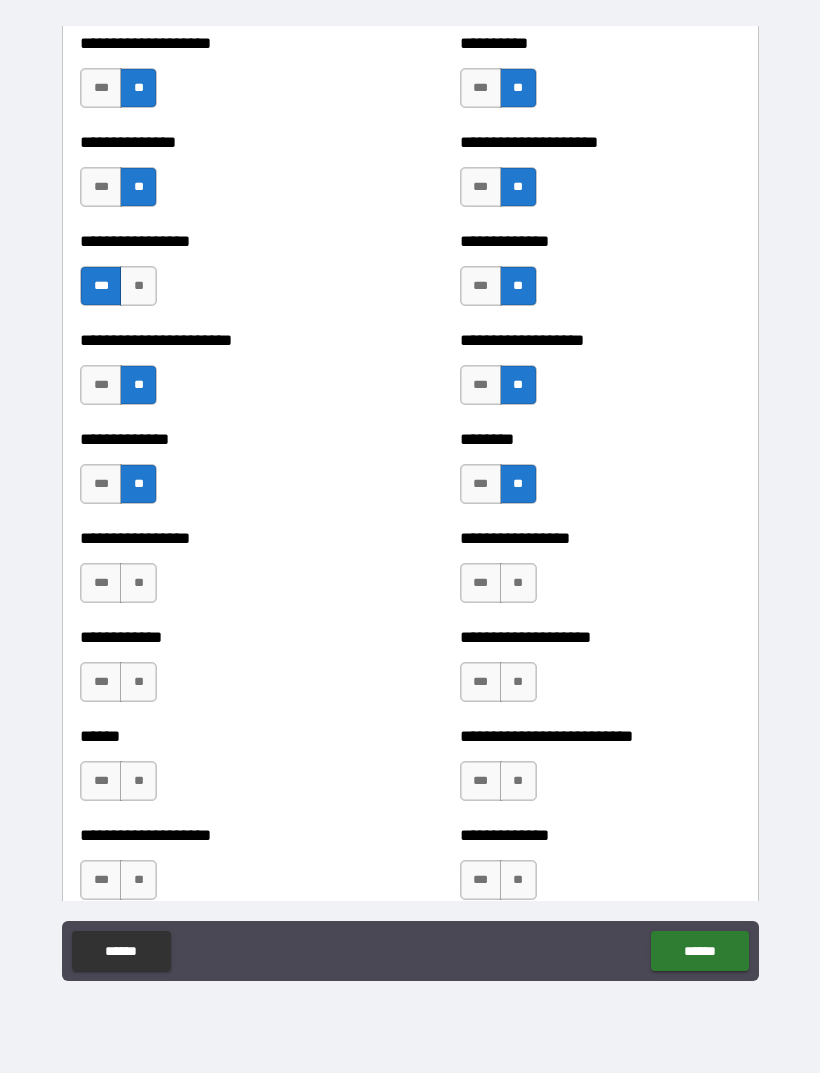 scroll, scrollTop: 3358, scrollLeft: 0, axis: vertical 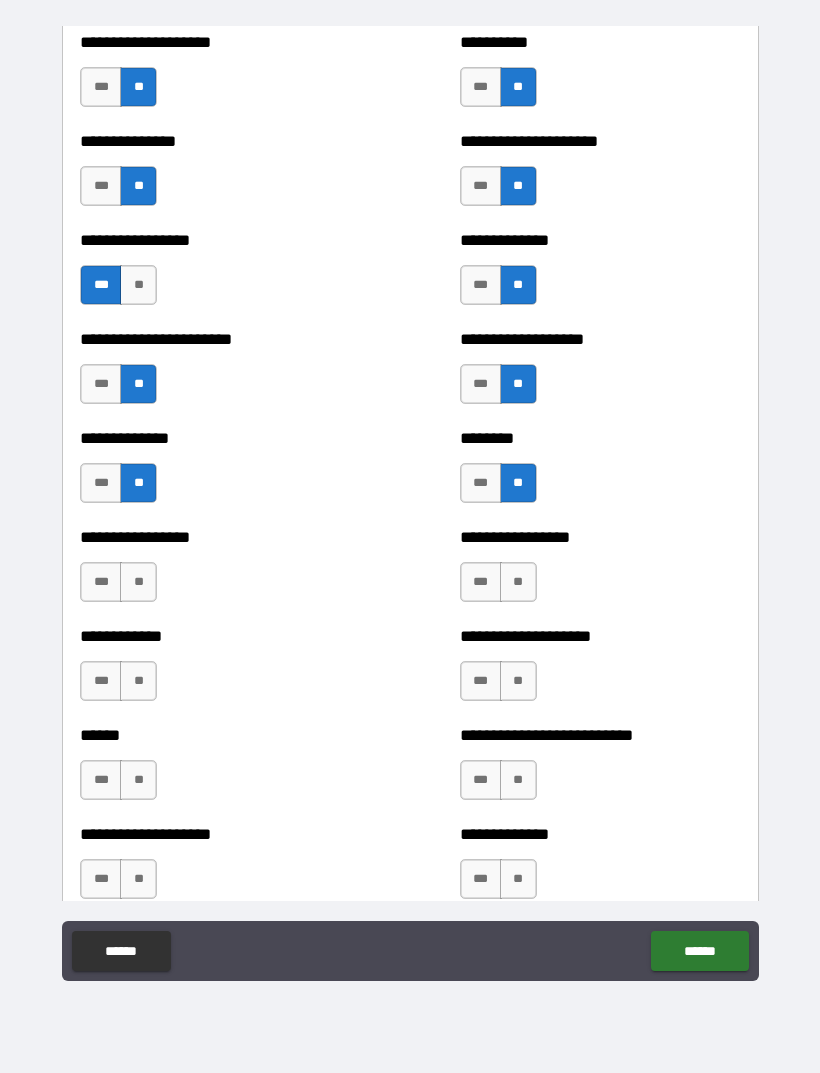 click on "**" at bounding box center (138, 582) 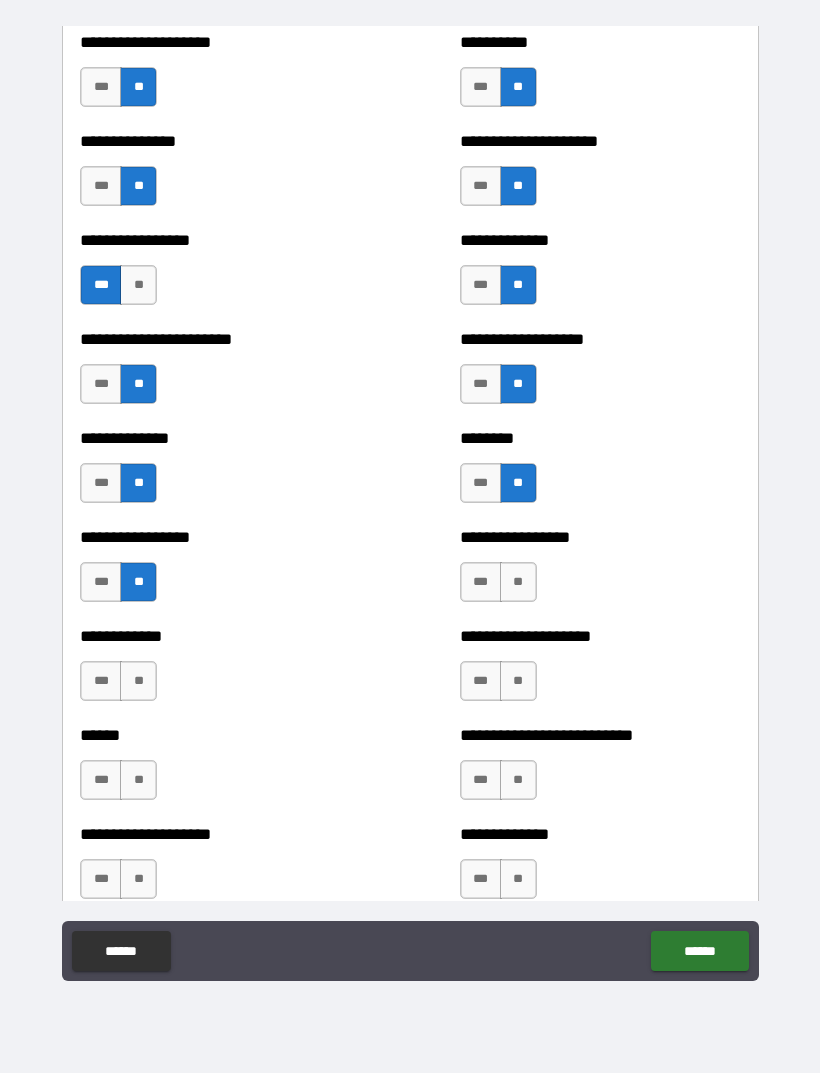 click on "**" at bounding box center [138, 681] 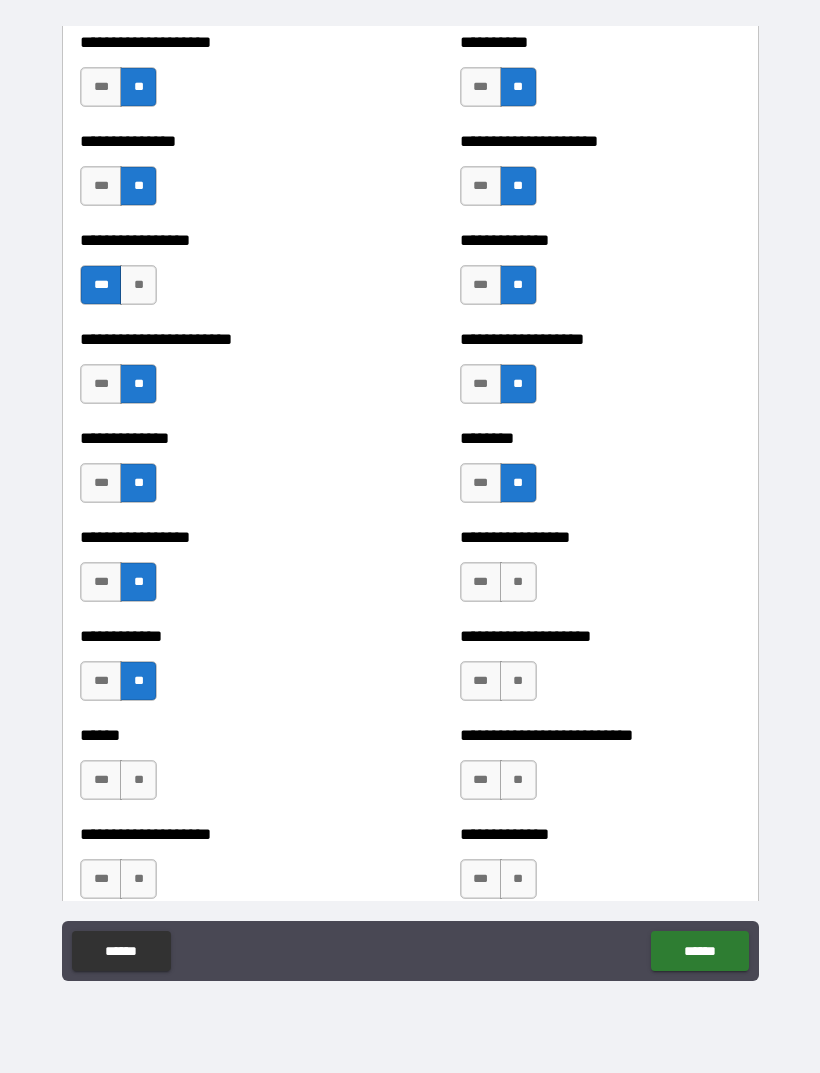 click on "**" at bounding box center [138, 780] 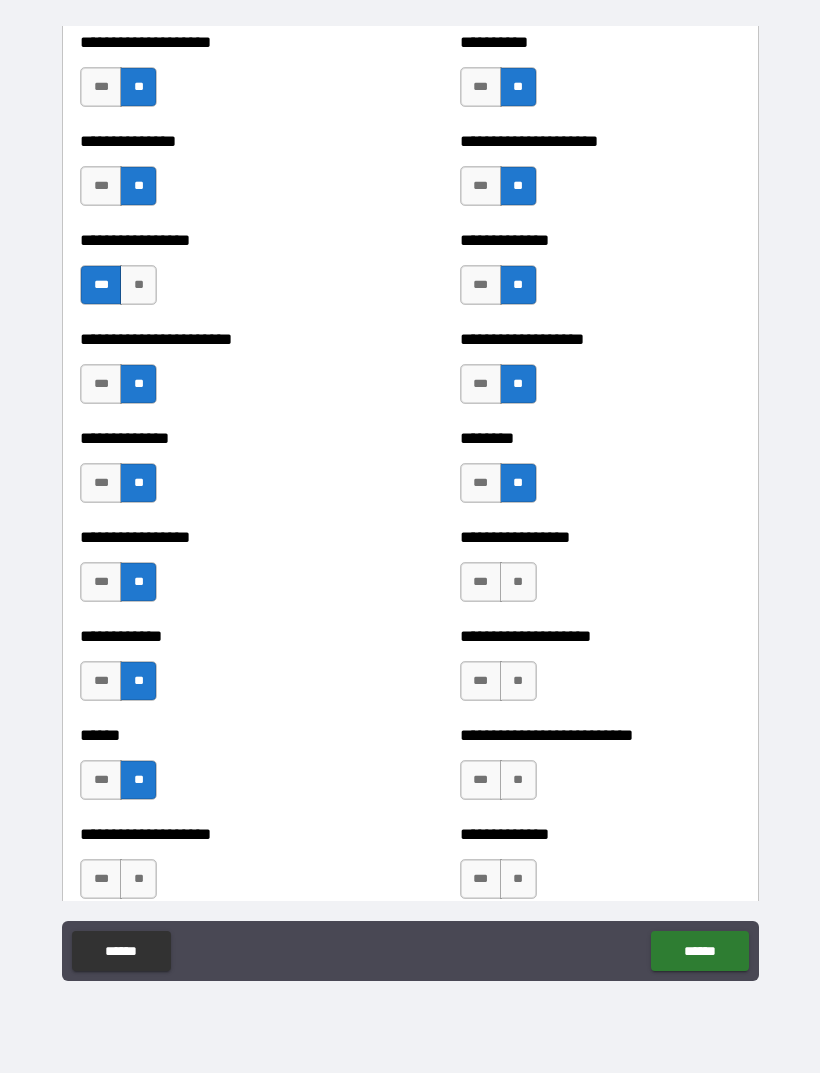 click on "**" at bounding box center [518, 582] 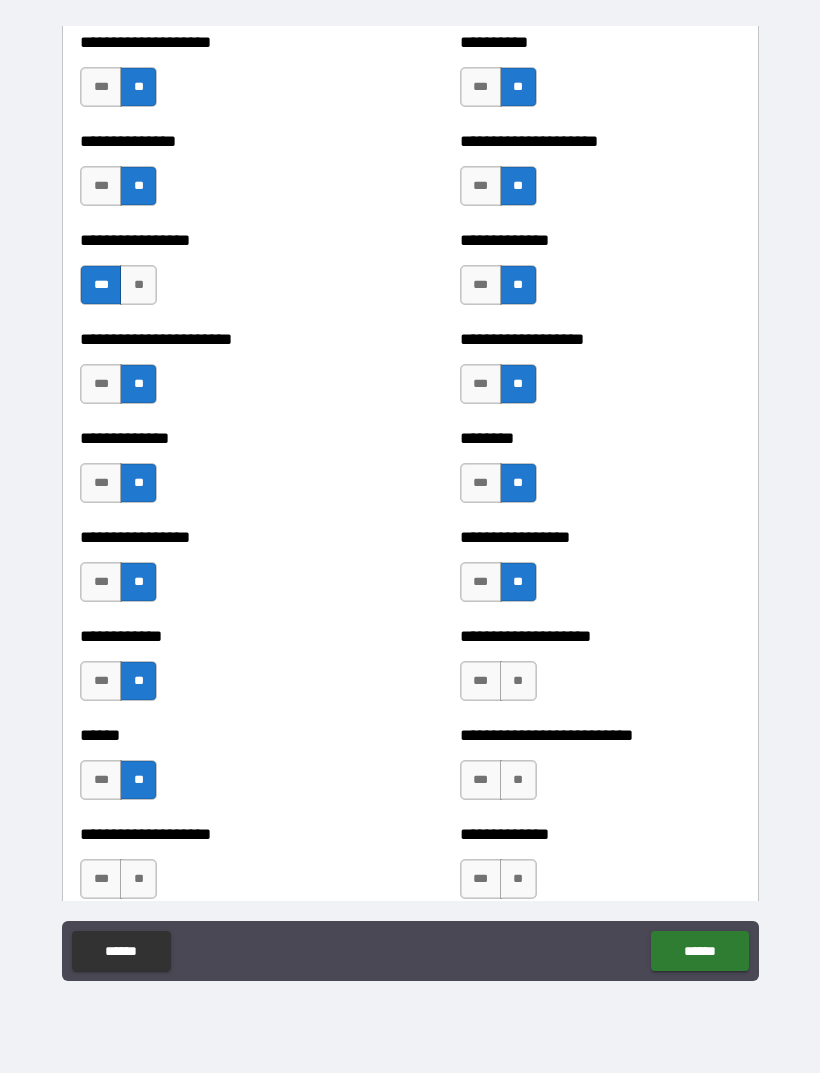 click on "**" at bounding box center [518, 681] 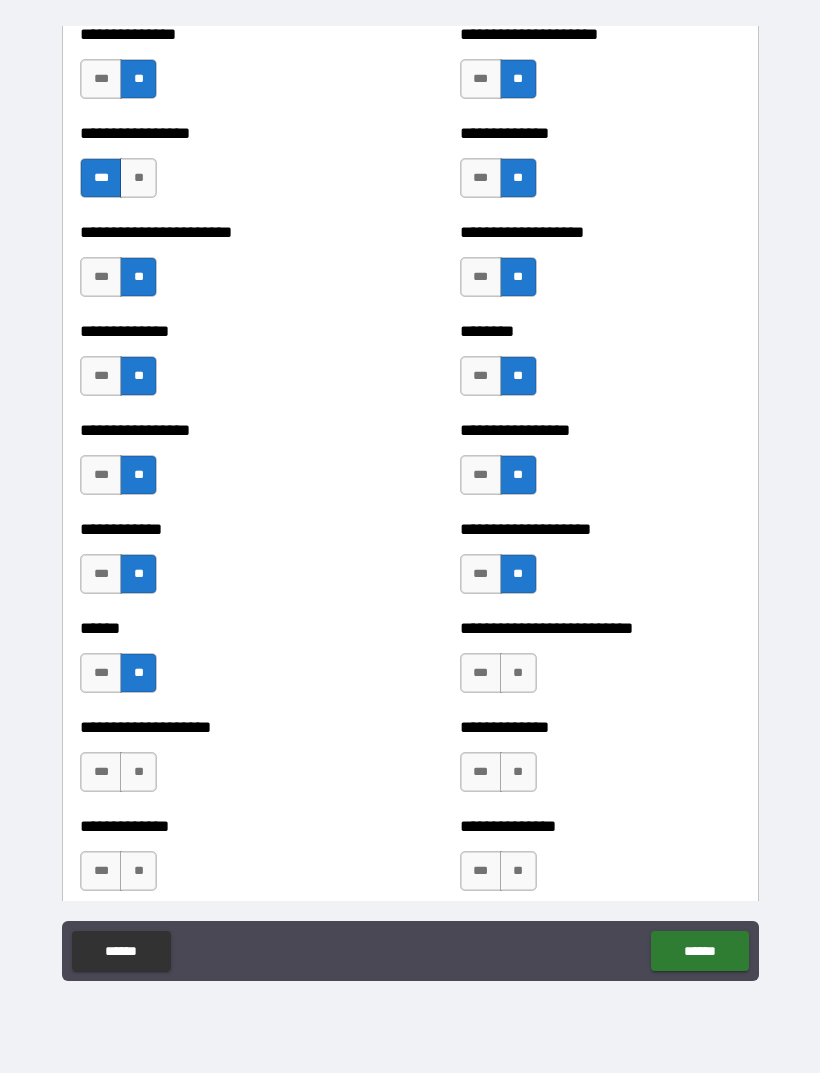 scroll, scrollTop: 3466, scrollLeft: 0, axis: vertical 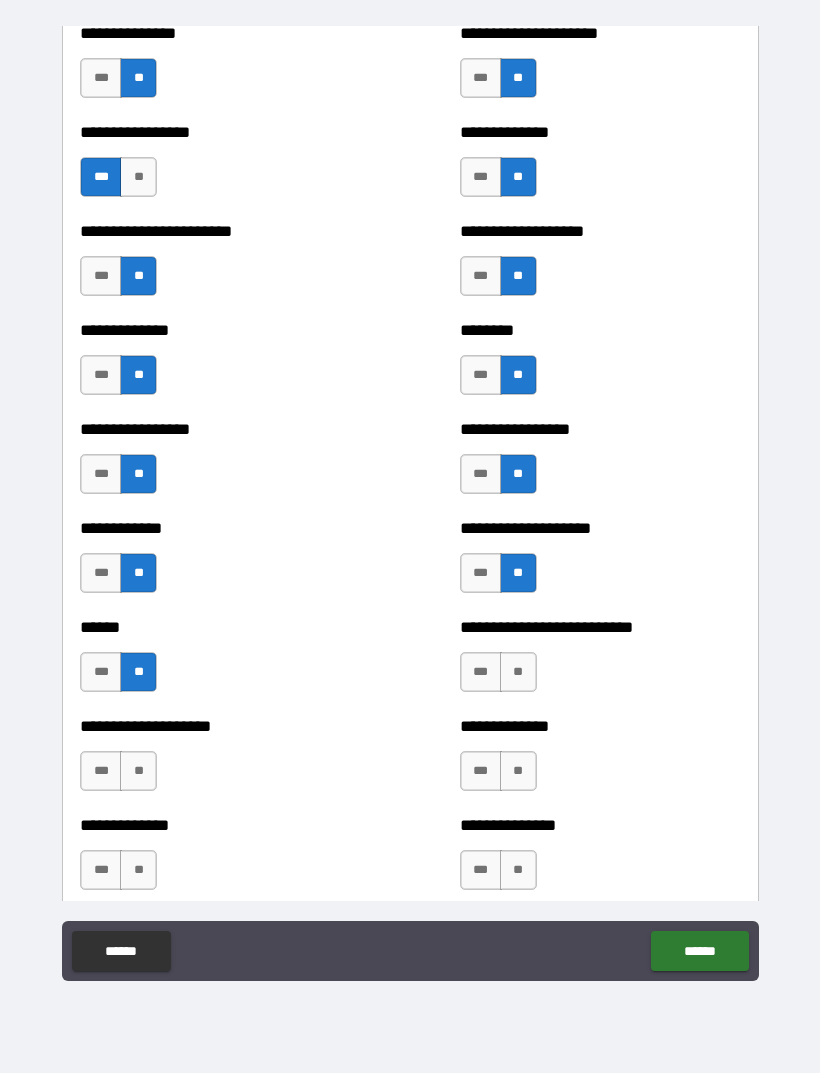 click on "**" at bounding box center (518, 672) 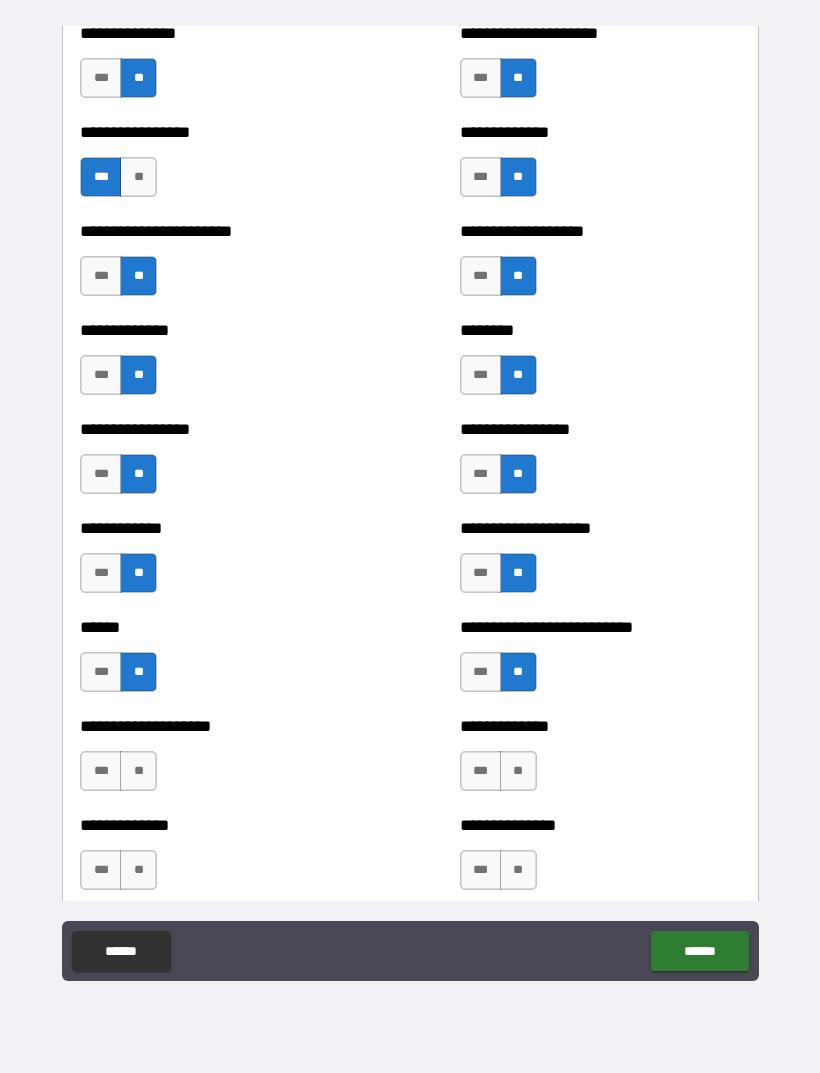 click on "**" at bounding box center (518, 771) 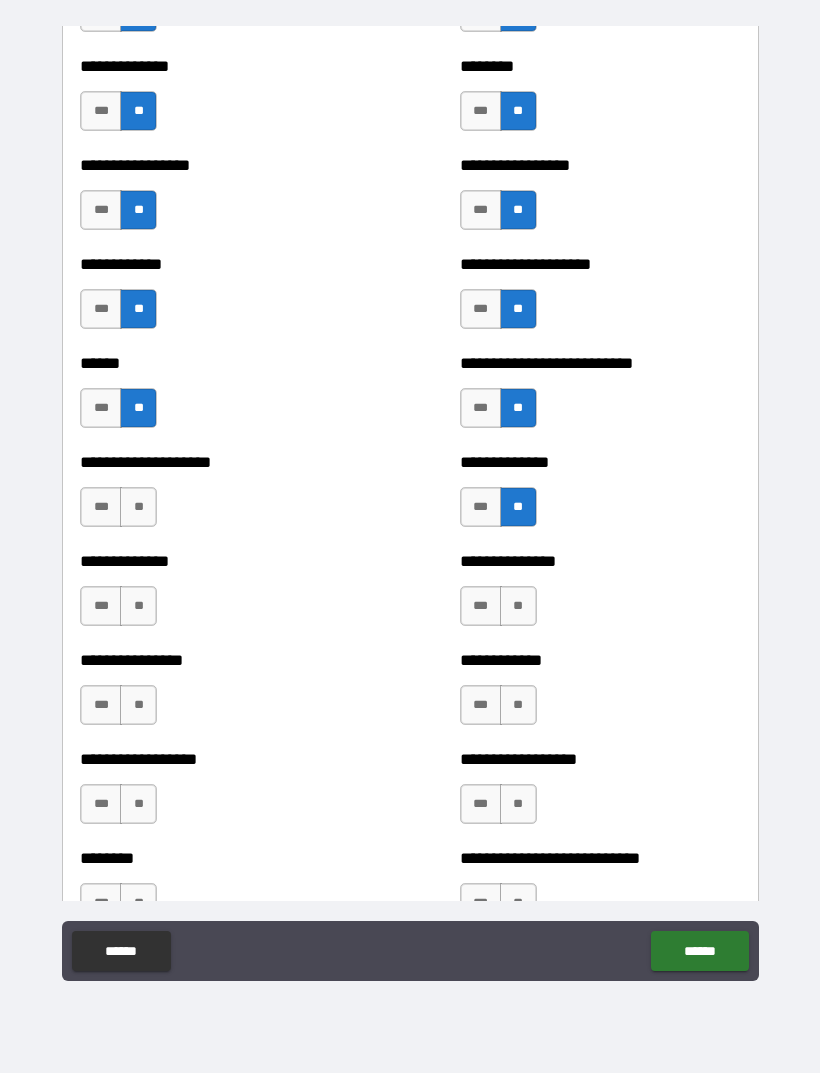 scroll, scrollTop: 3732, scrollLeft: 0, axis: vertical 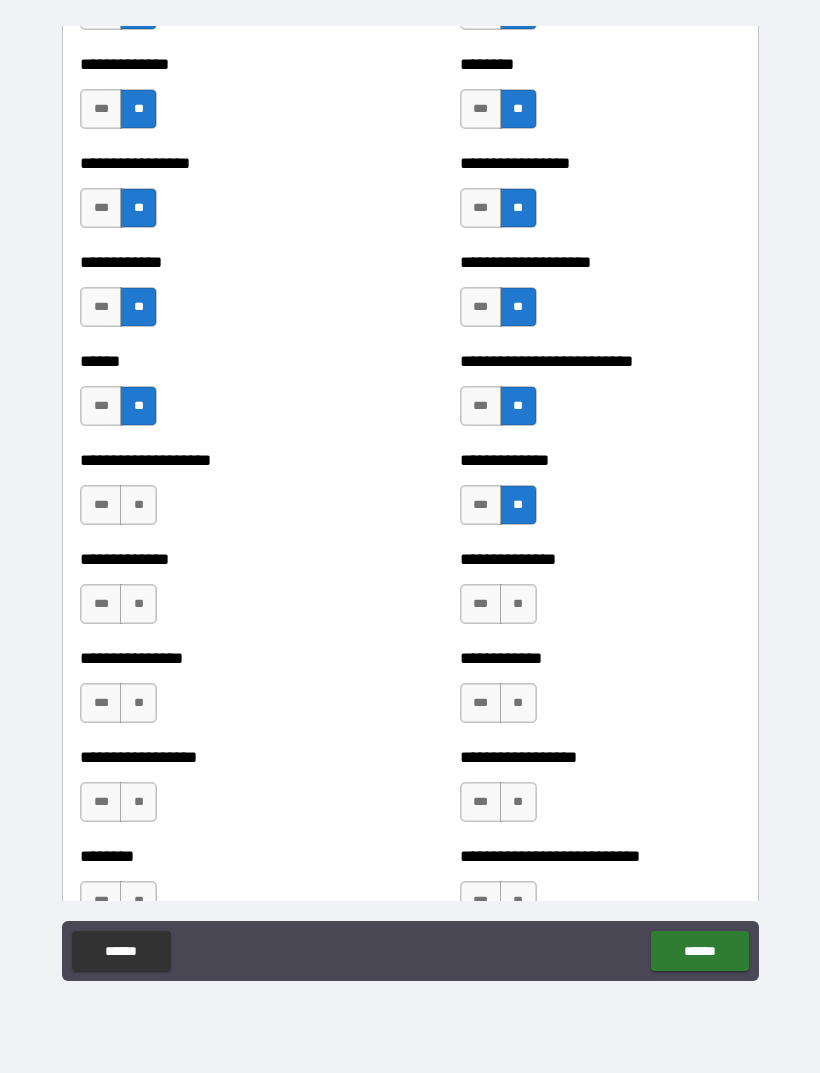 click on "**" at bounding box center (518, 604) 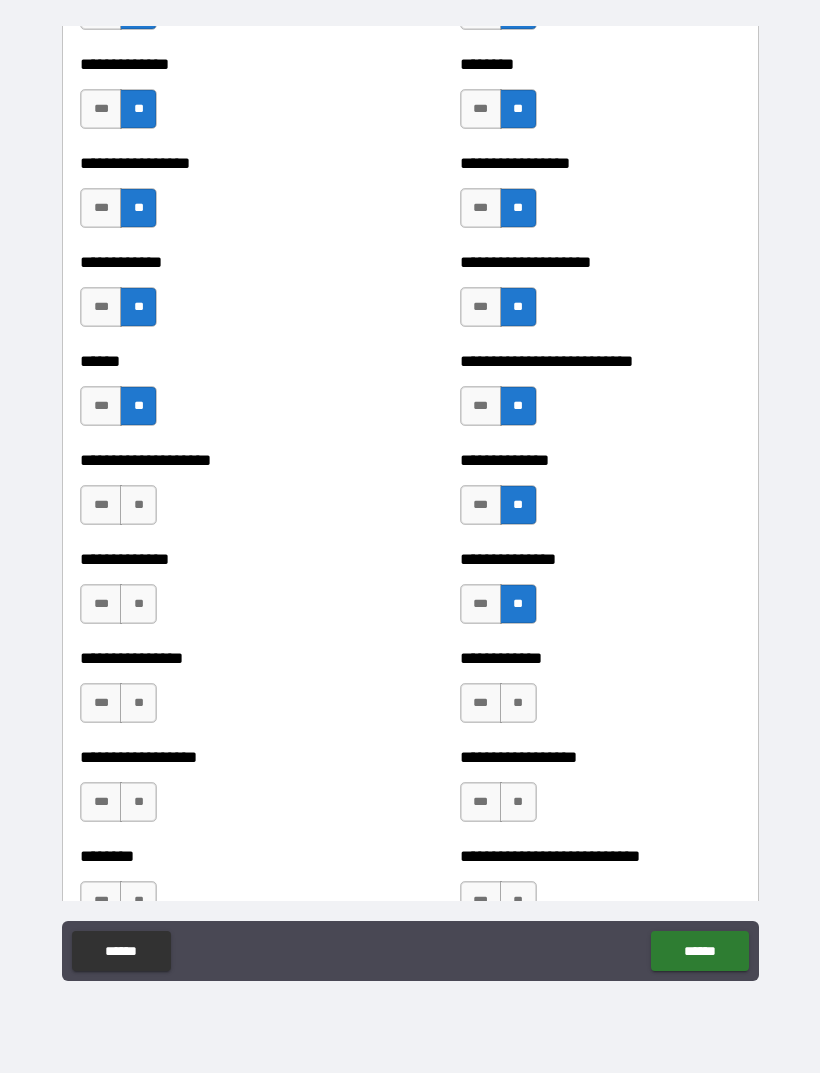 click on "**" at bounding box center (518, 703) 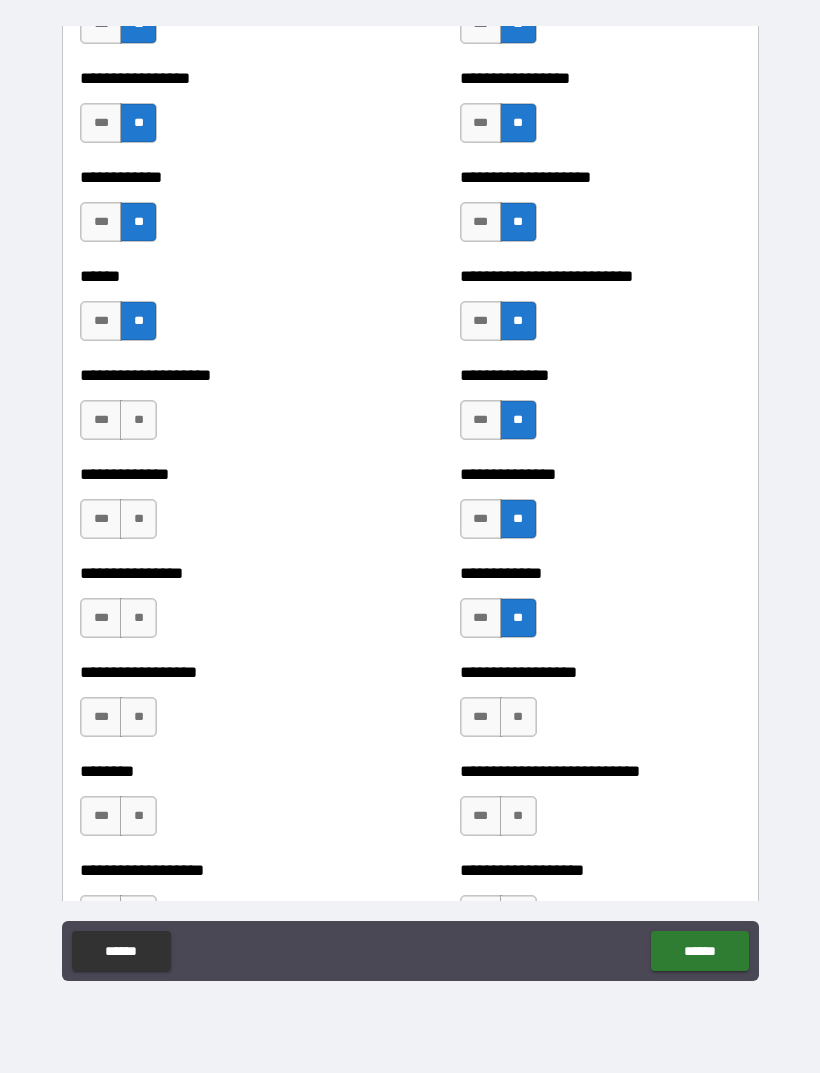 scroll, scrollTop: 3819, scrollLeft: 0, axis: vertical 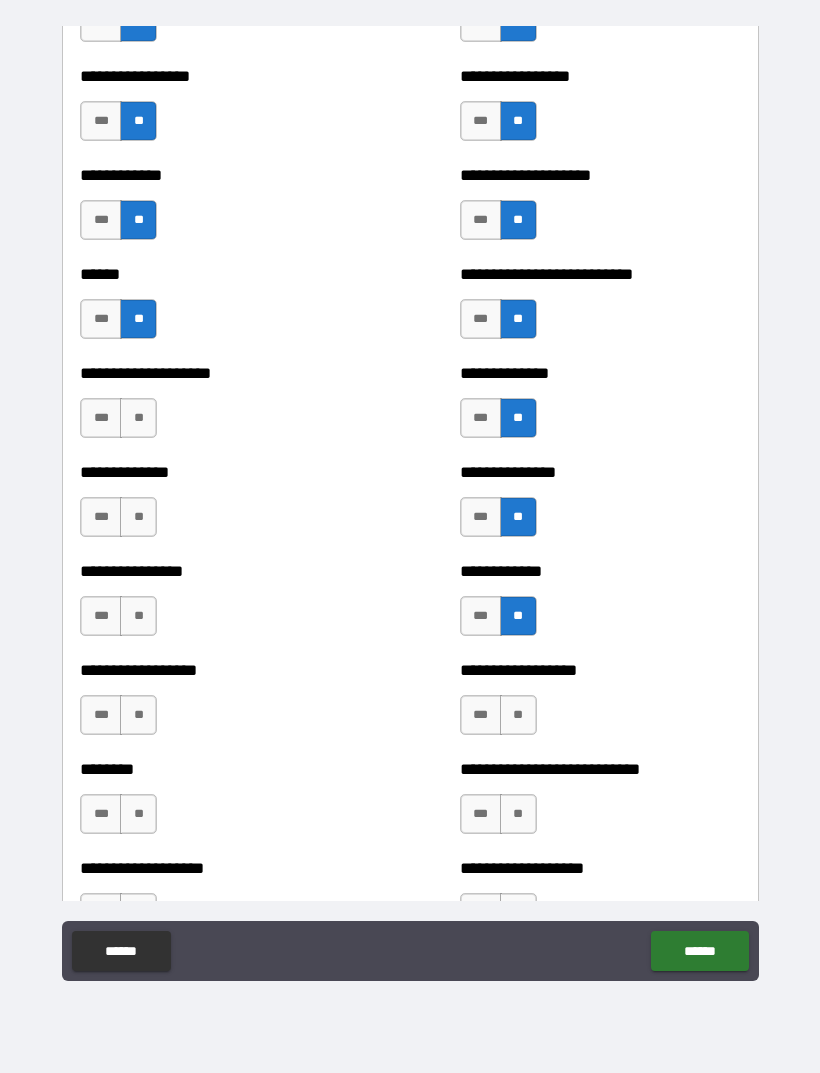 click on "**" at bounding box center (518, 715) 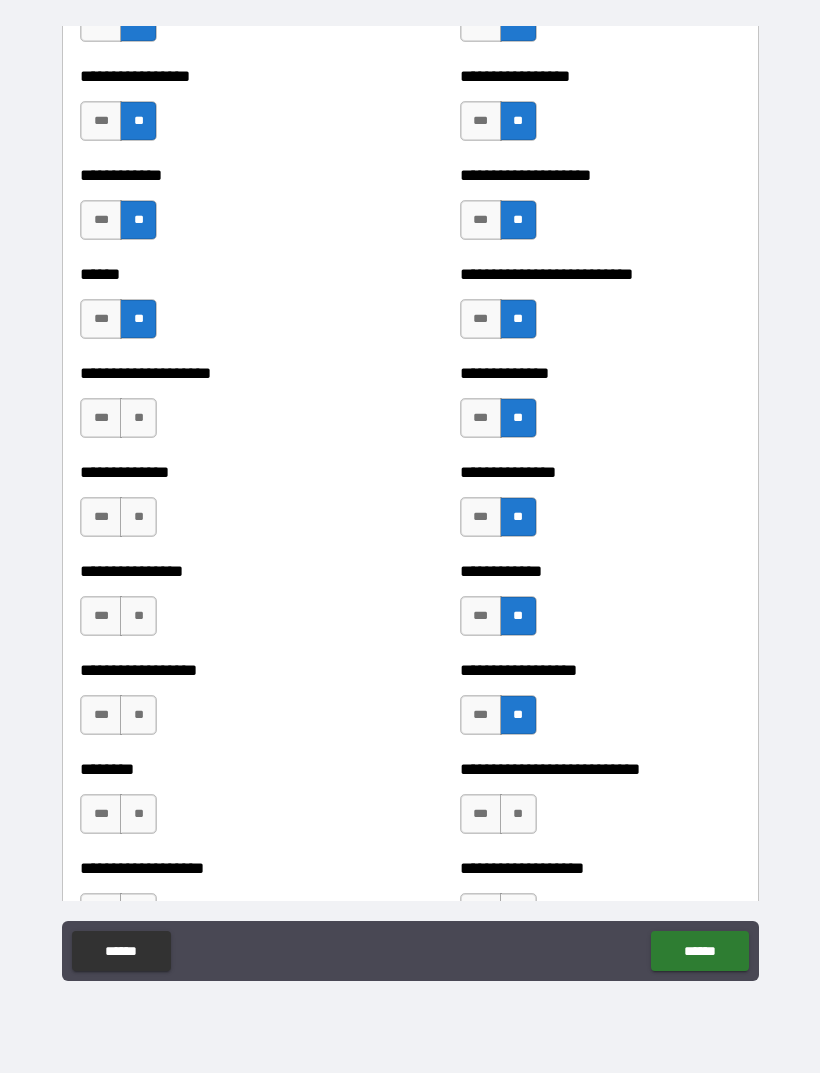 click on "**" at bounding box center (518, 814) 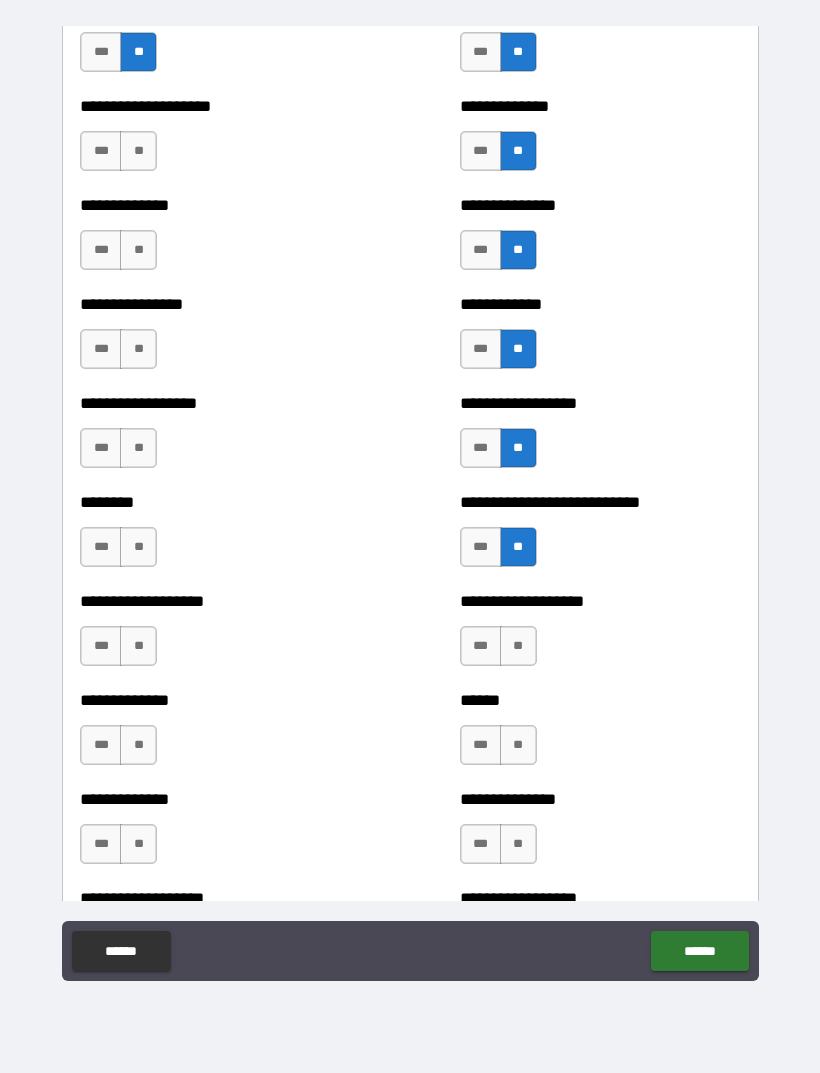 scroll, scrollTop: 4090, scrollLeft: 0, axis: vertical 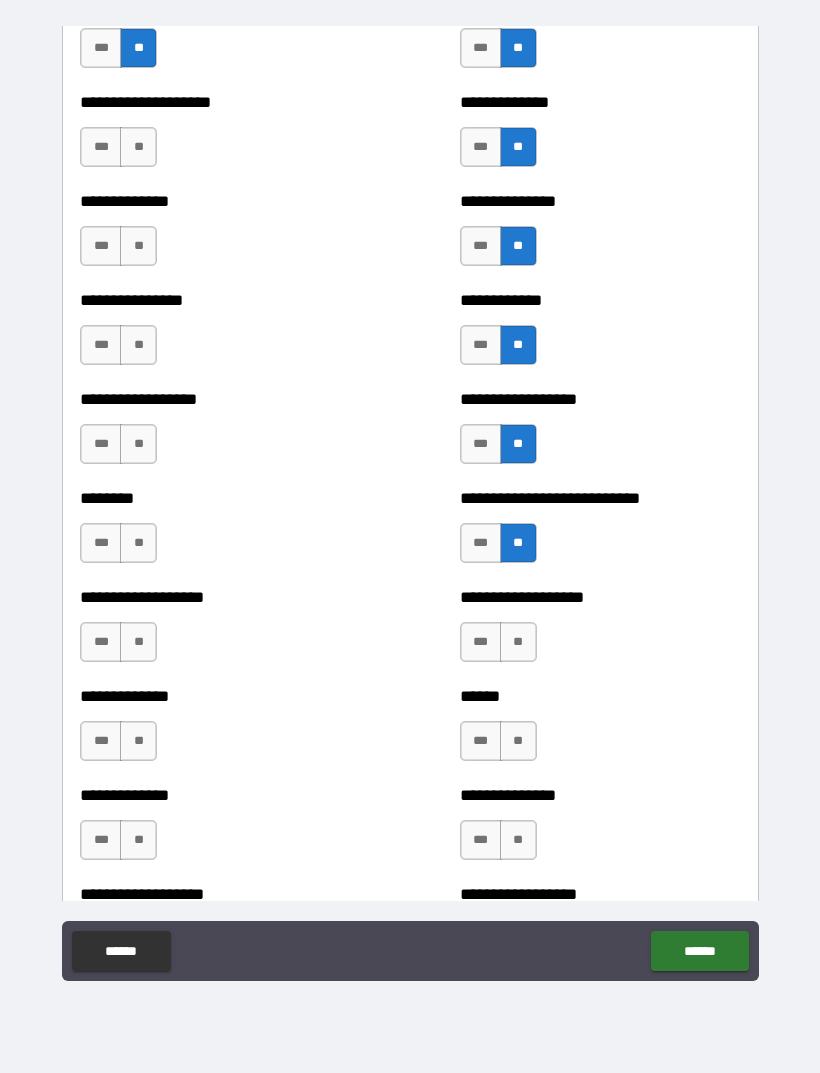 click on "**" at bounding box center [518, 642] 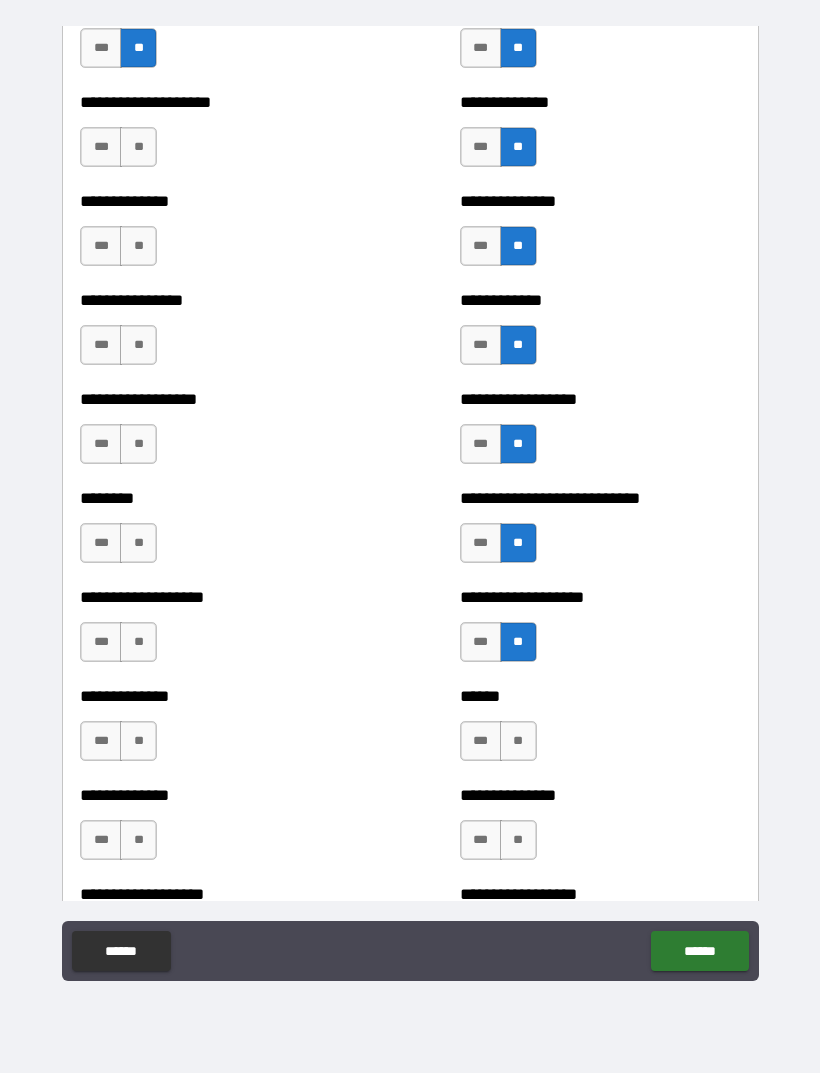 click on "**" at bounding box center (518, 741) 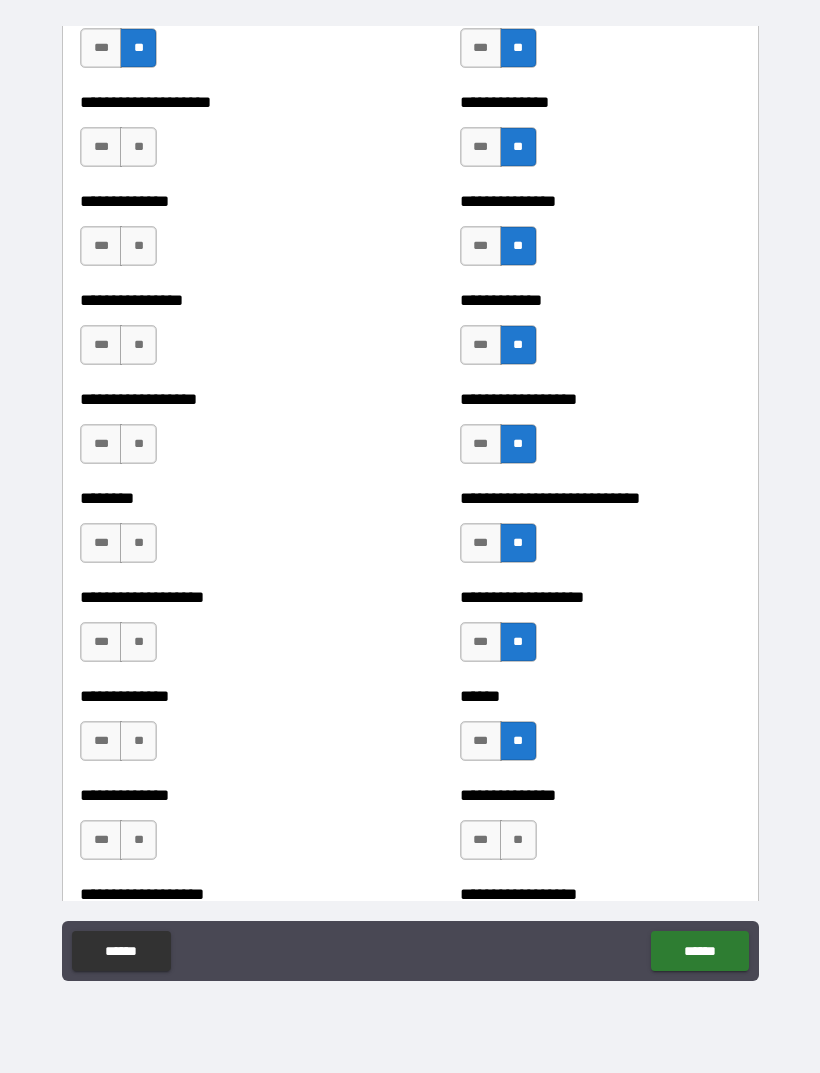click on "**" at bounding box center (518, 840) 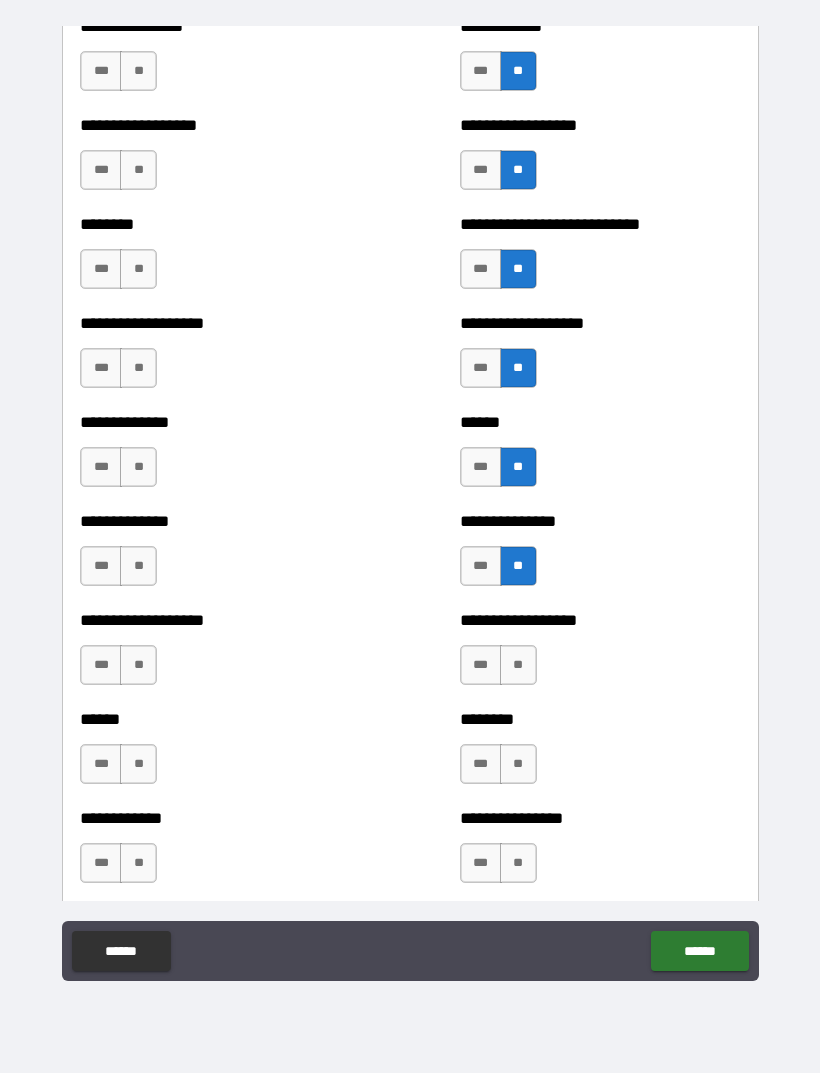 scroll, scrollTop: 4369, scrollLeft: 0, axis: vertical 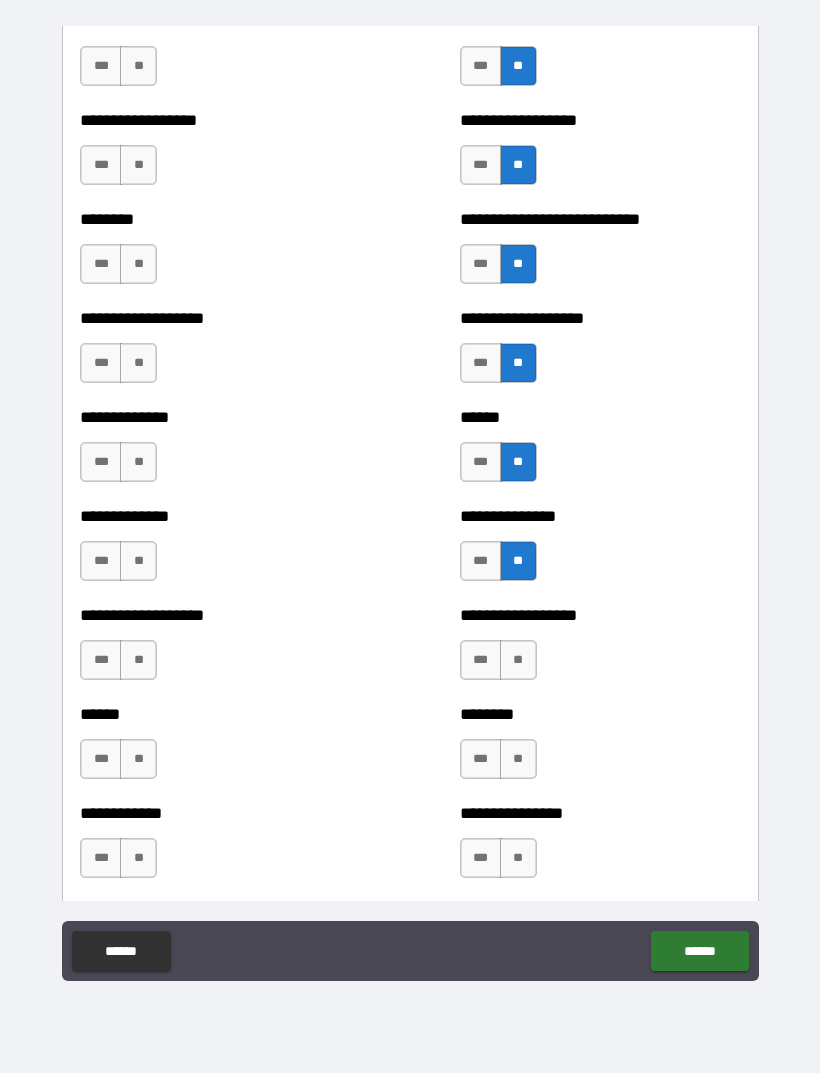 click on "**" at bounding box center (518, 660) 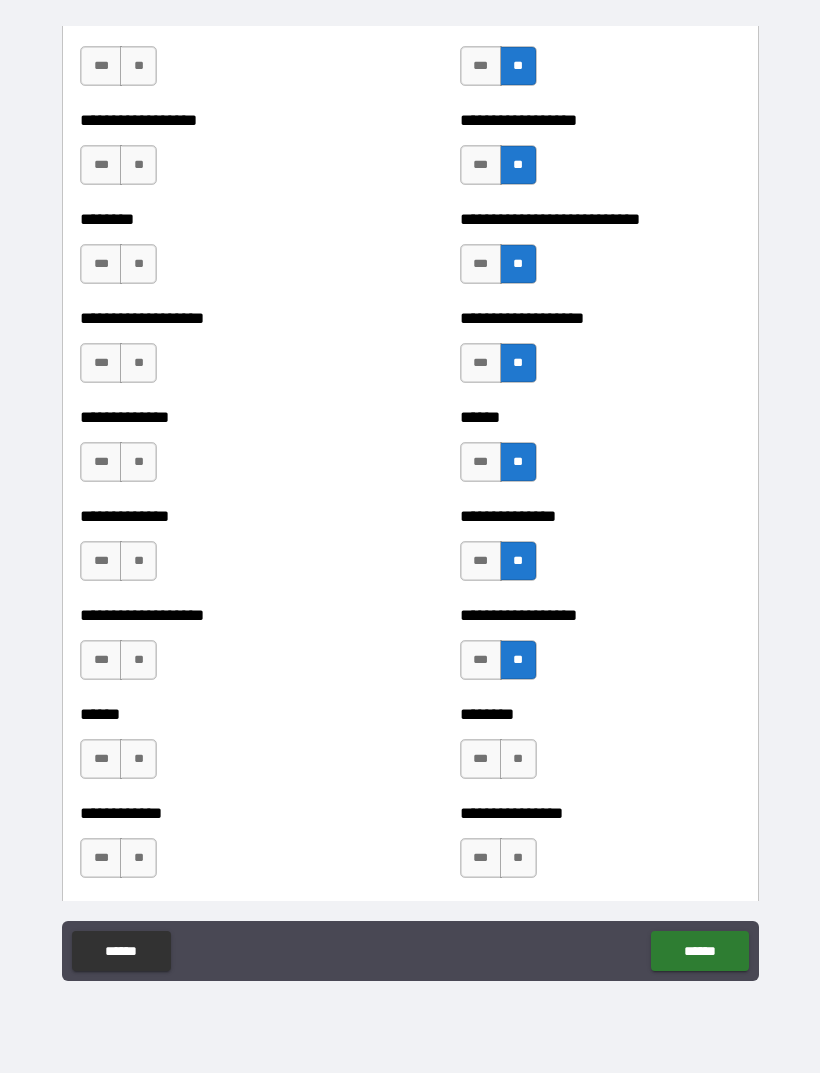 click on "**" at bounding box center (518, 759) 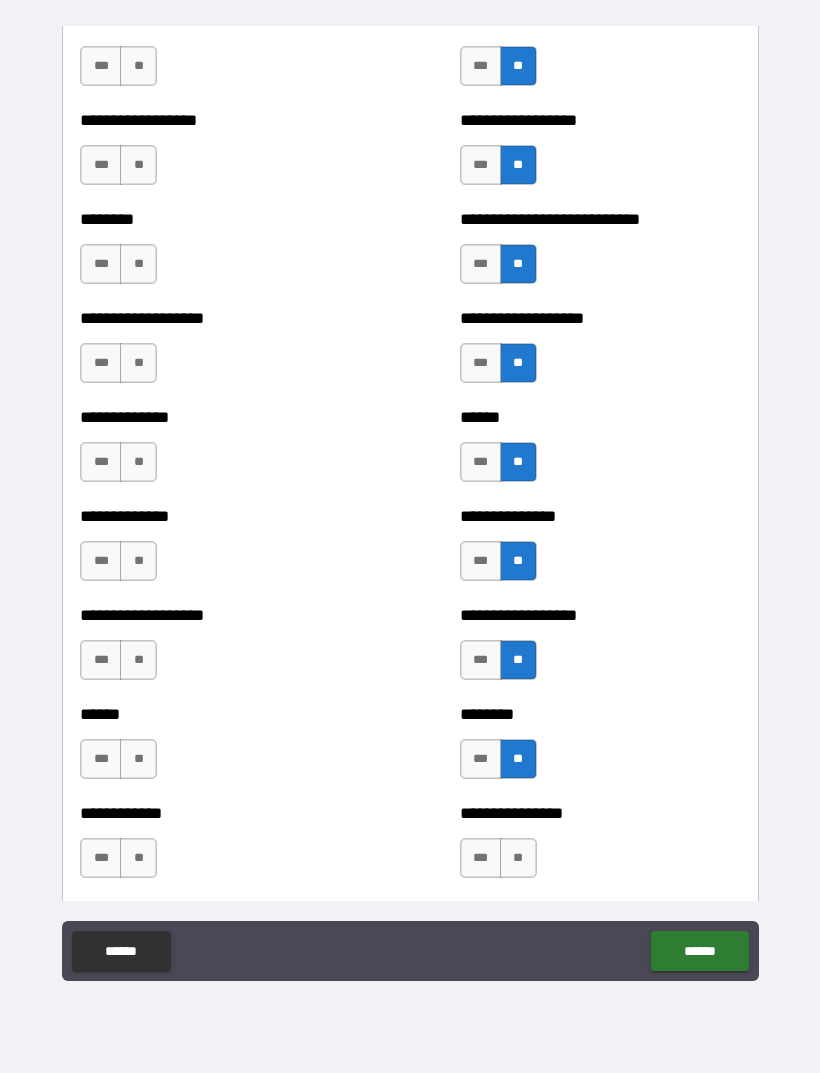 click on "**" at bounding box center (518, 858) 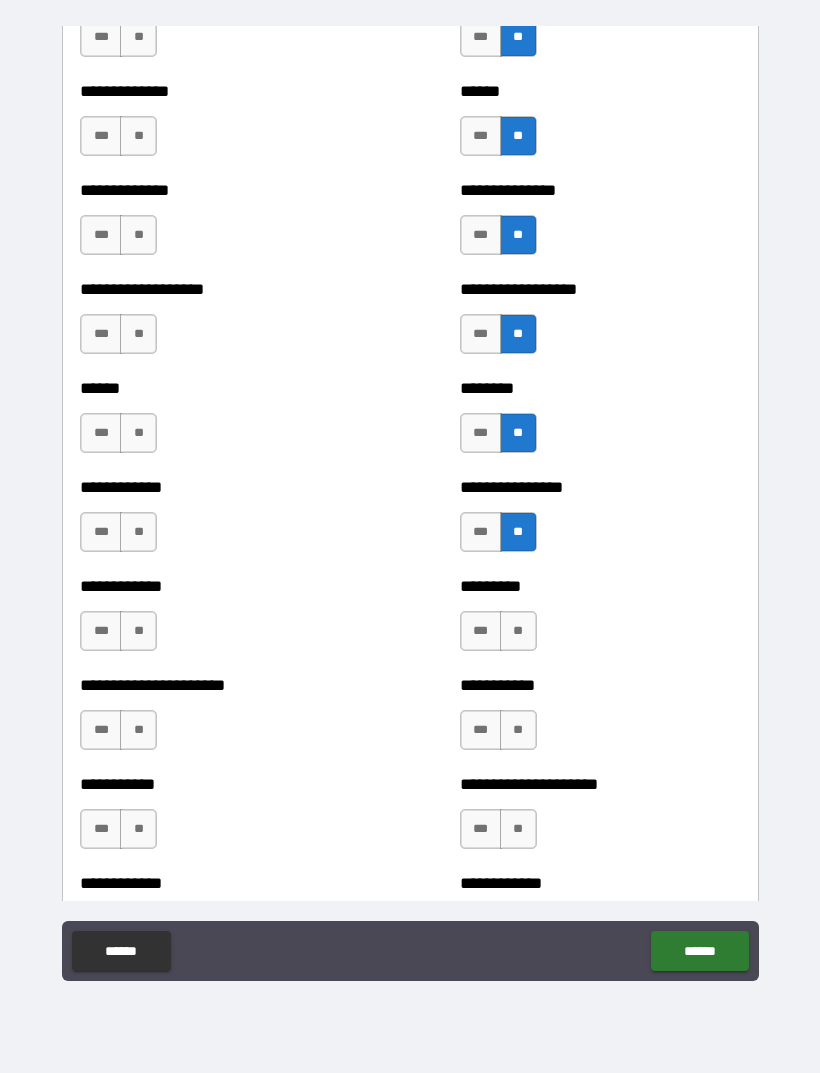 scroll, scrollTop: 4713, scrollLeft: 0, axis: vertical 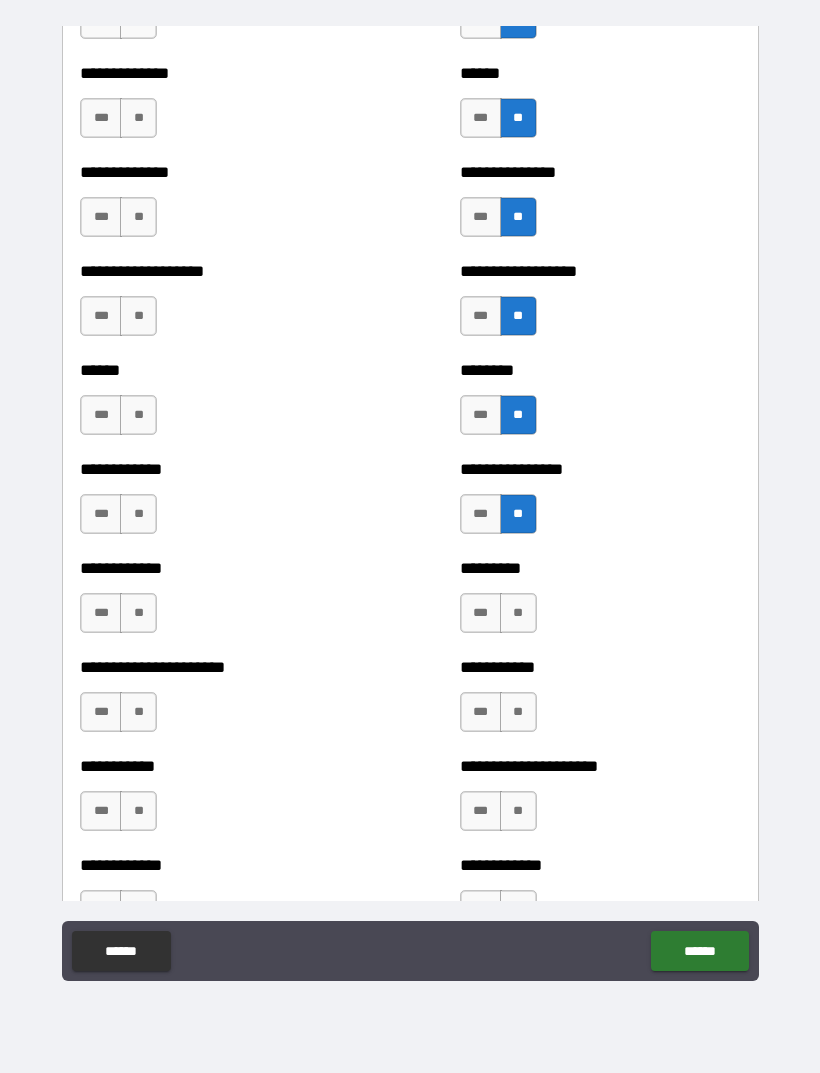 click on "**" at bounding box center (518, 613) 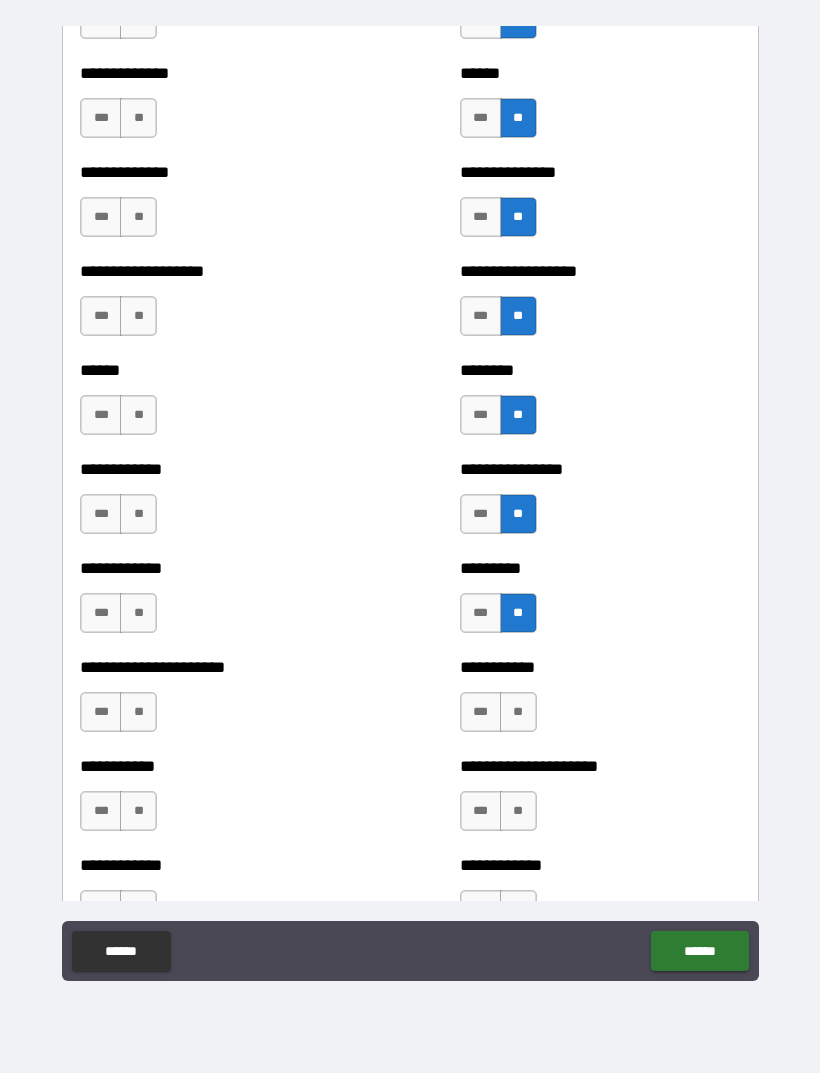 click on "**" at bounding box center [518, 712] 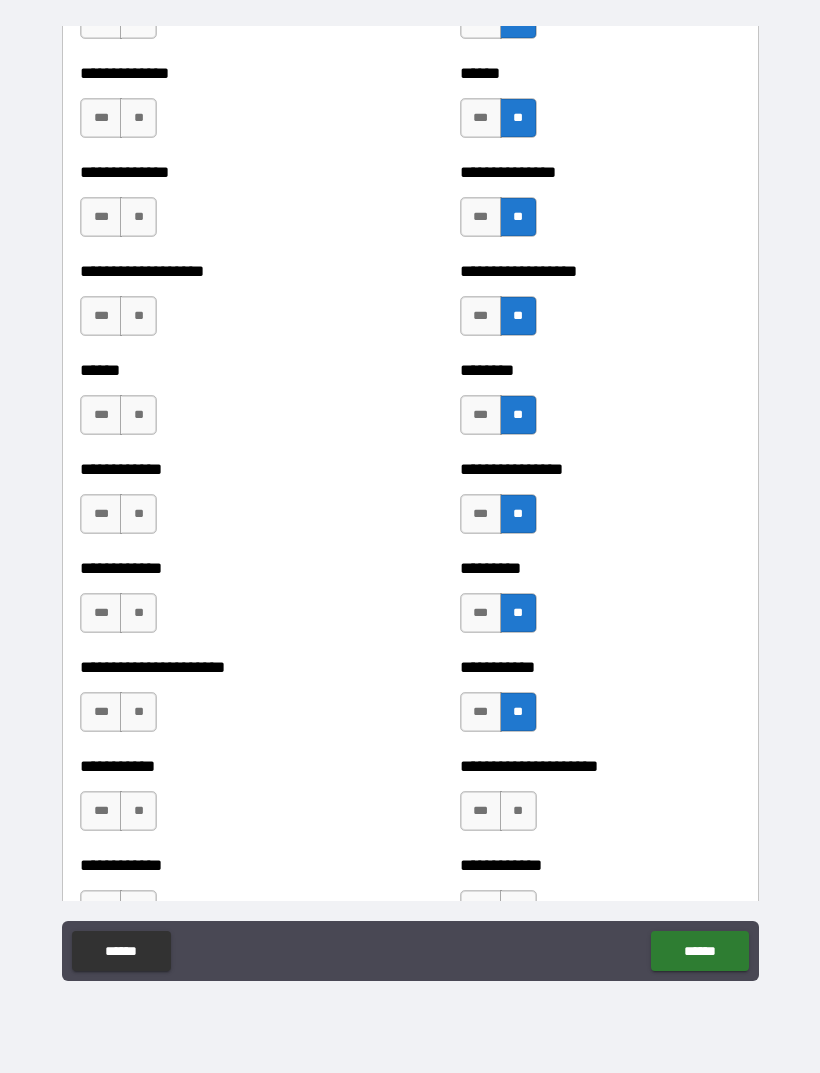click on "**" at bounding box center [518, 811] 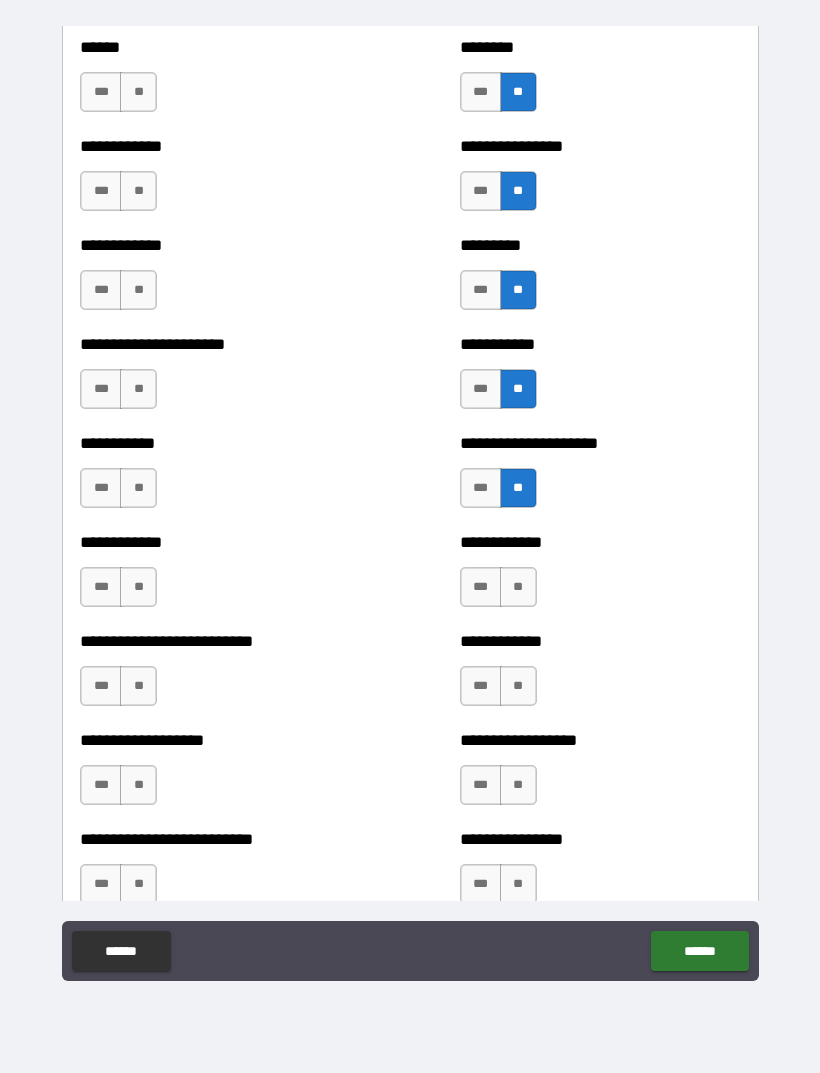 scroll, scrollTop: 5040, scrollLeft: 0, axis: vertical 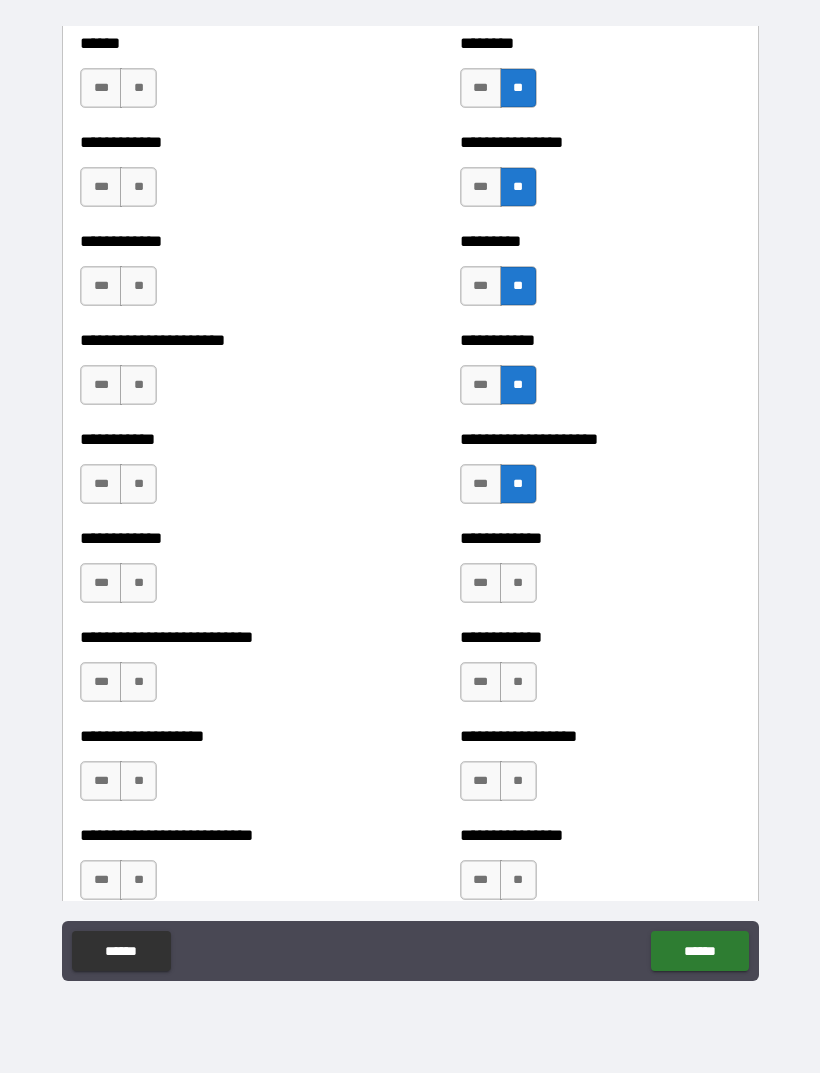 click on "**" at bounding box center (518, 583) 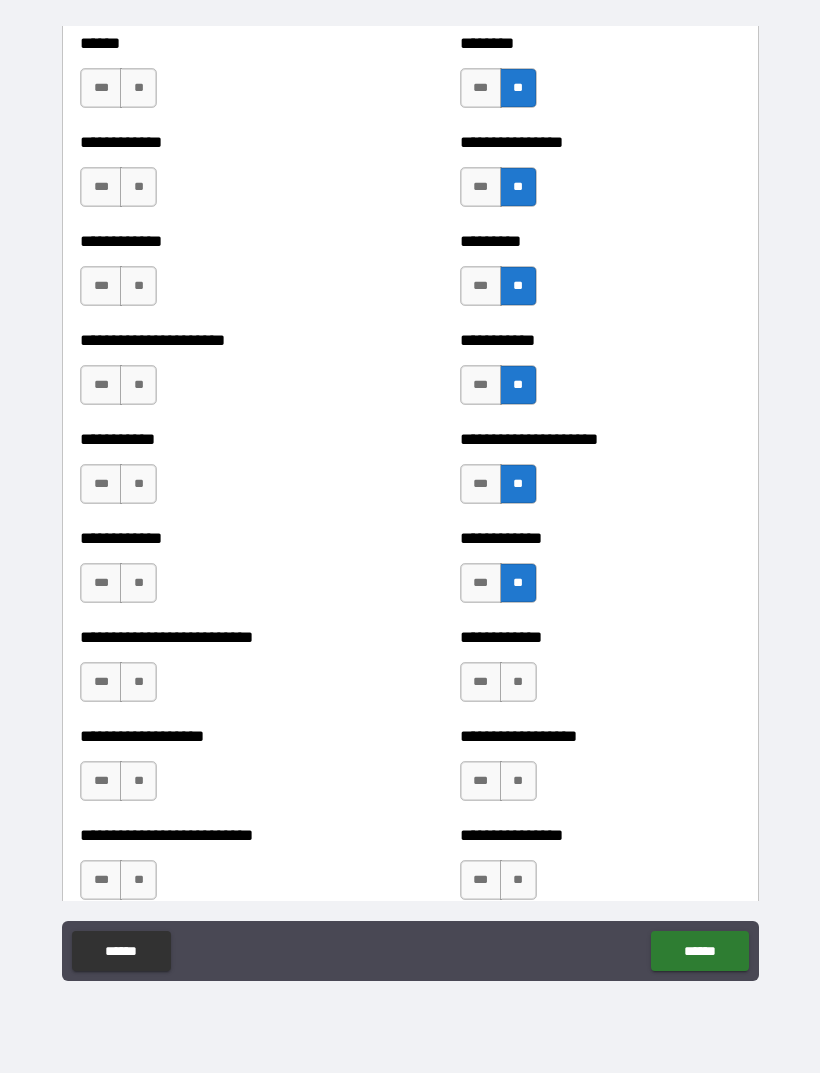 click on "**" at bounding box center (518, 682) 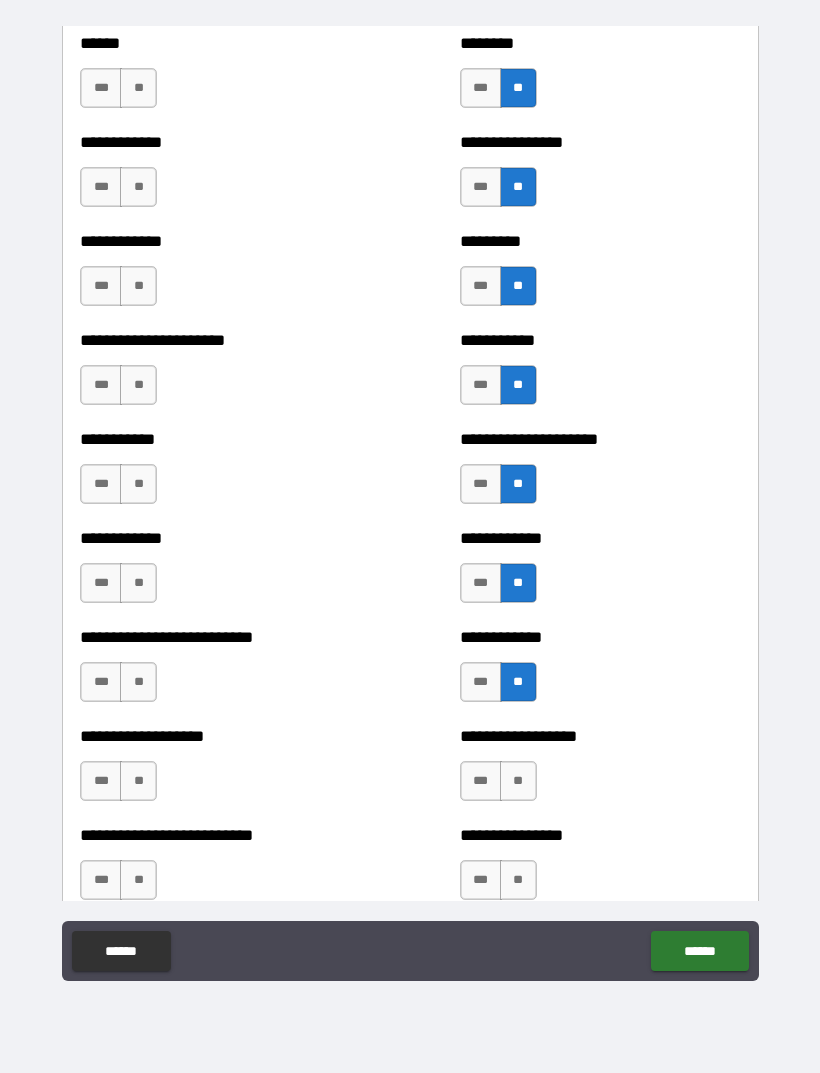 click on "**********" at bounding box center [600, 771] 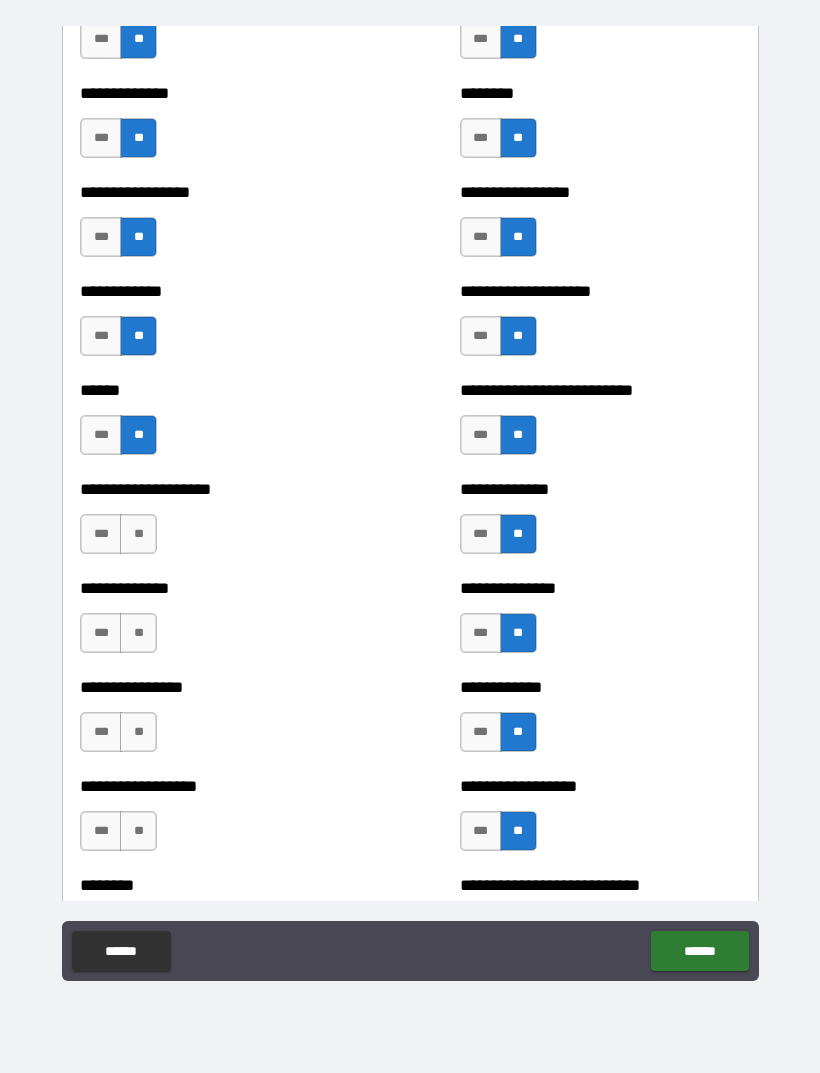 scroll, scrollTop: 3718, scrollLeft: 0, axis: vertical 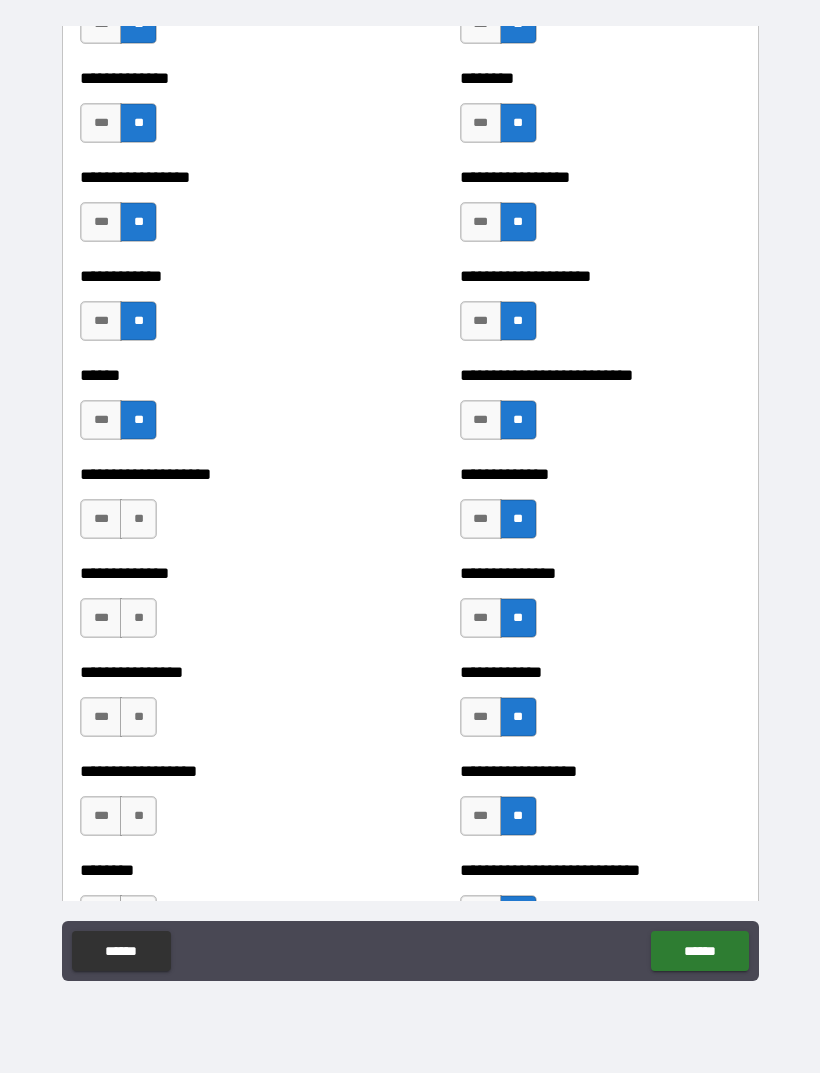 click on "**" at bounding box center [138, 519] 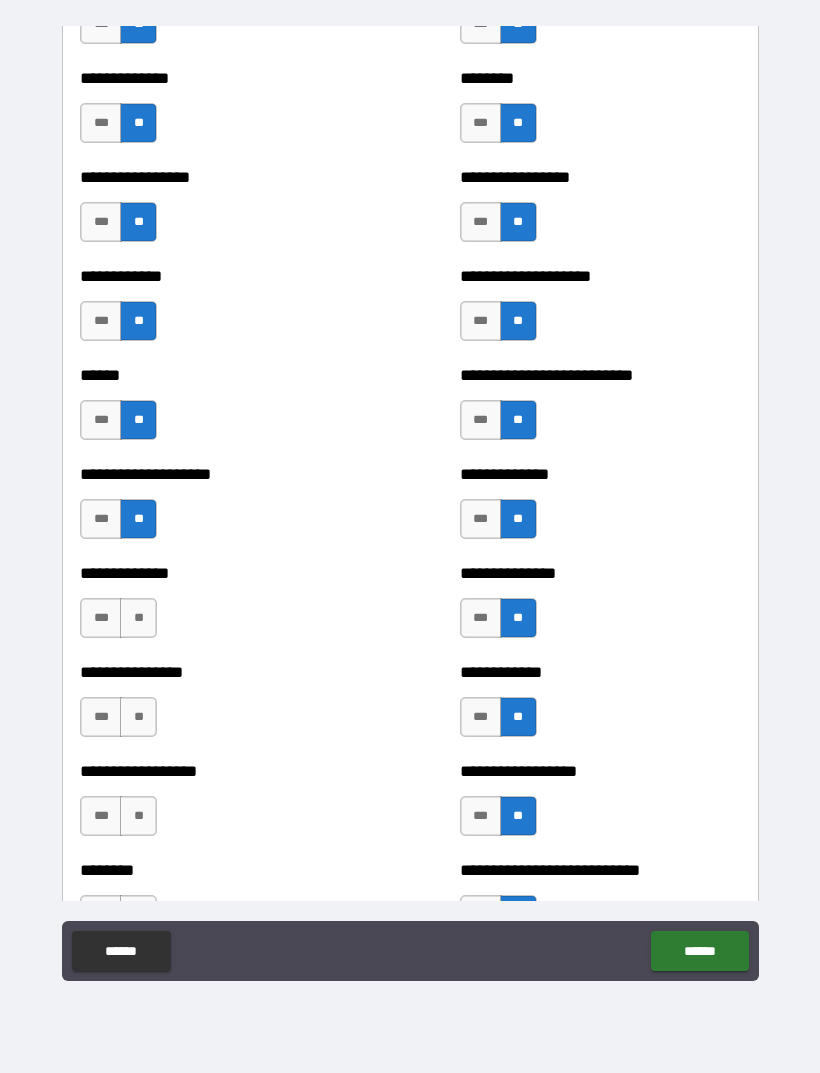 click on "**" at bounding box center (138, 618) 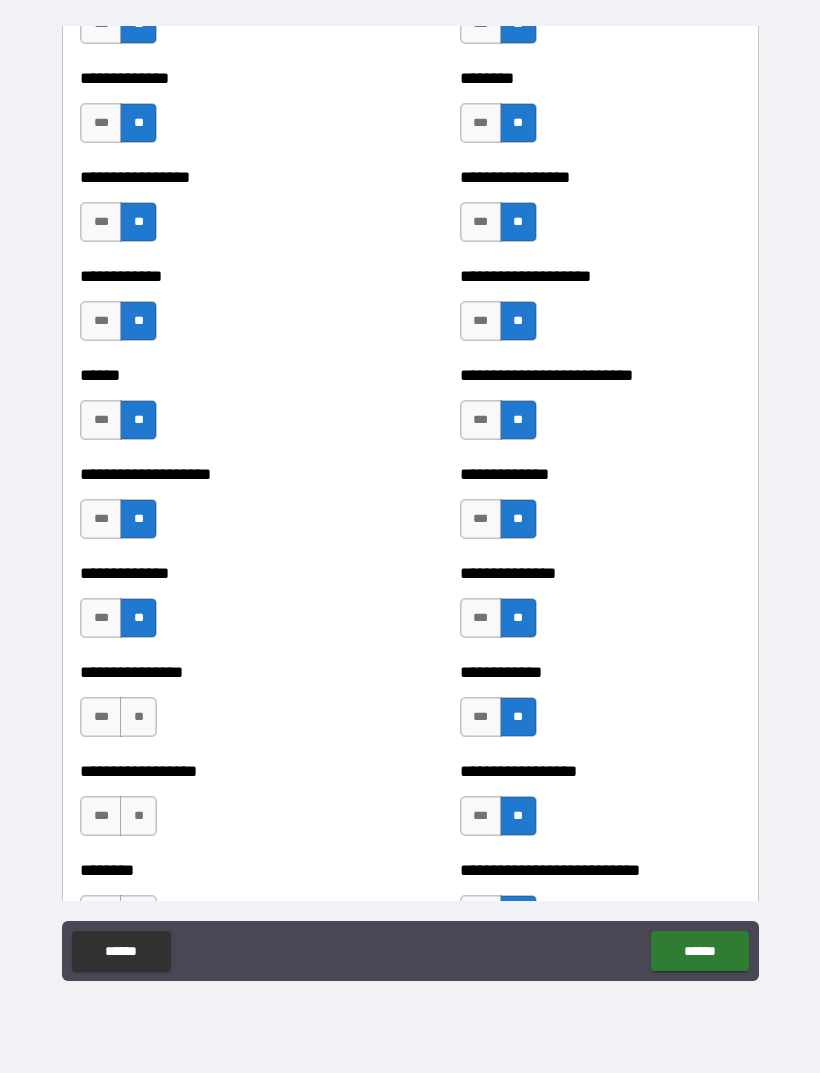 click on "***" at bounding box center (101, 717) 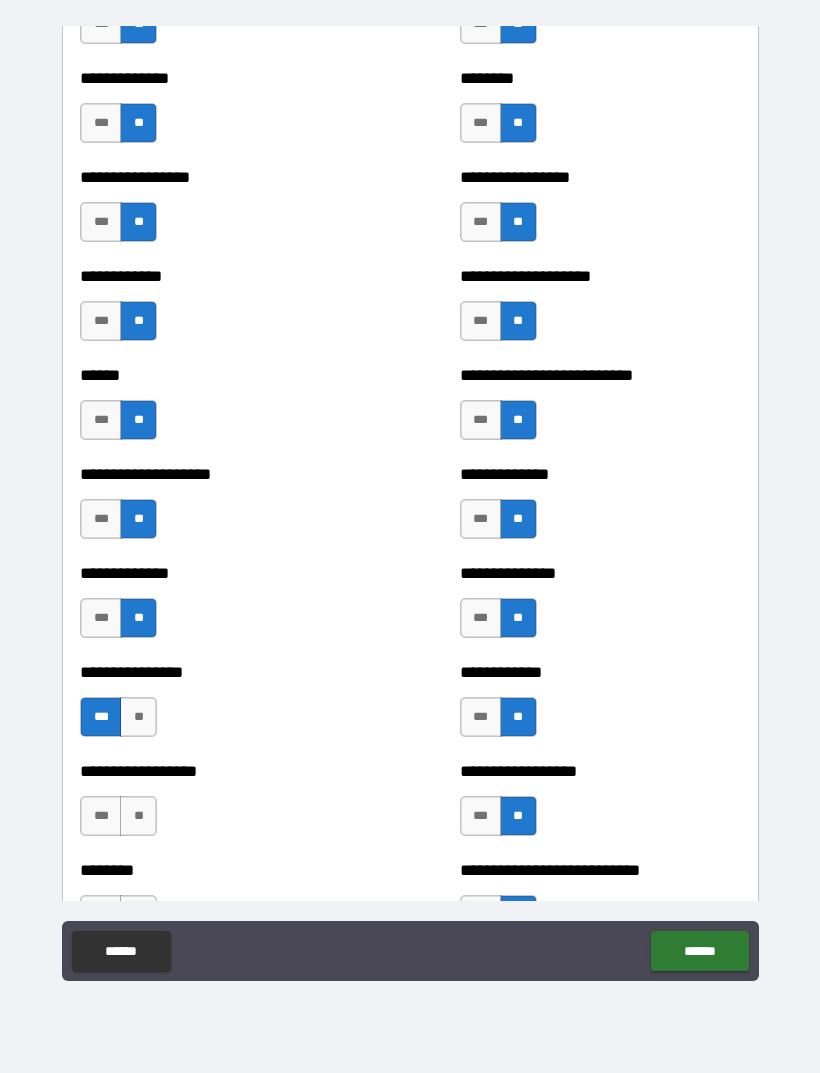 click on "**" at bounding box center (138, 717) 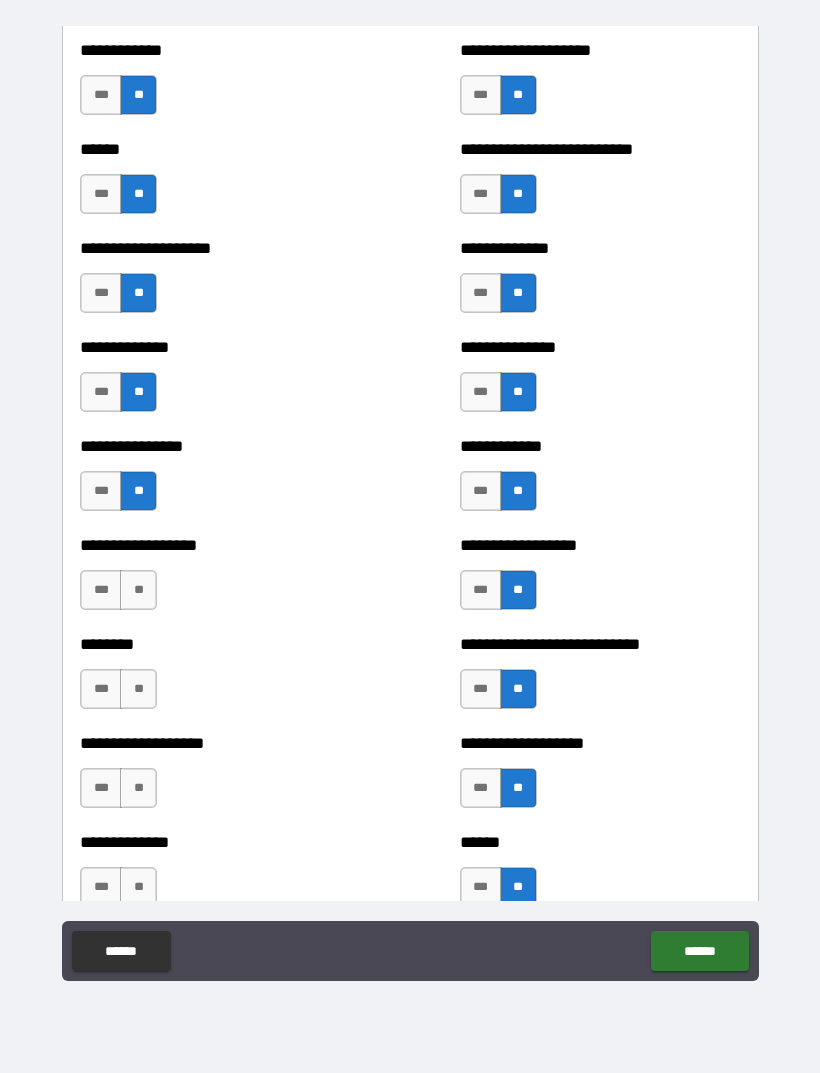 scroll, scrollTop: 3947, scrollLeft: 0, axis: vertical 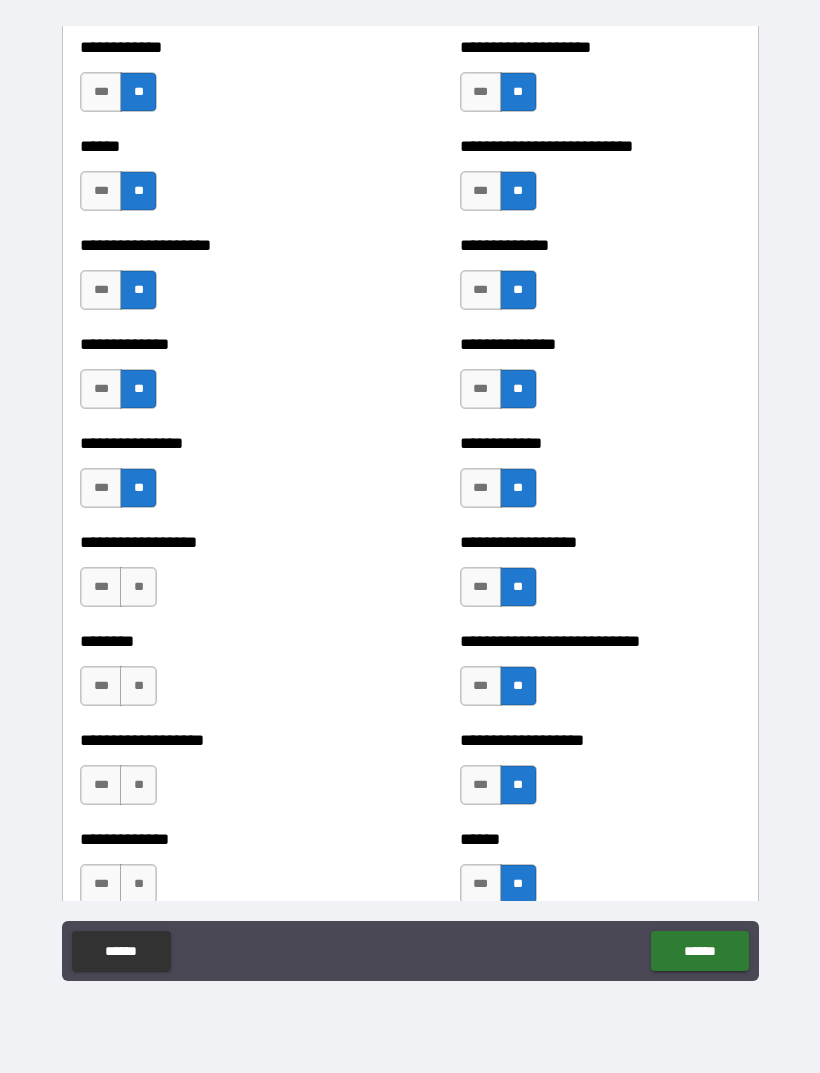click on "**" at bounding box center (138, 587) 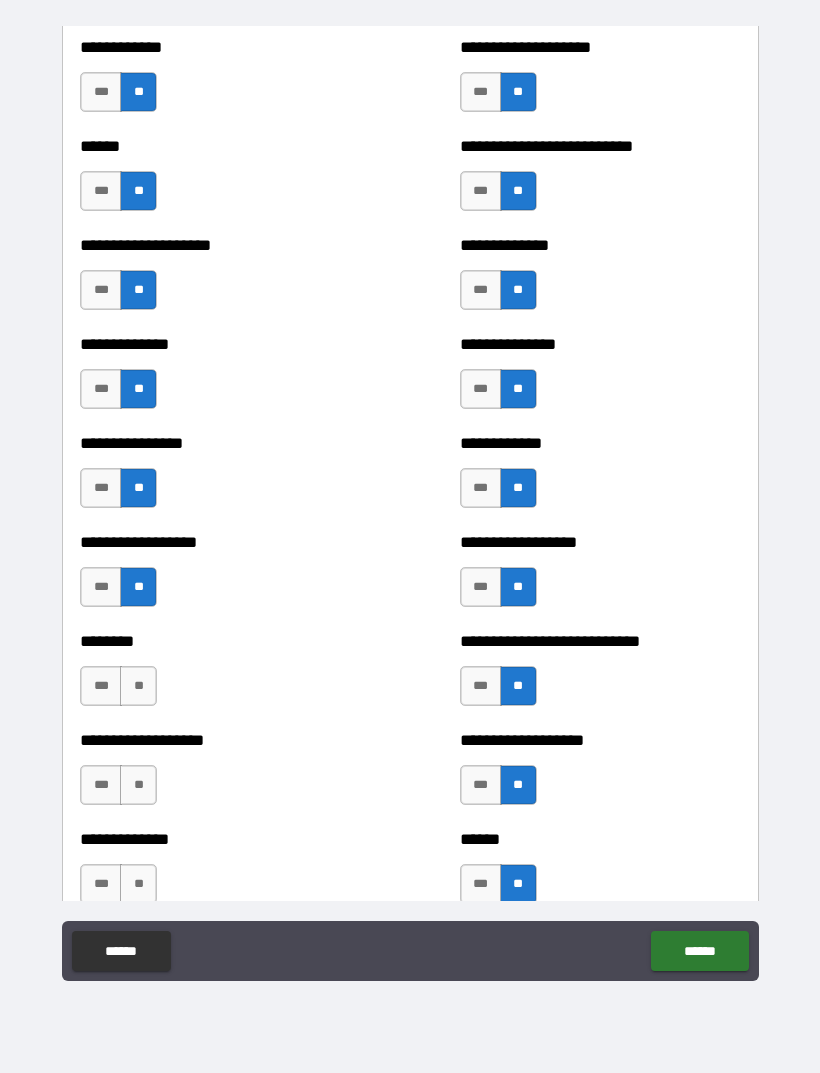 click on "**" at bounding box center [138, 686] 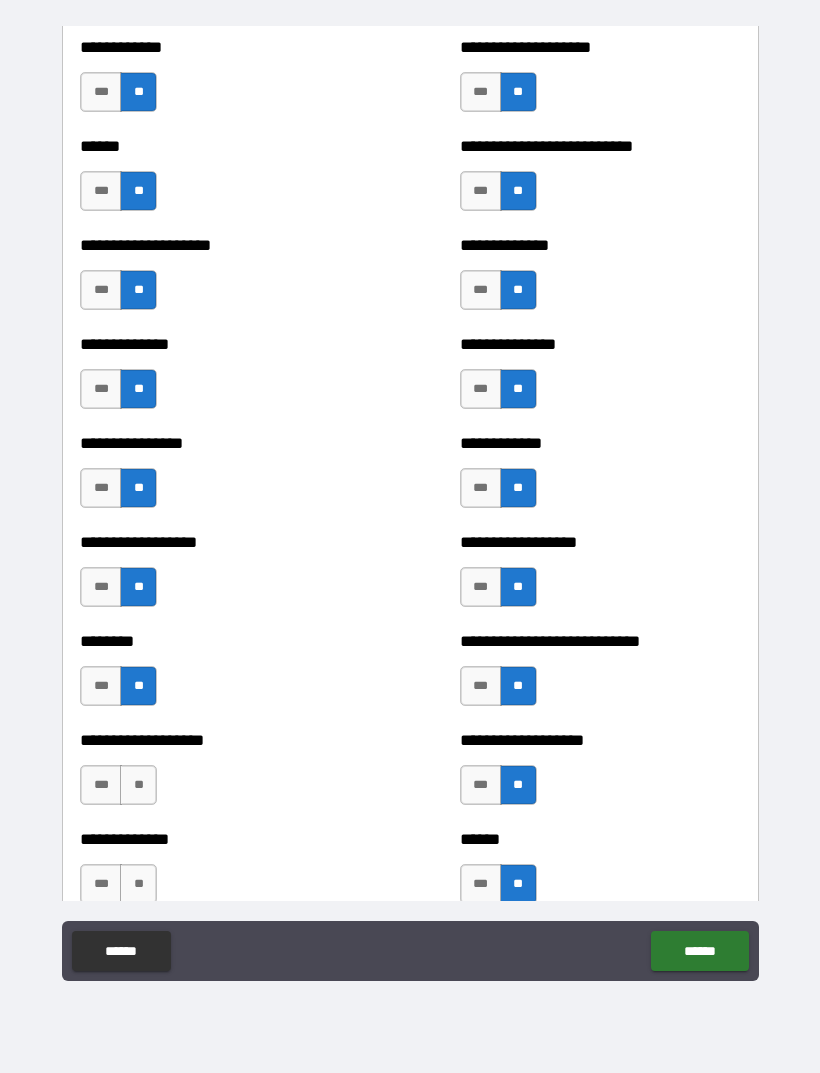 click on "**" at bounding box center [138, 785] 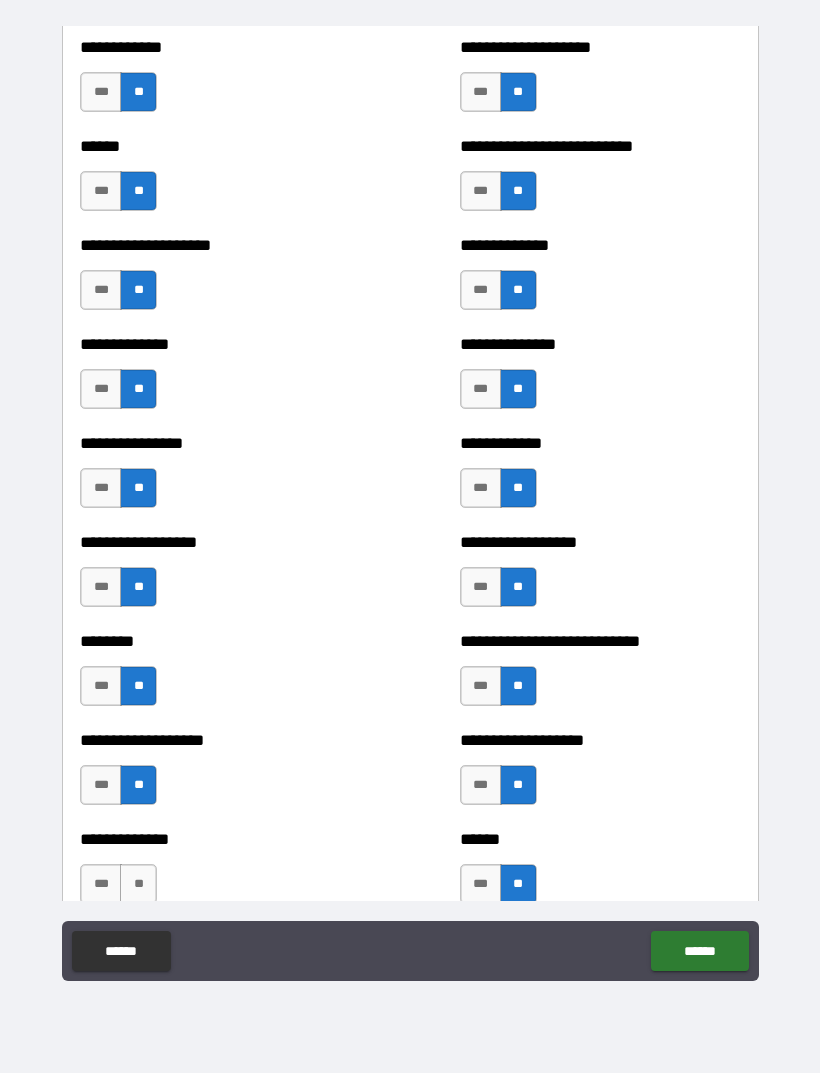 click on "**" at bounding box center [138, 884] 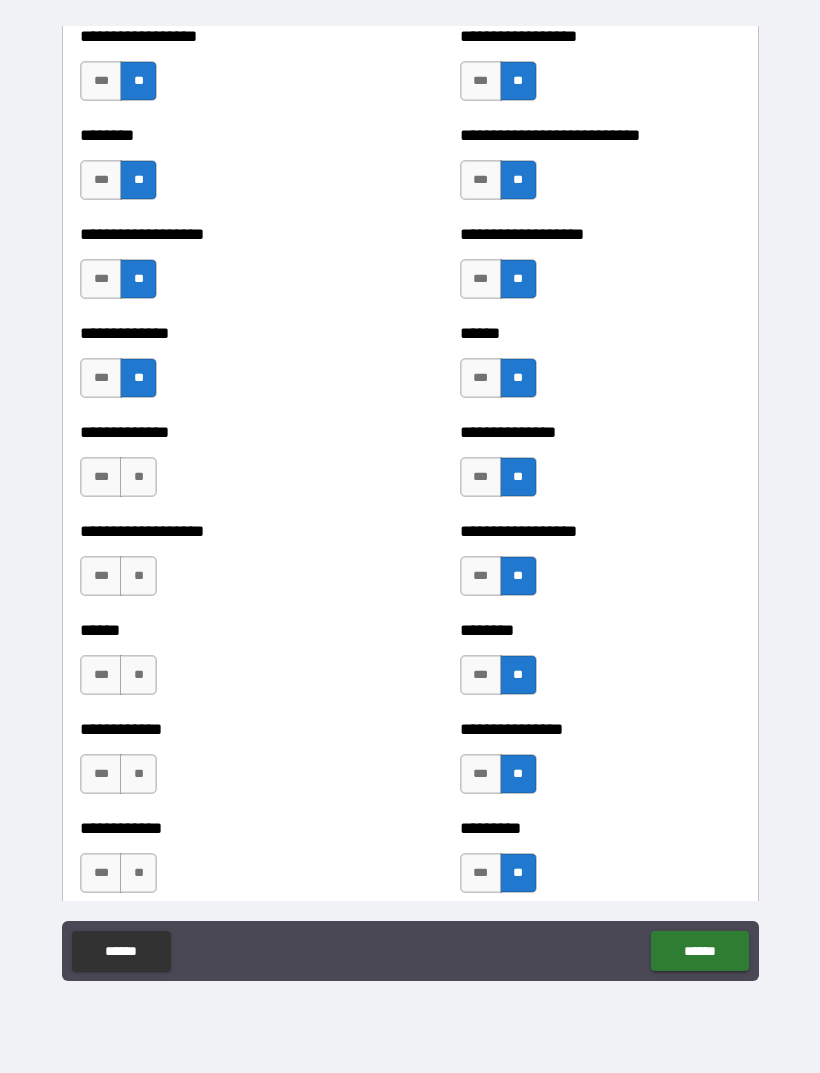 scroll, scrollTop: 4456, scrollLeft: 0, axis: vertical 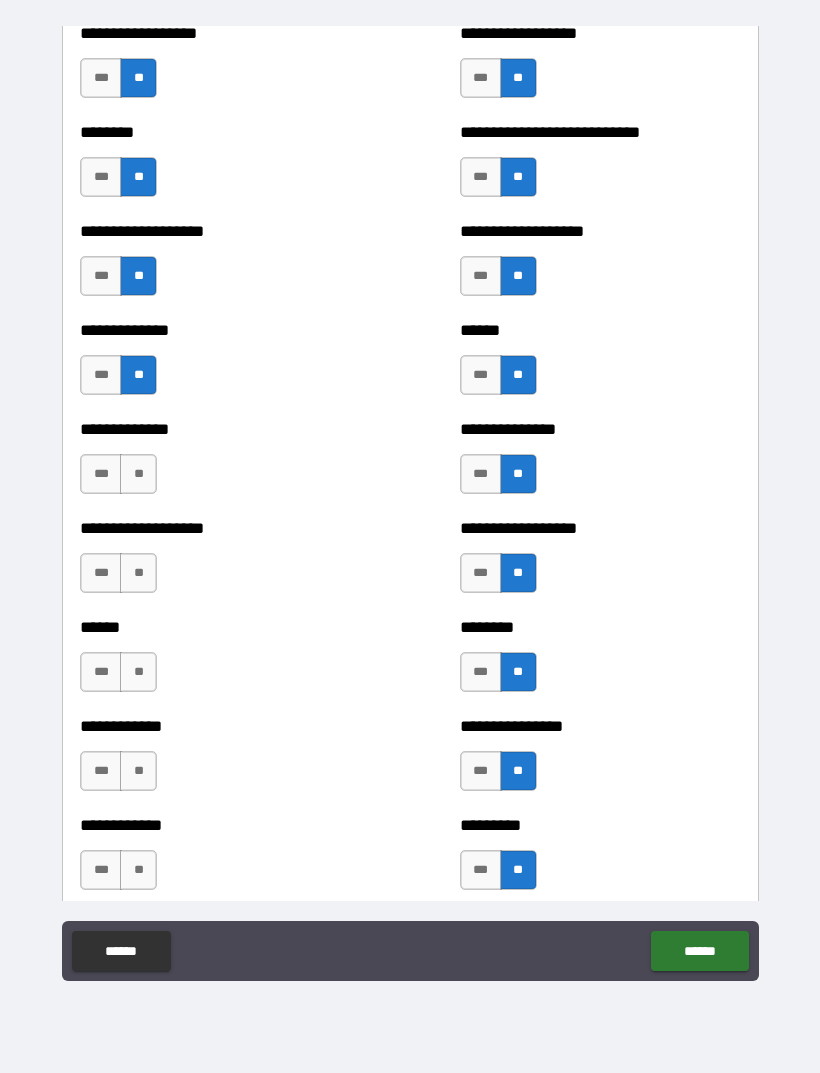 click on "**" at bounding box center (138, 474) 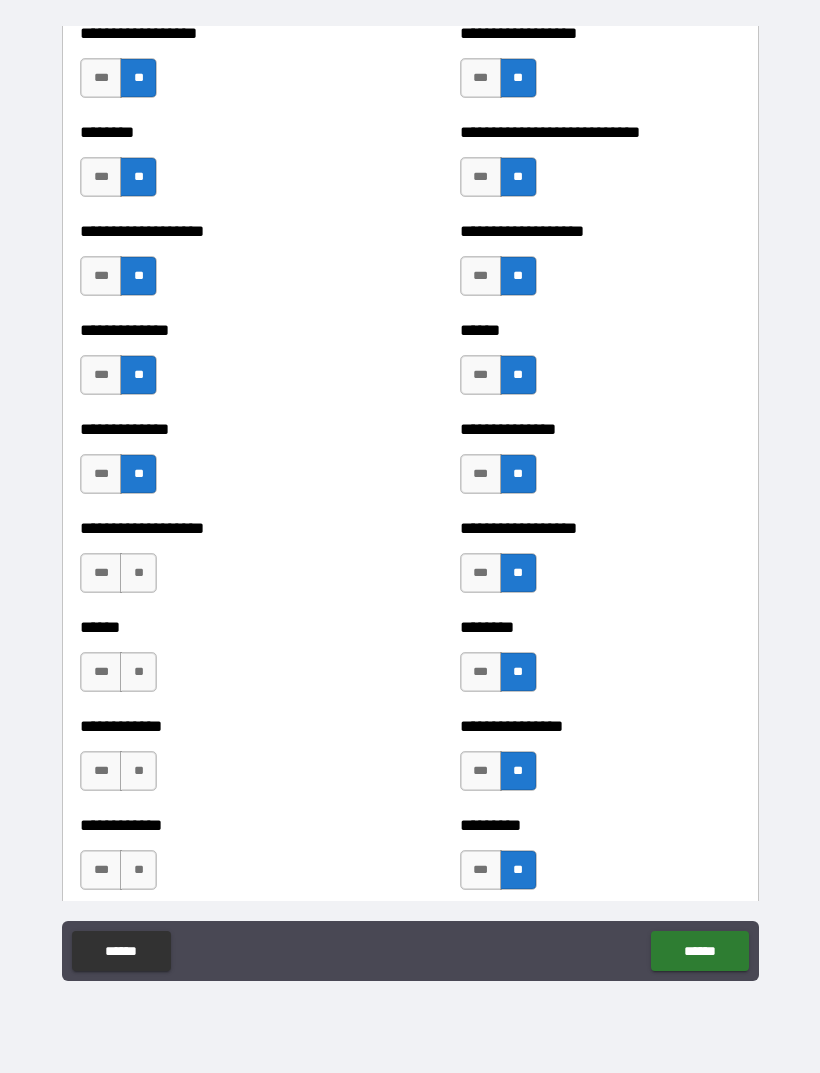 click on "**" at bounding box center (138, 573) 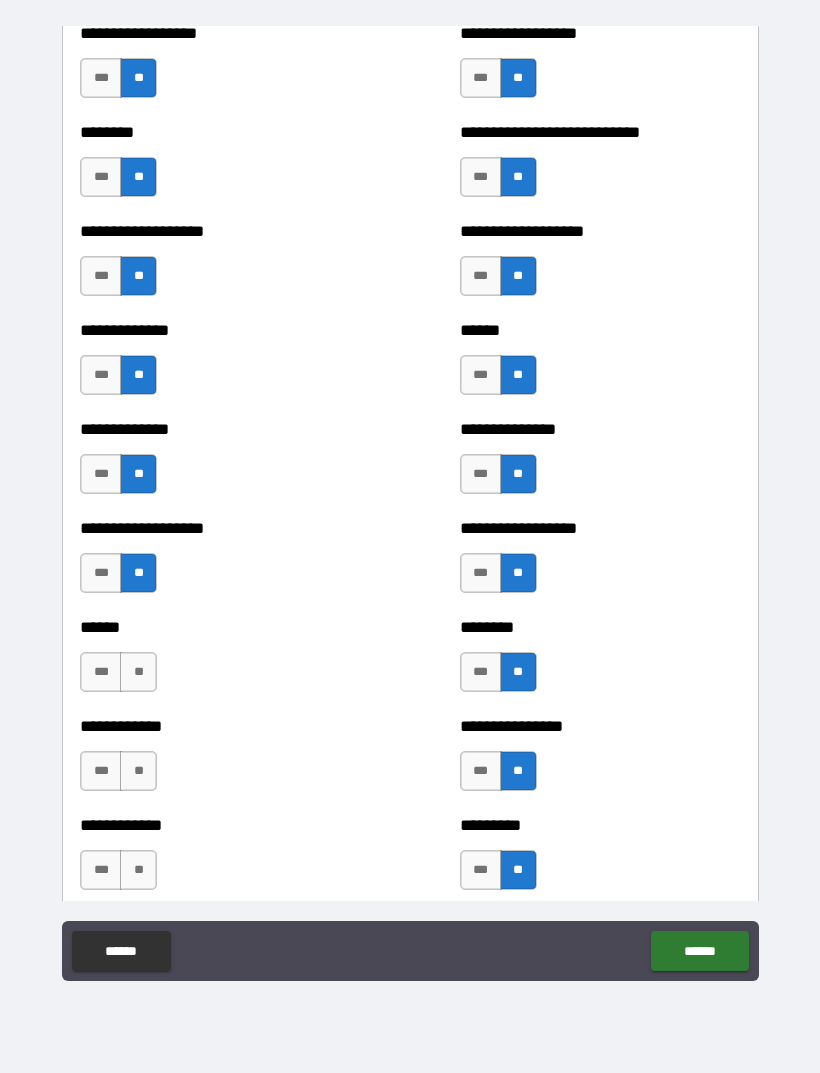 click on "**" at bounding box center (138, 672) 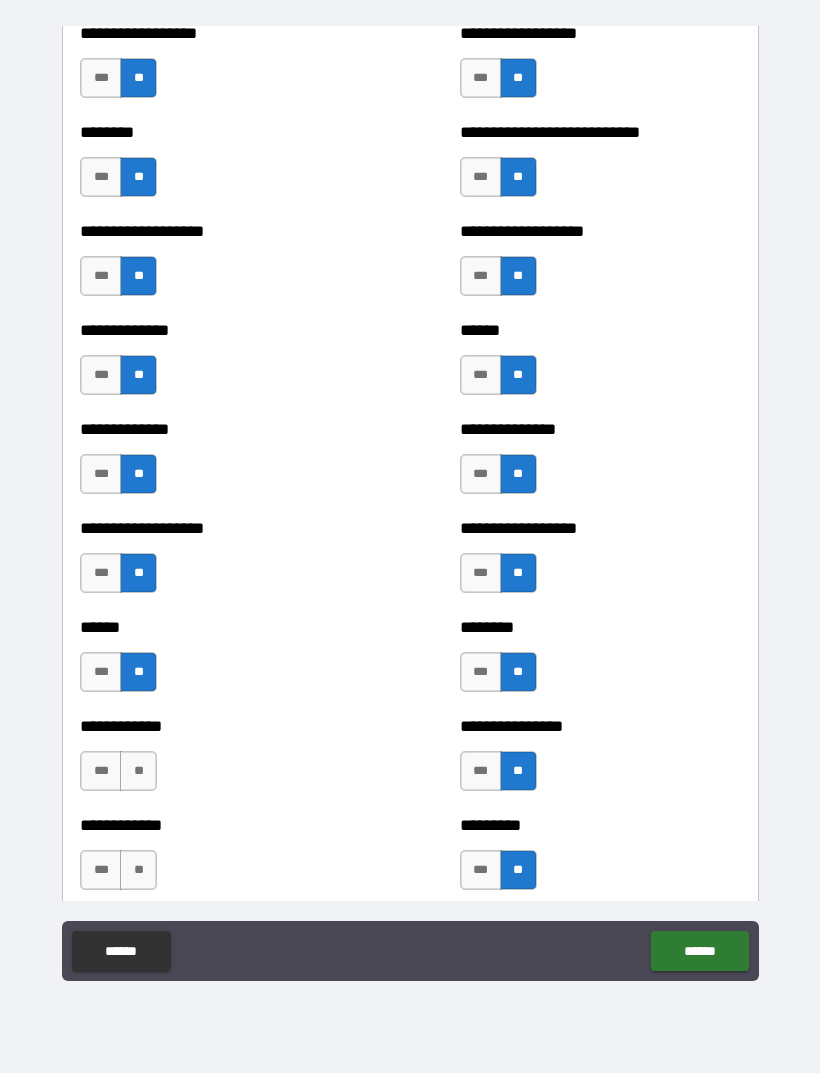 click on "**" at bounding box center (138, 771) 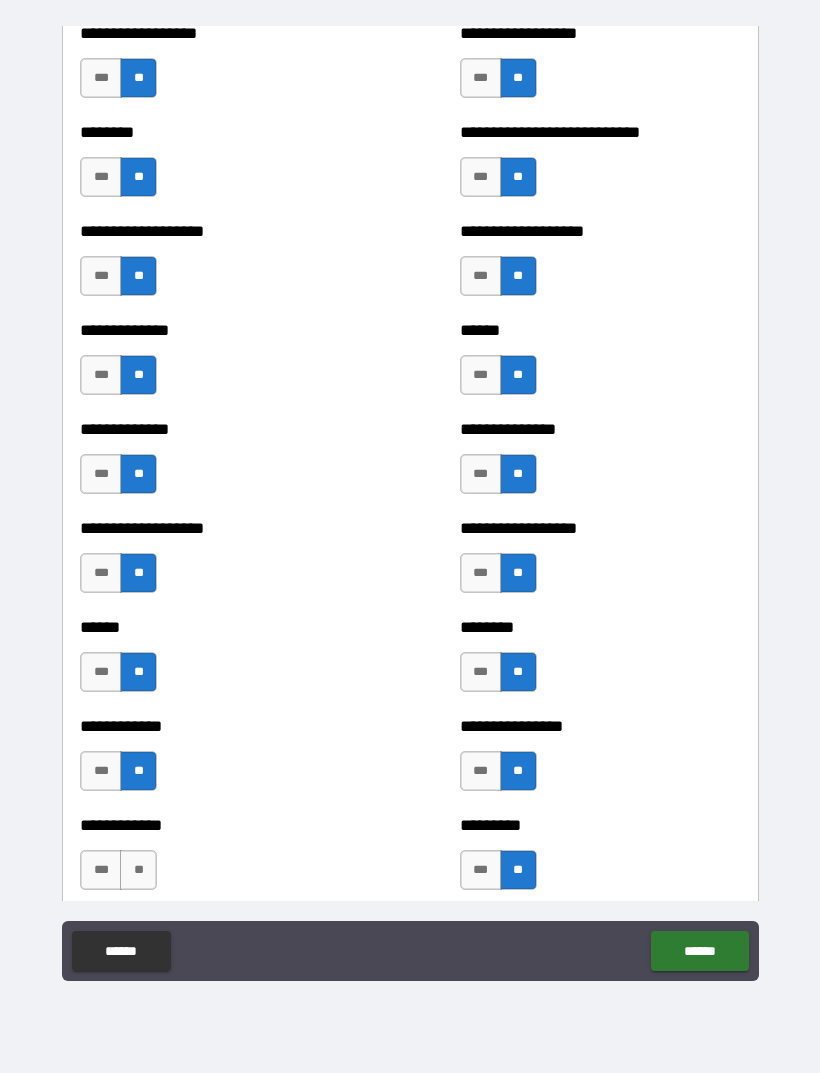 click on "**" at bounding box center [138, 870] 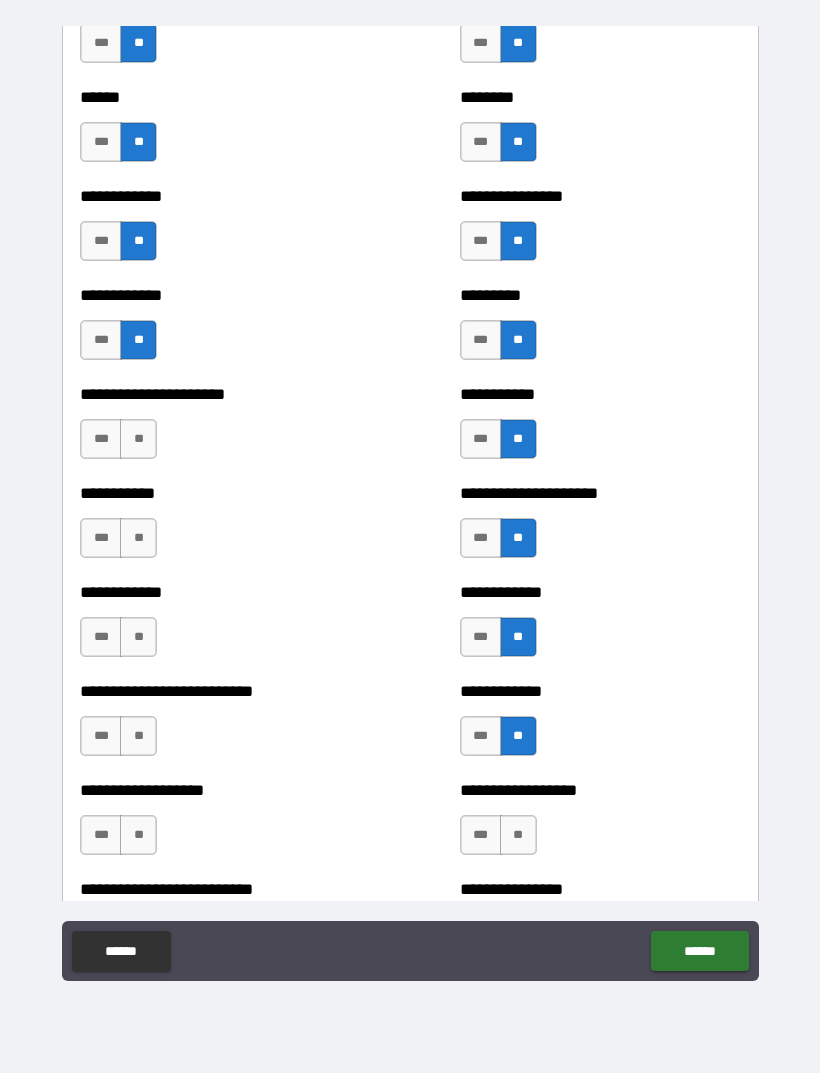 scroll, scrollTop: 5013, scrollLeft: 0, axis: vertical 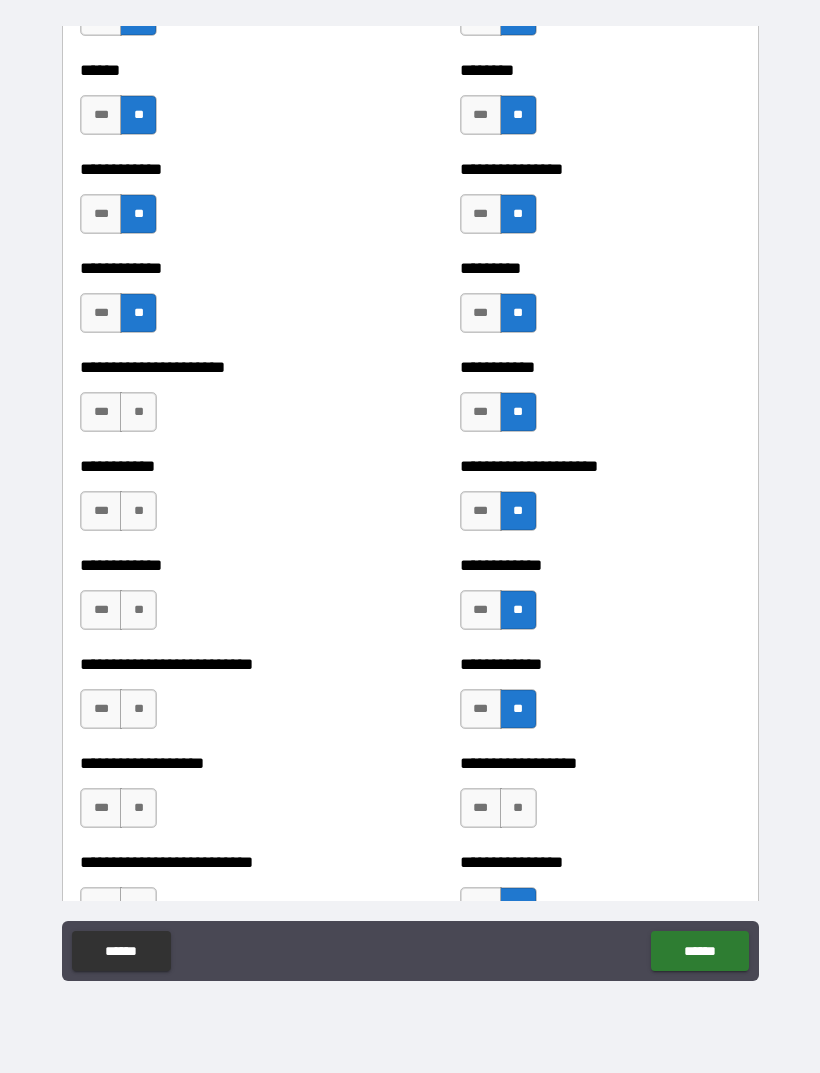 click on "**" at bounding box center [138, 412] 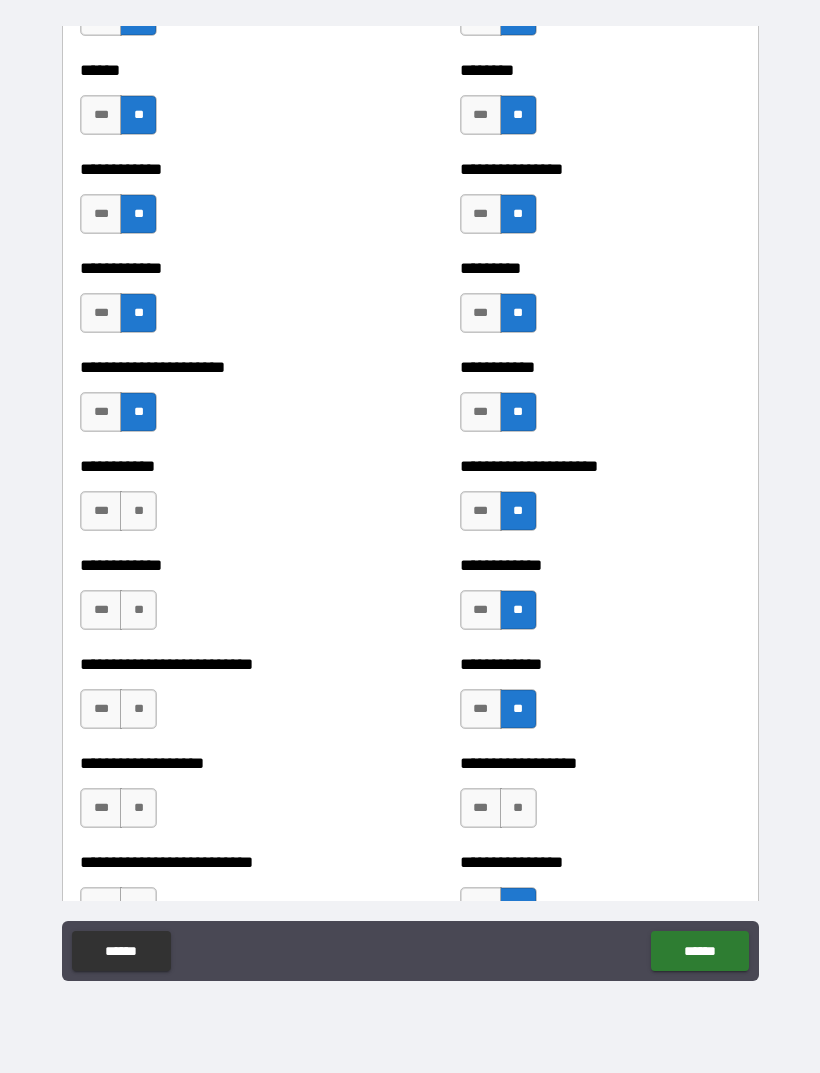 click on "**" at bounding box center (138, 511) 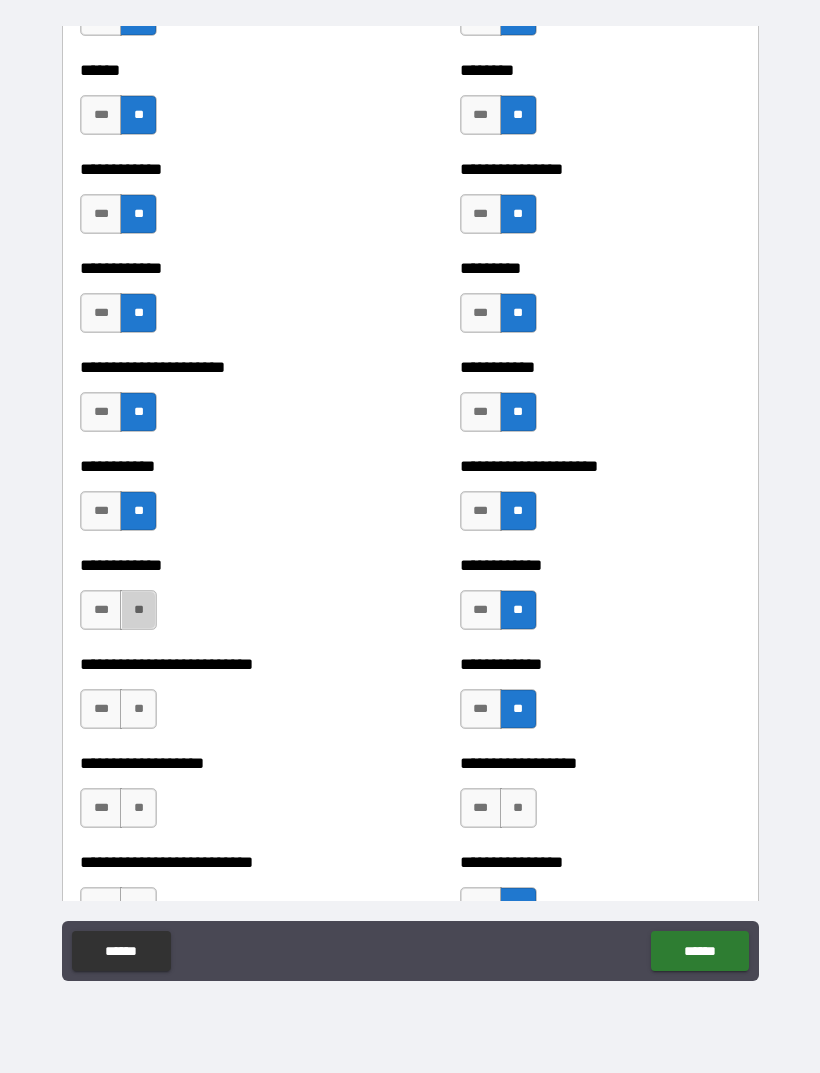 click on "**" at bounding box center [138, 610] 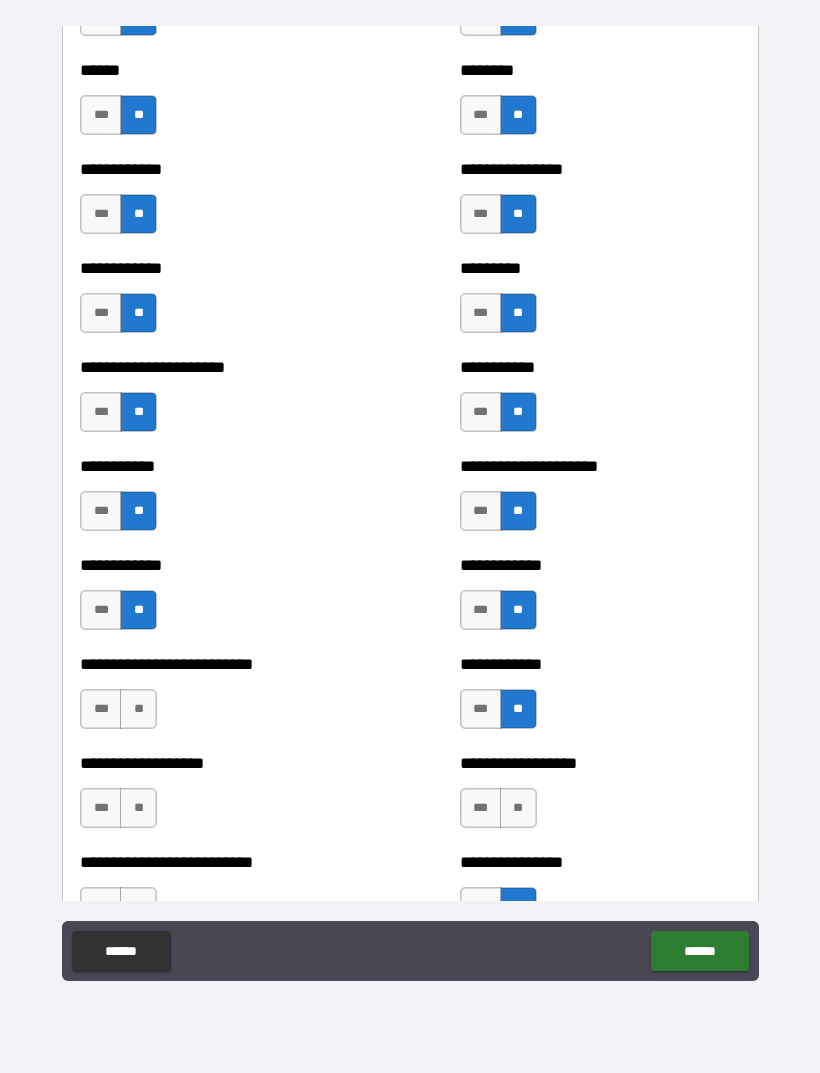 click on "**" at bounding box center [138, 709] 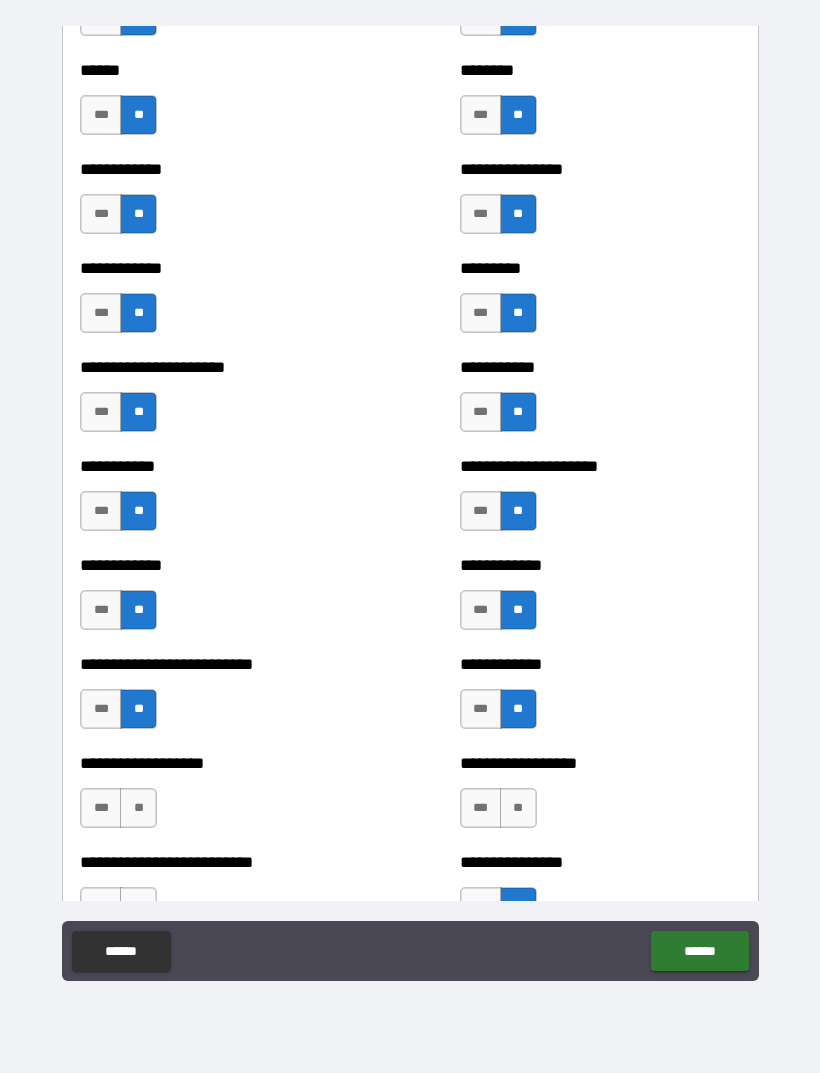 click on "**" at bounding box center (138, 808) 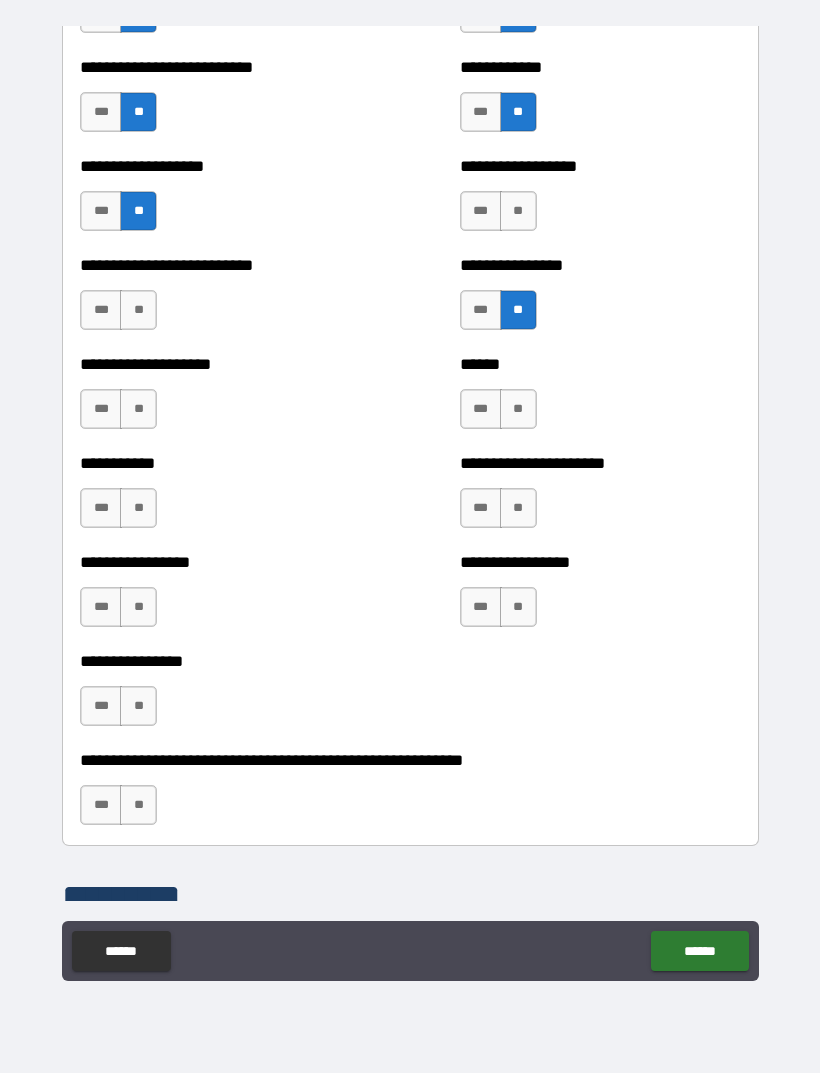 scroll, scrollTop: 5614, scrollLeft: 0, axis: vertical 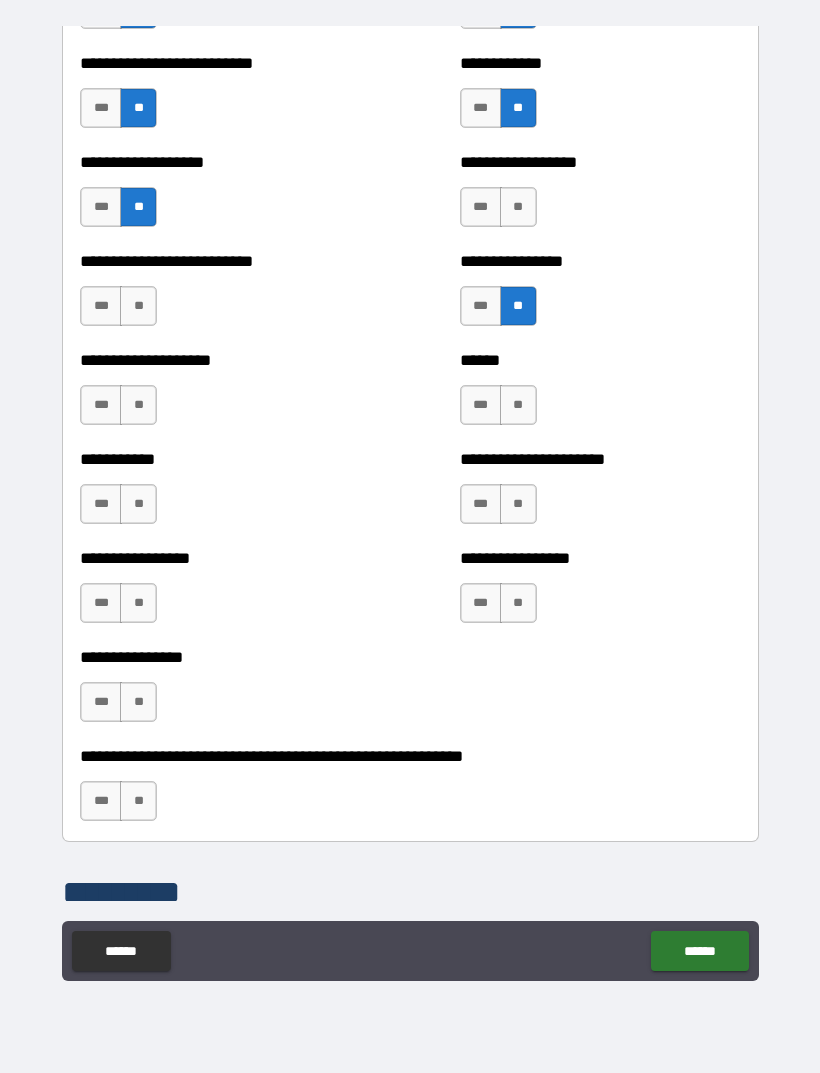 click on "**" at bounding box center (138, 306) 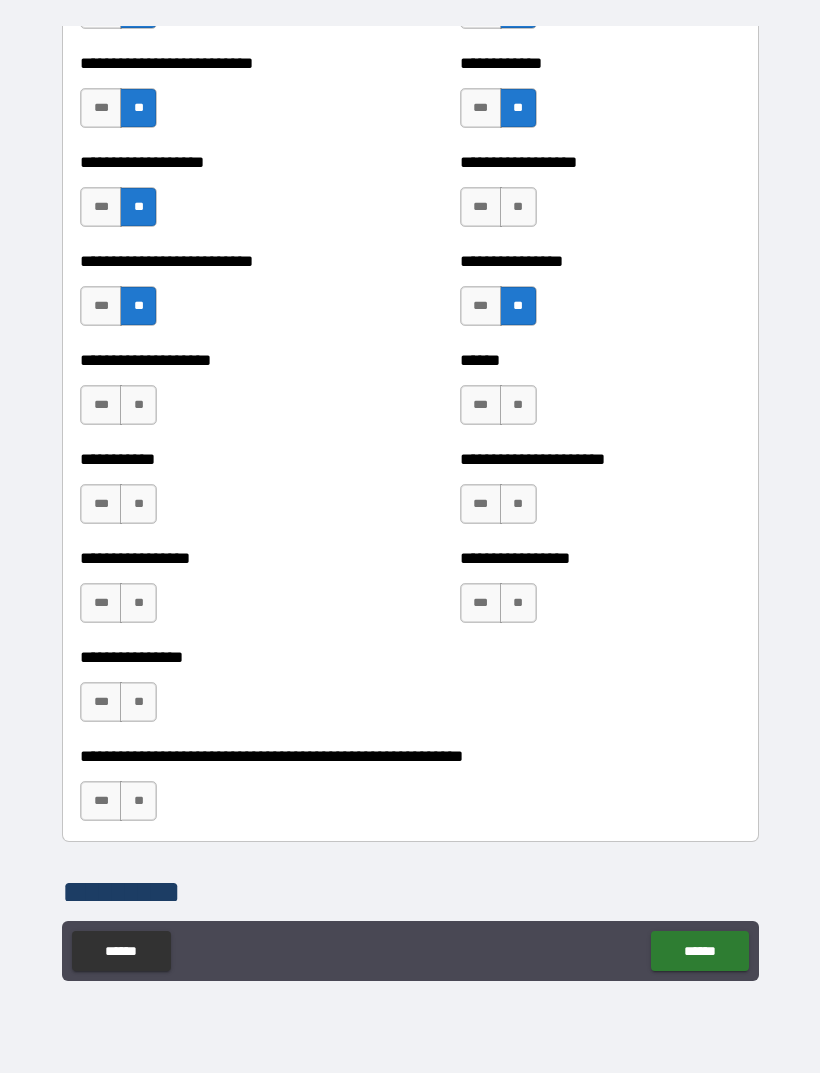 click on "**" at bounding box center (138, 405) 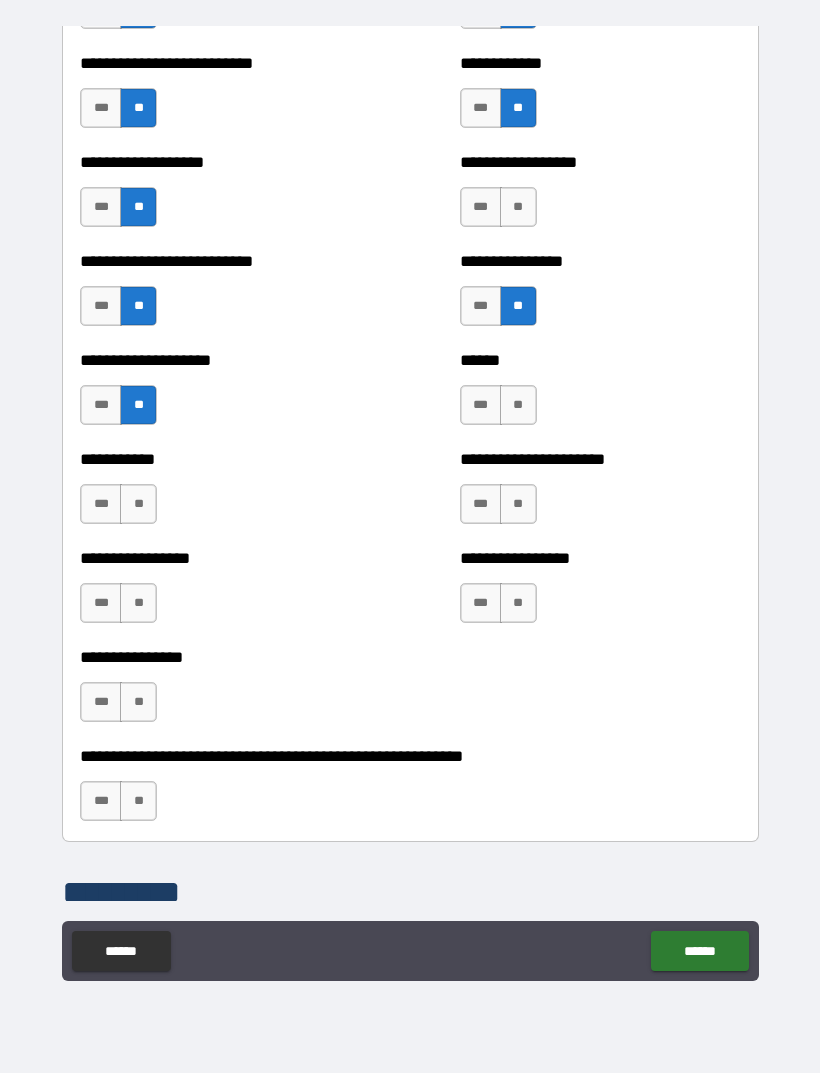 click on "**" at bounding box center (138, 504) 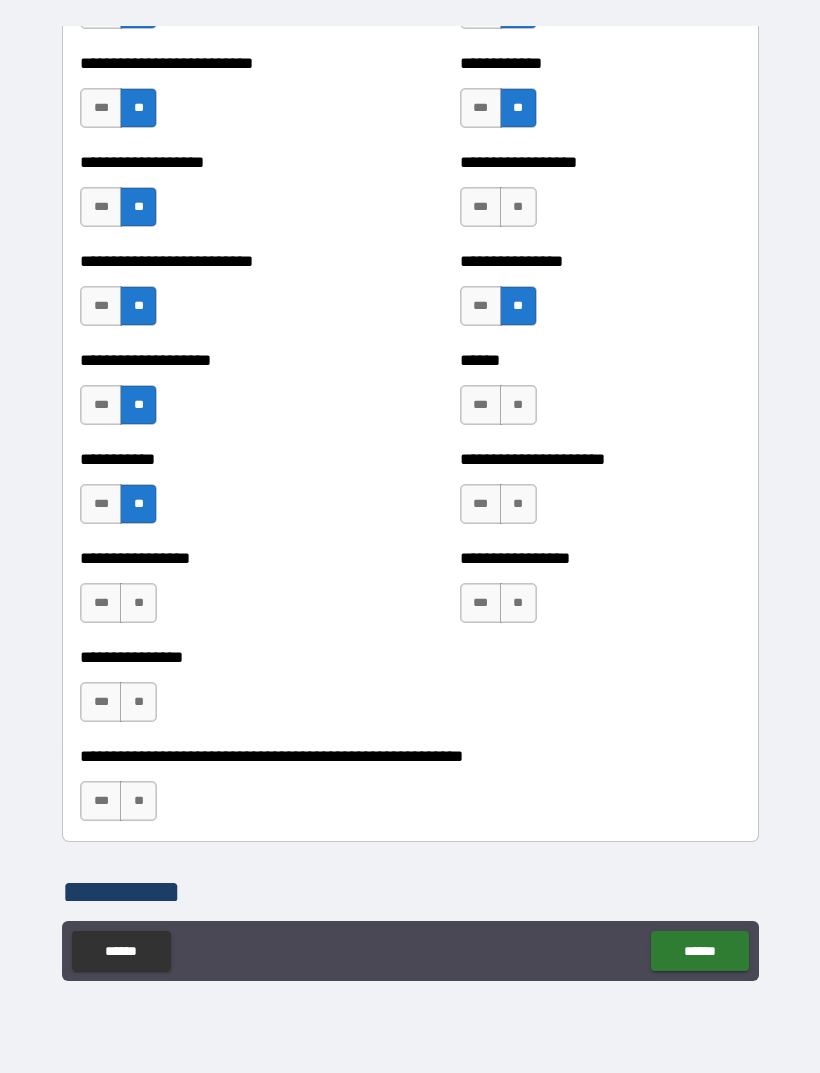 click on "**" at bounding box center [138, 603] 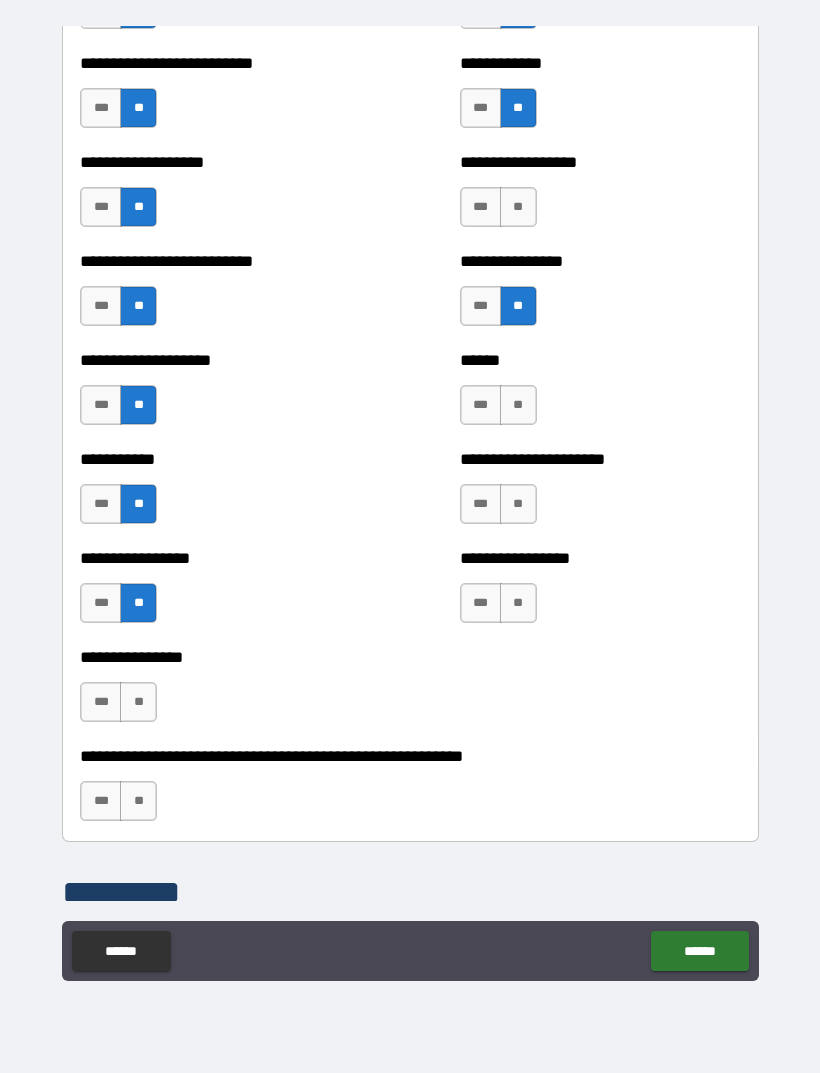 click on "**" at bounding box center (138, 702) 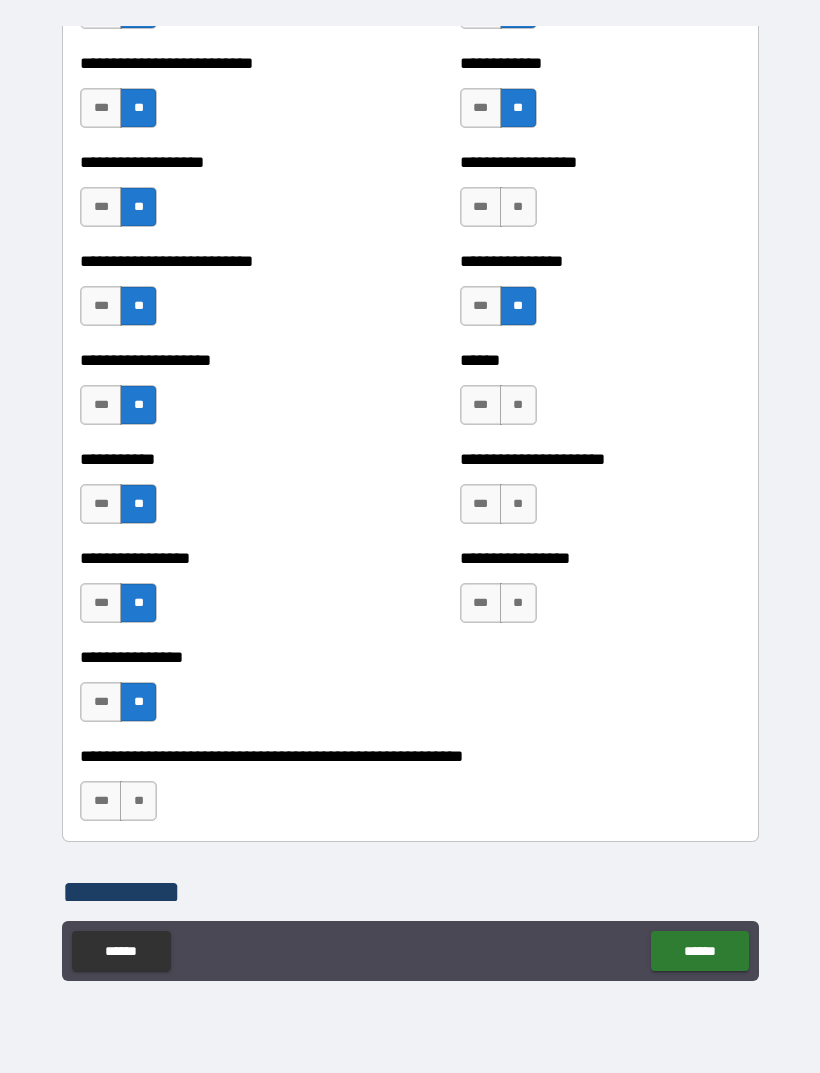 click on "**" at bounding box center (138, 801) 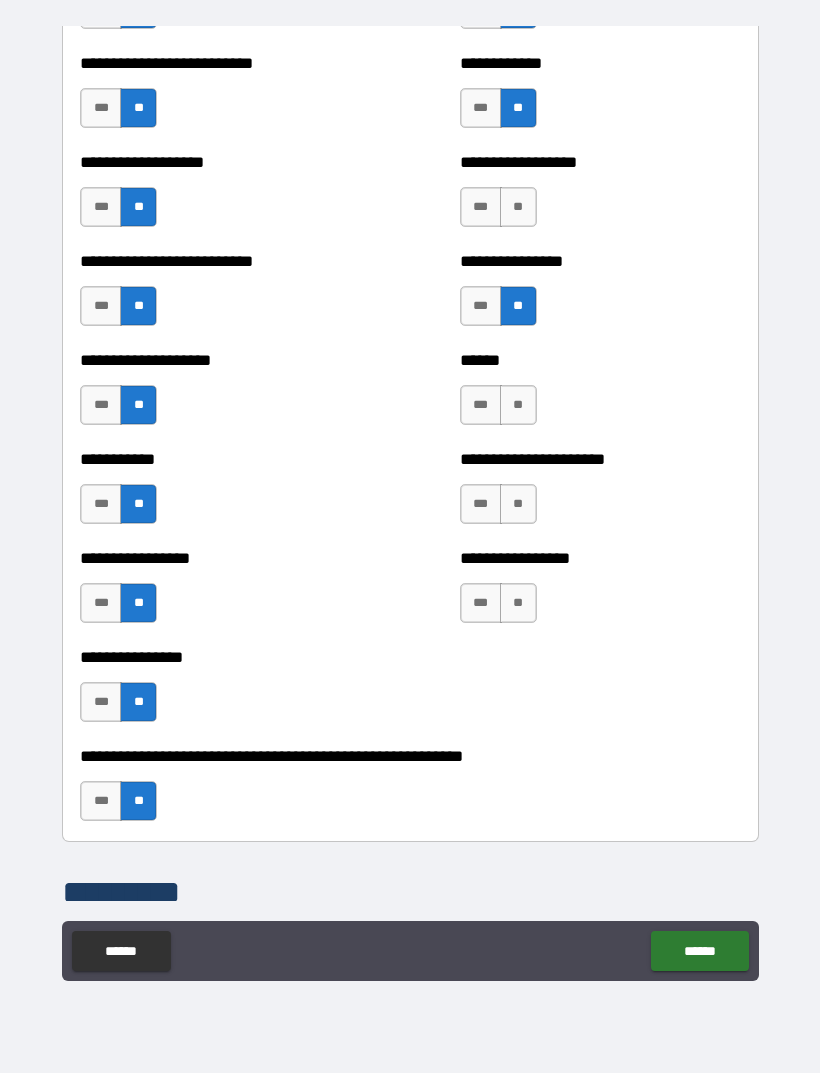 click on "**" at bounding box center [518, 405] 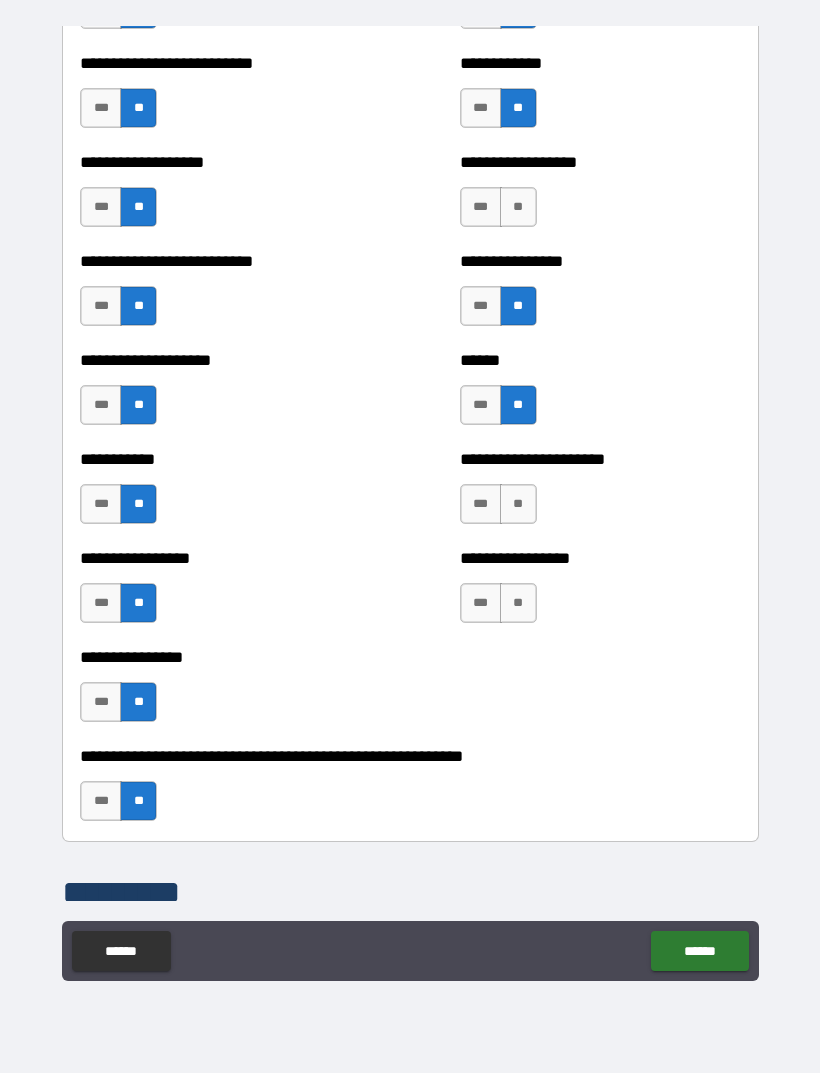 click on "**" at bounding box center [518, 603] 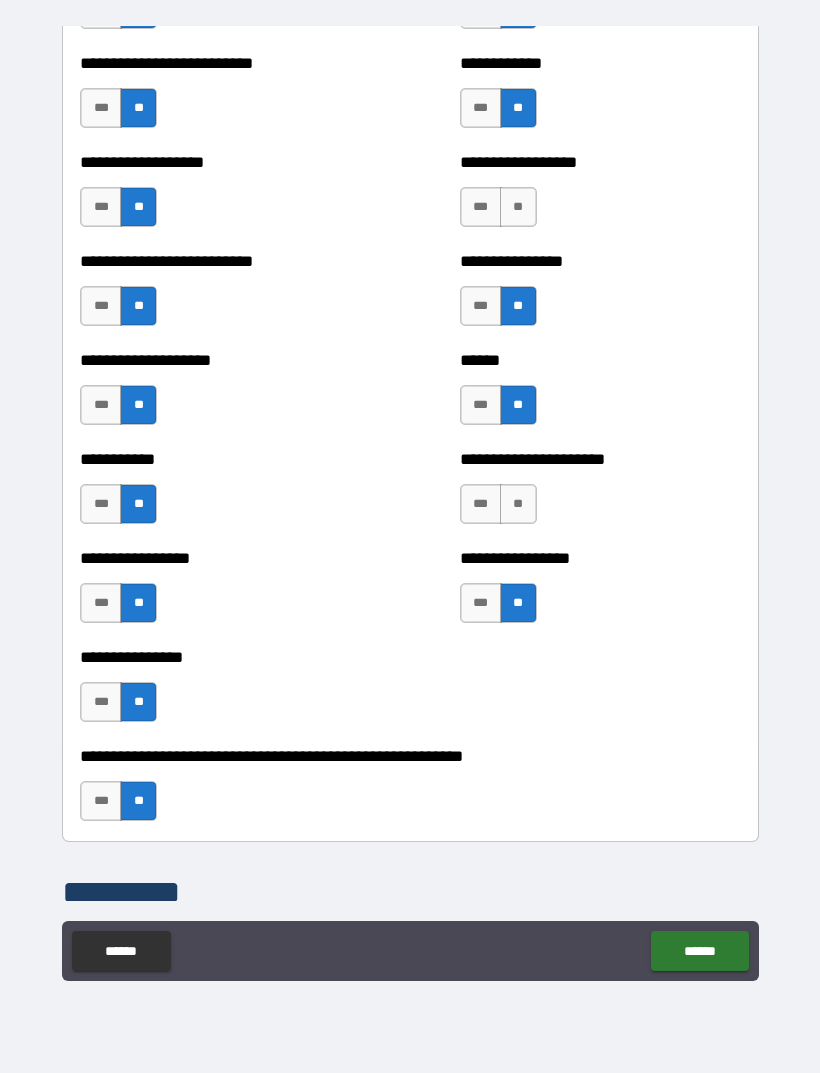 click on "**" at bounding box center [518, 504] 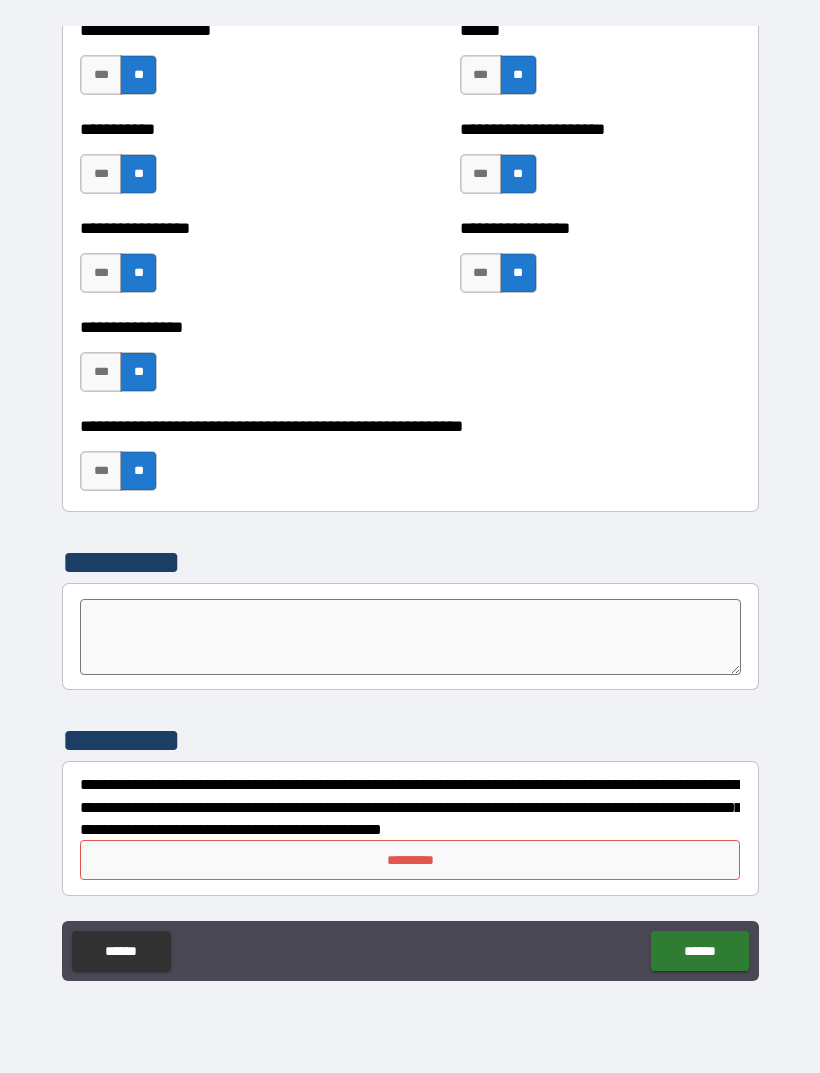 scroll, scrollTop: 5944, scrollLeft: 0, axis: vertical 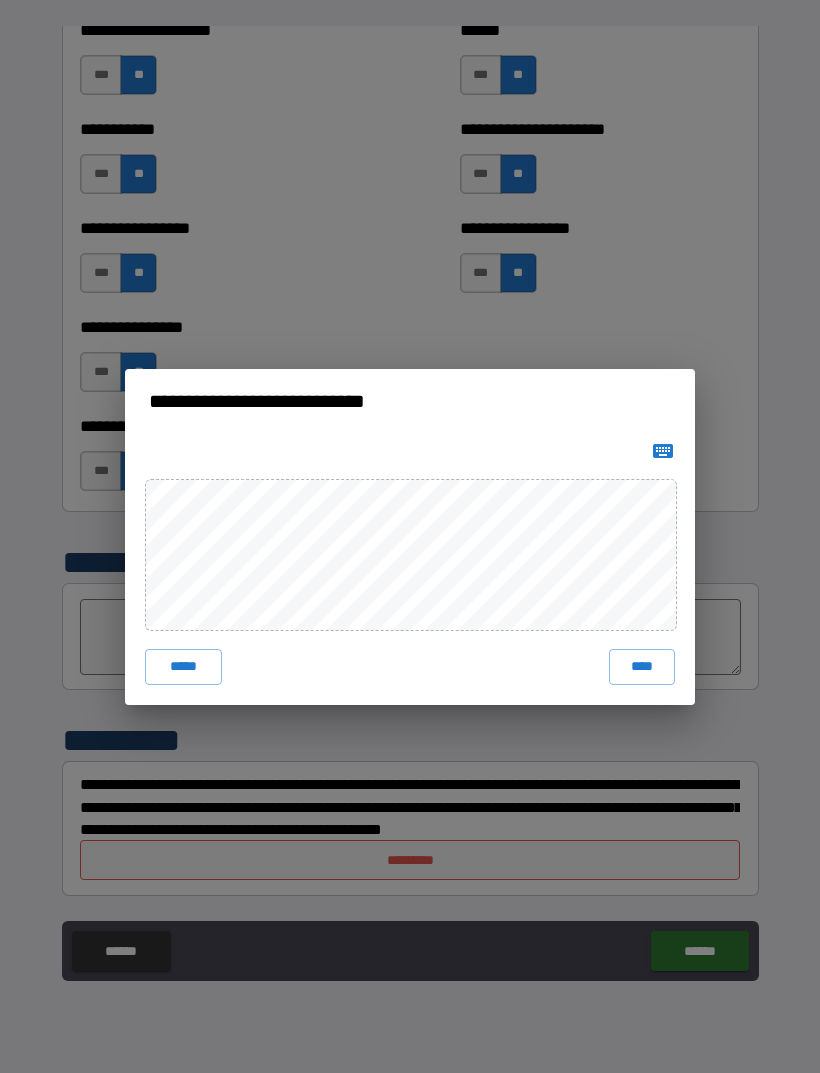 click on "****" at bounding box center (642, 667) 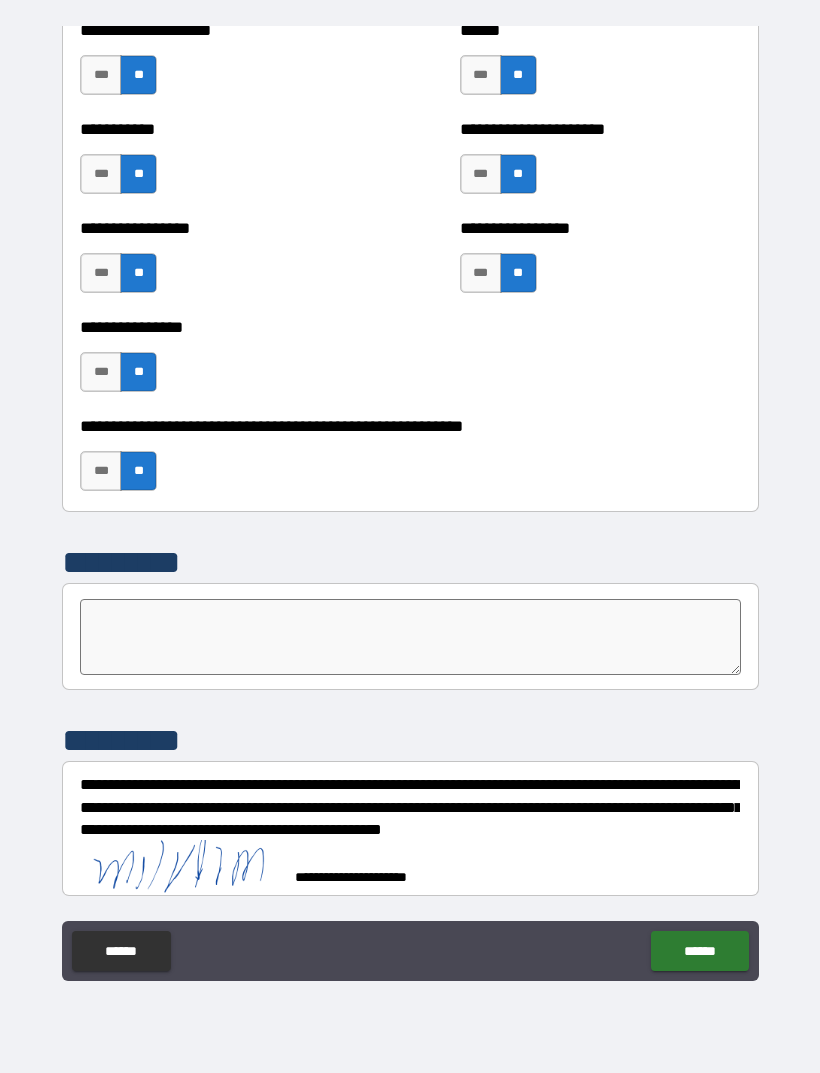 scroll, scrollTop: 5934, scrollLeft: 0, axis: vertical 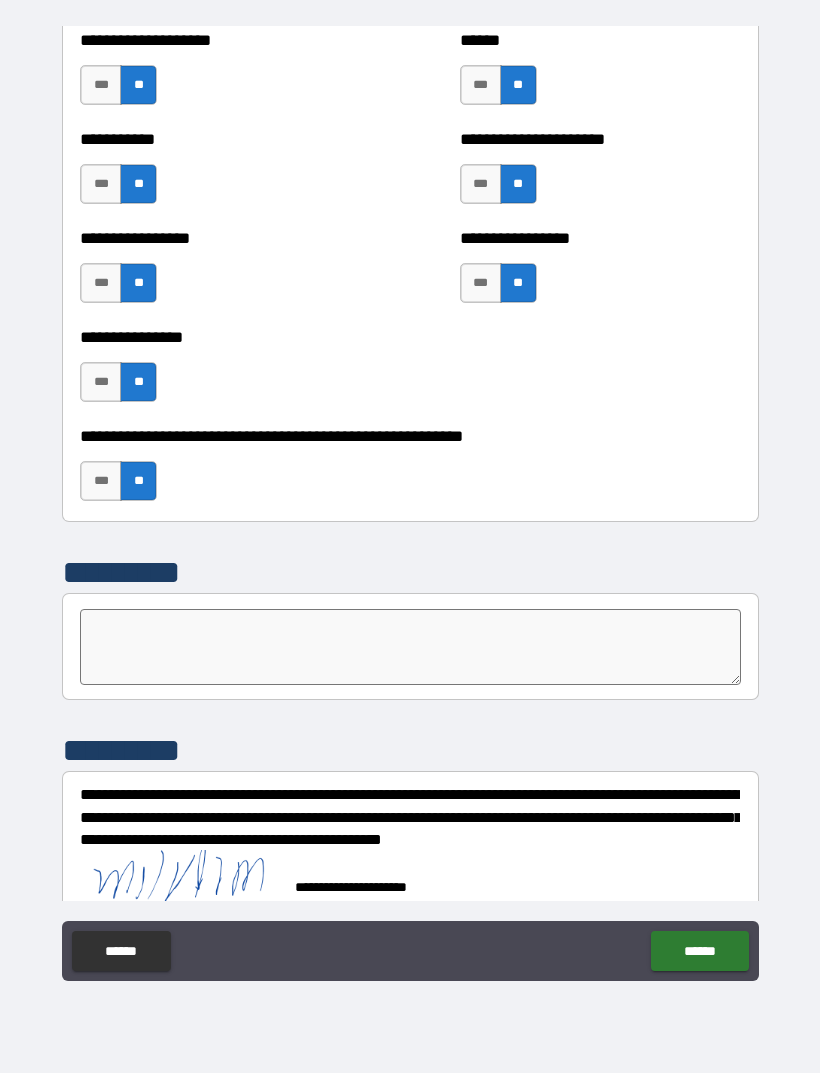 click on "******" at bounding box center (699, 951) 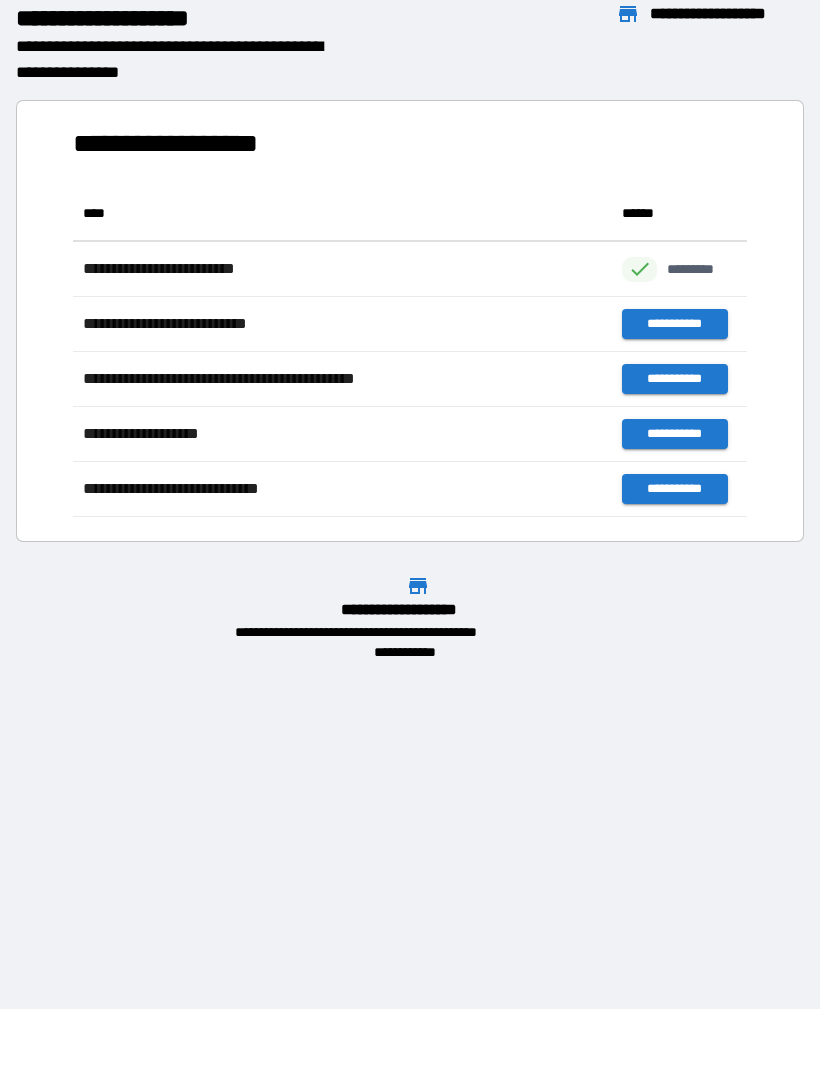 scroll, scrollTop: 1, scrollLeft: 1, axis: both 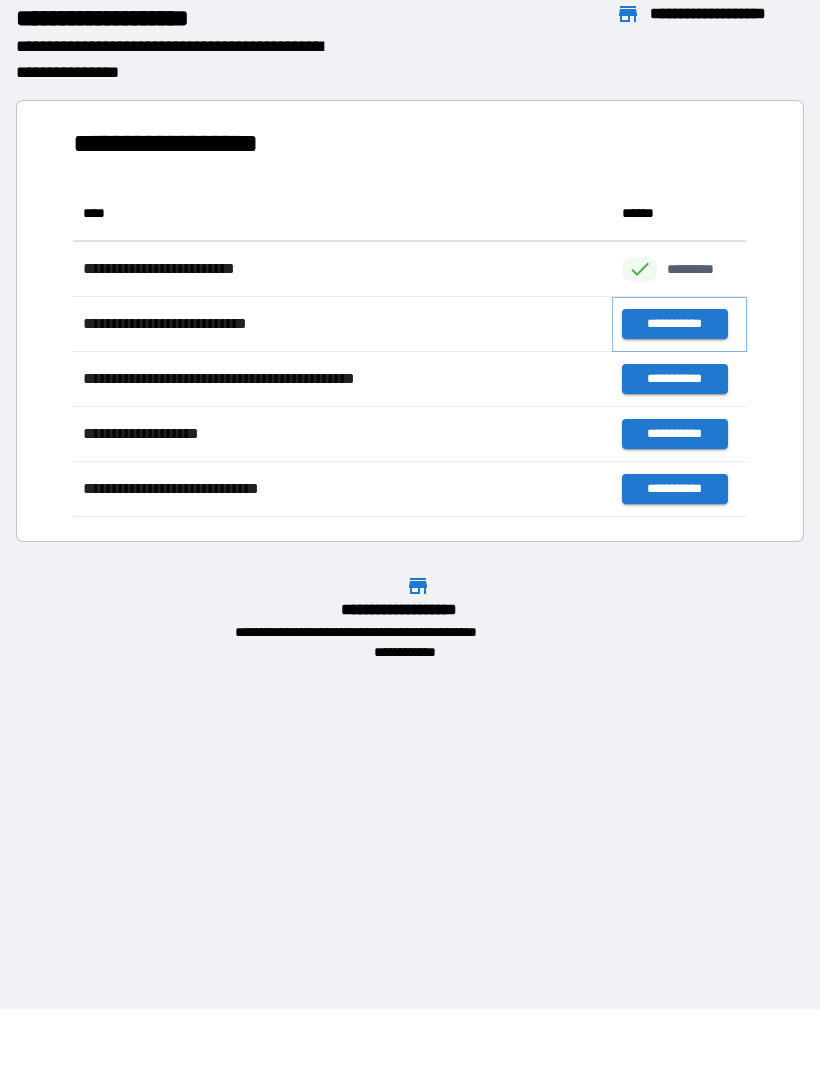 click on "**********" at bounding box center [674, 324] 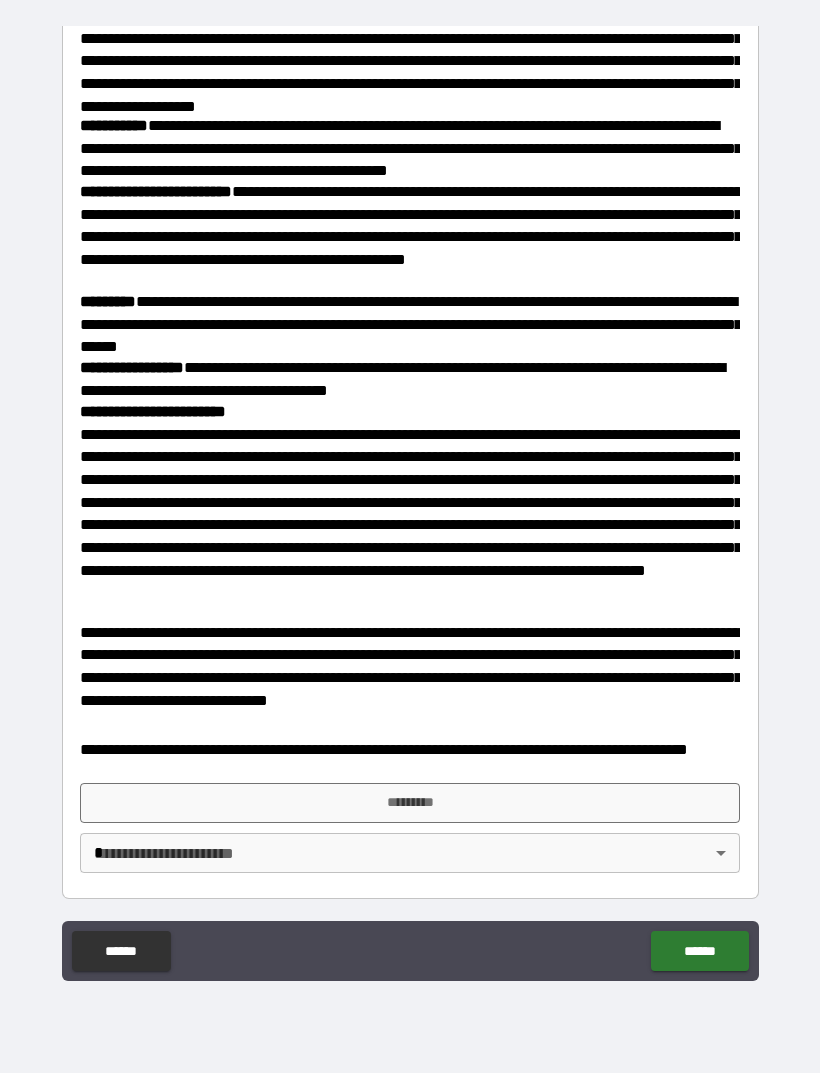 scroll, scrollTop: 1925, scrollLeft: 0, axis: vertical 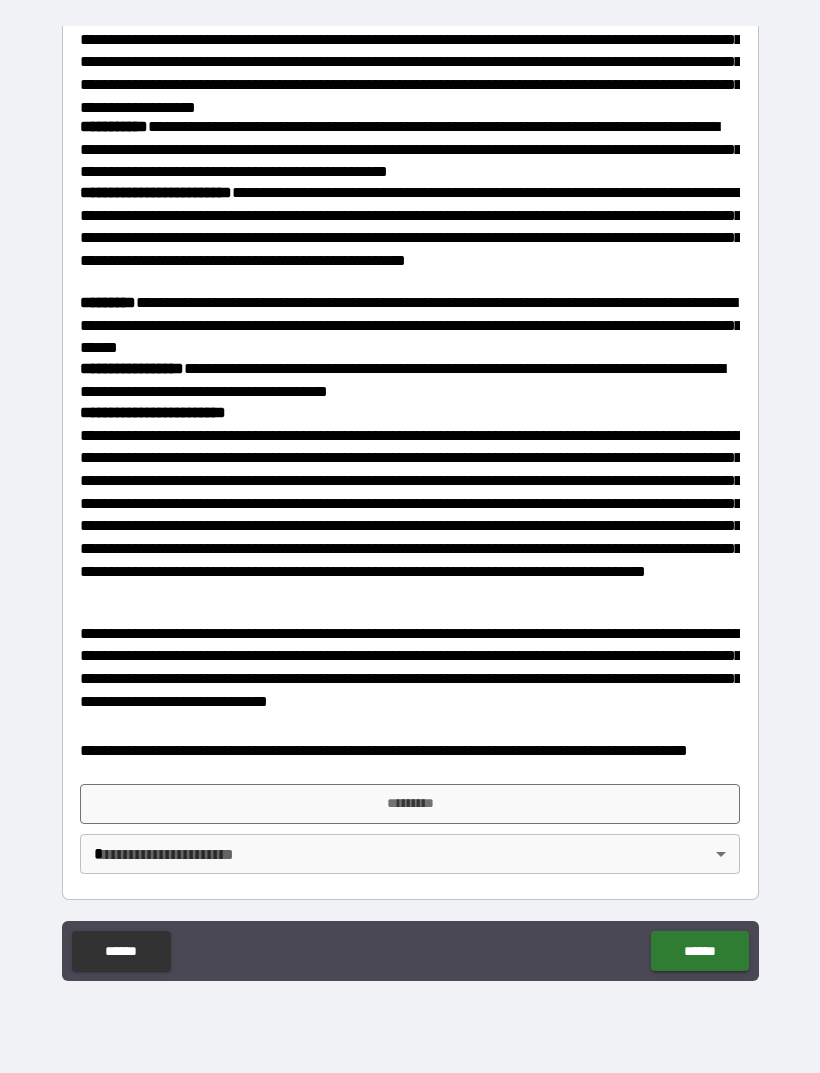 click on "**********" at bounding box center [410, 762] 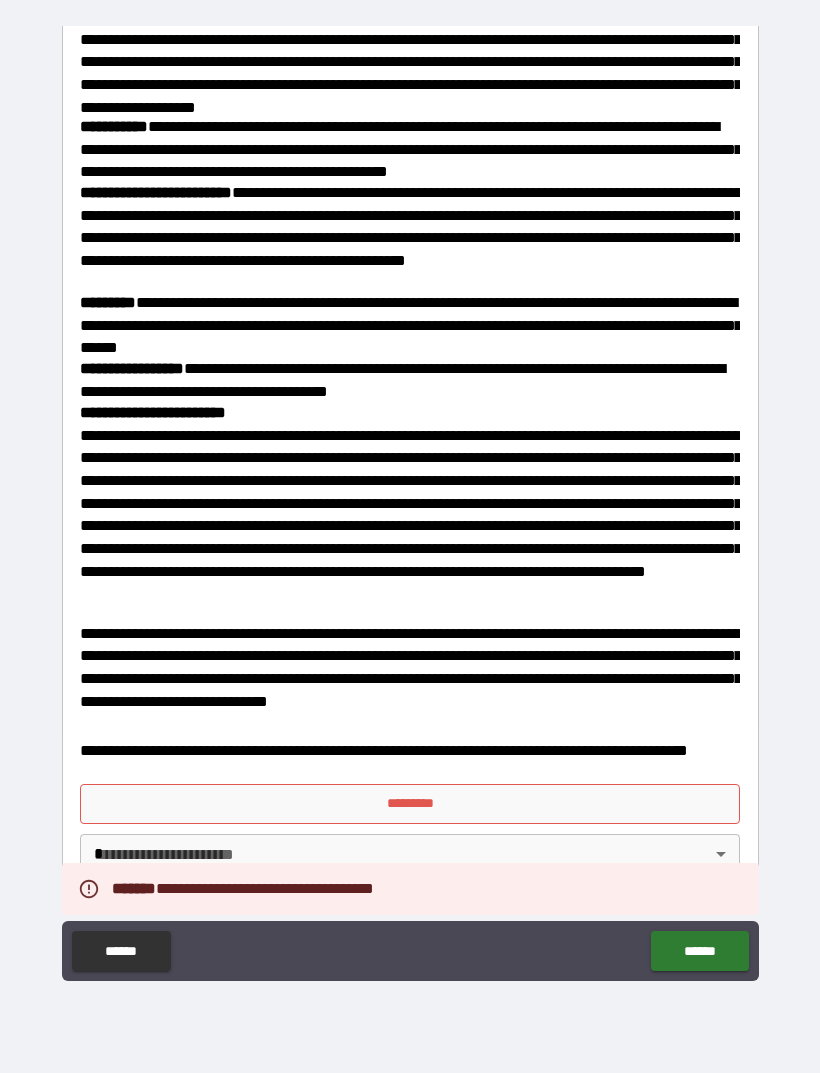 click on "*********" at bounding box center [410, 804] 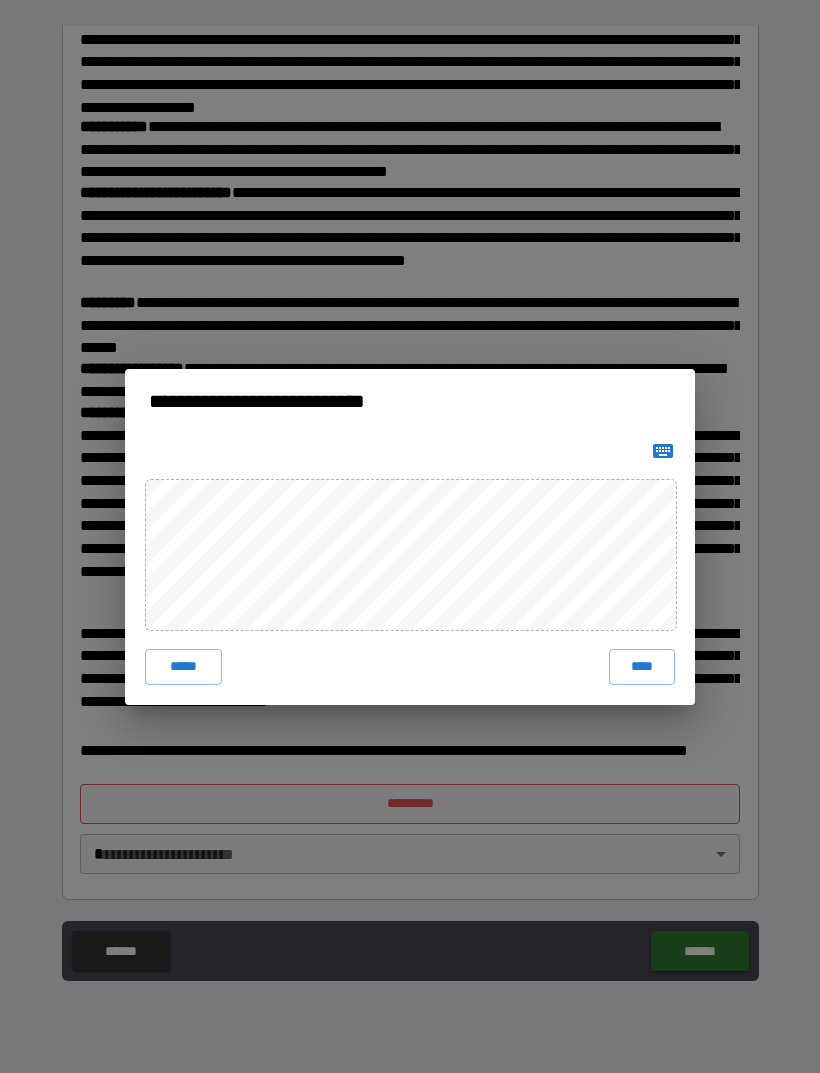 click on "****" at bounding box center [642, 667] 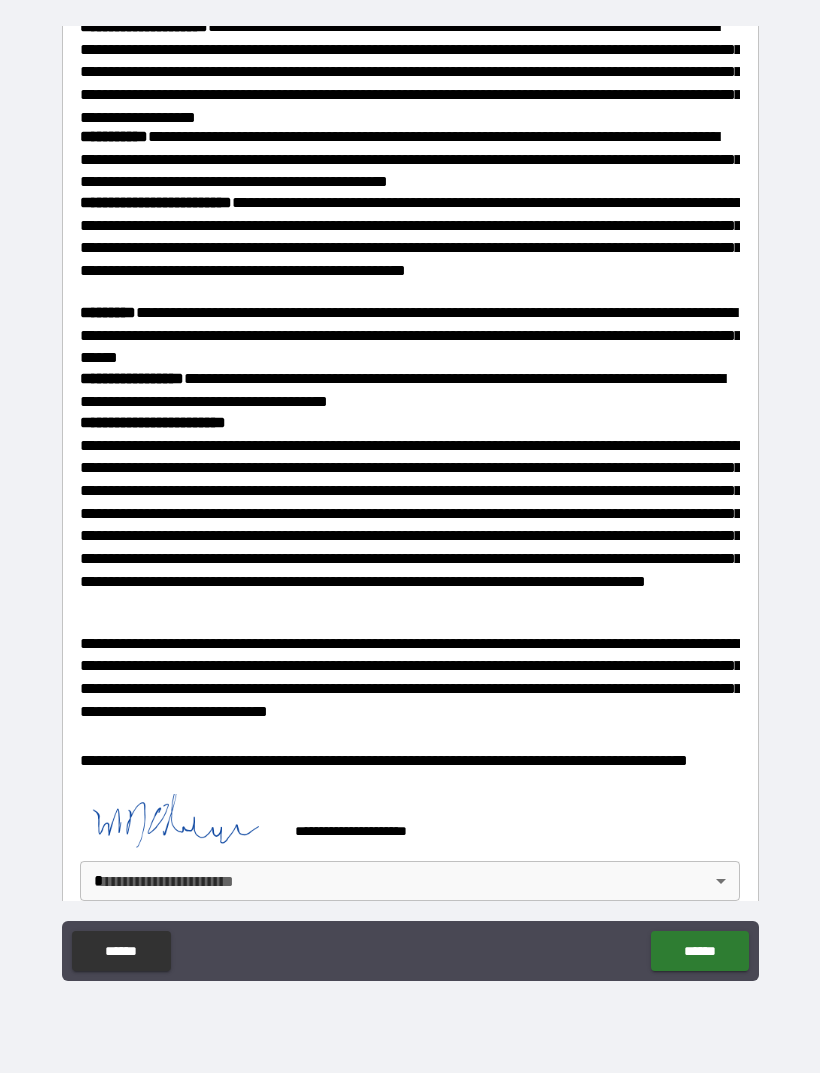click on "**********" at bounding box center (410, 504) 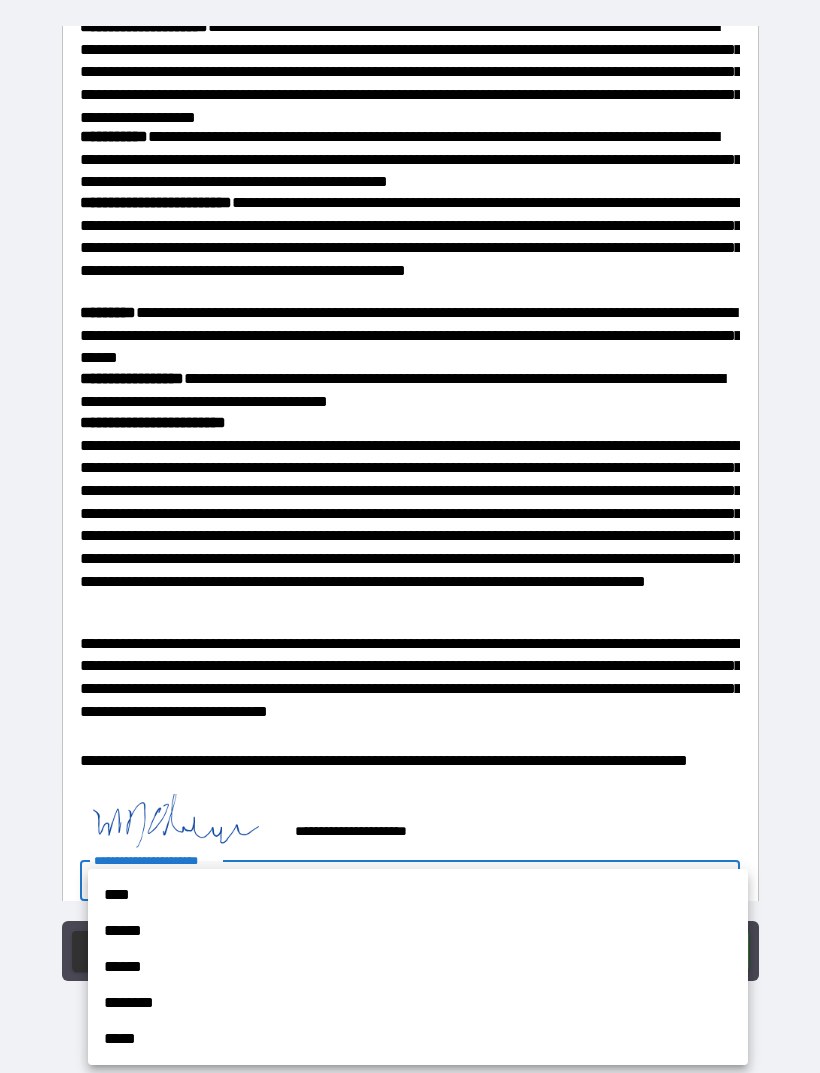 click on "****" at bounding box center (418, 895) 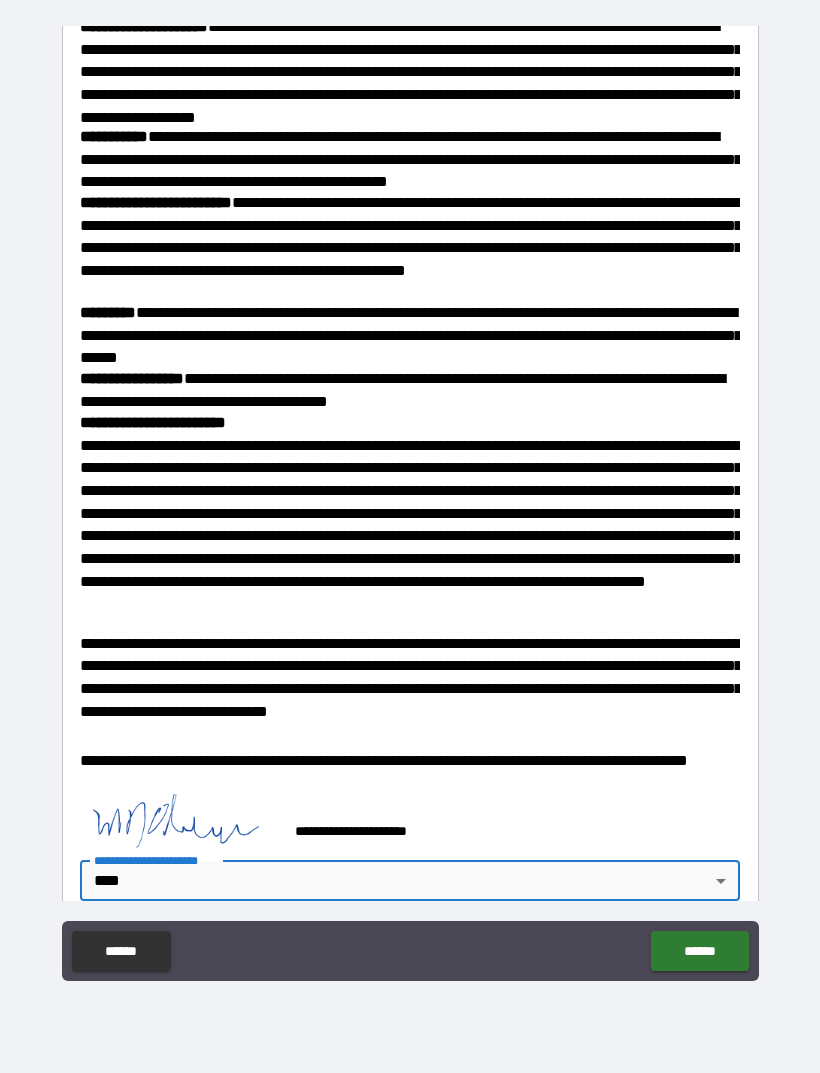 click on "******" at bounding box center [699, 951] 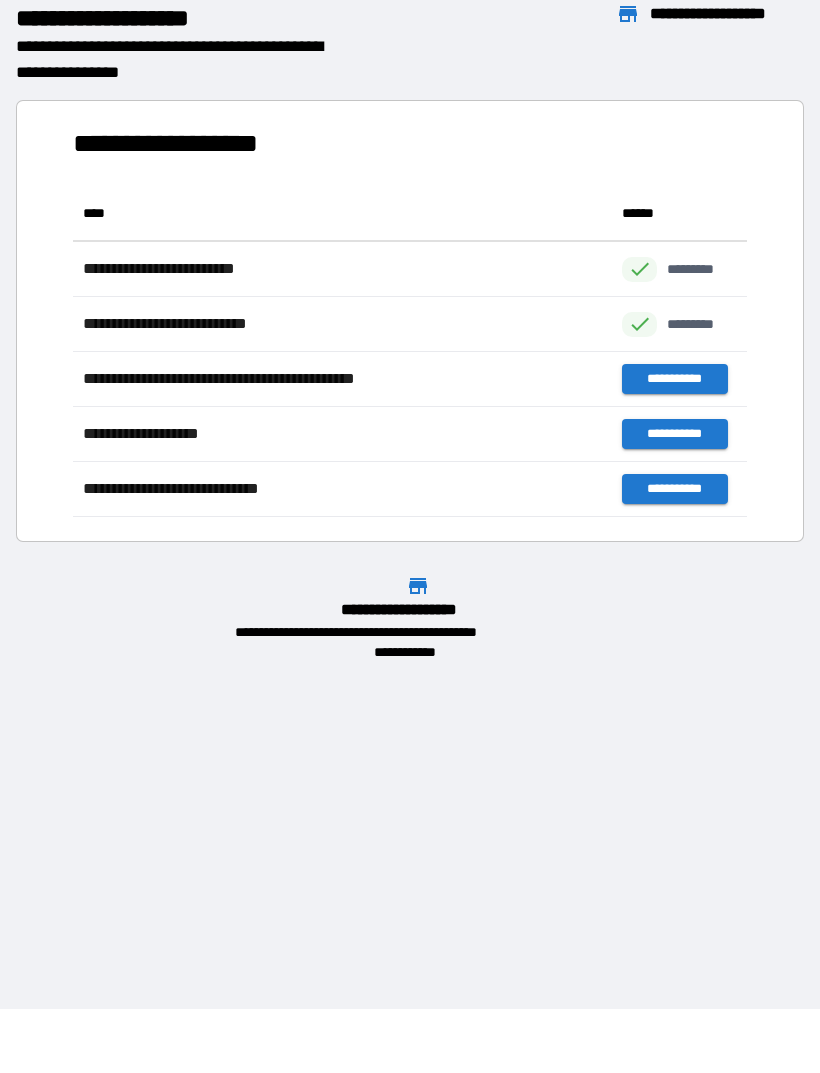 scroll, scrollTop: 1, scrollLeft: 1, axis: both 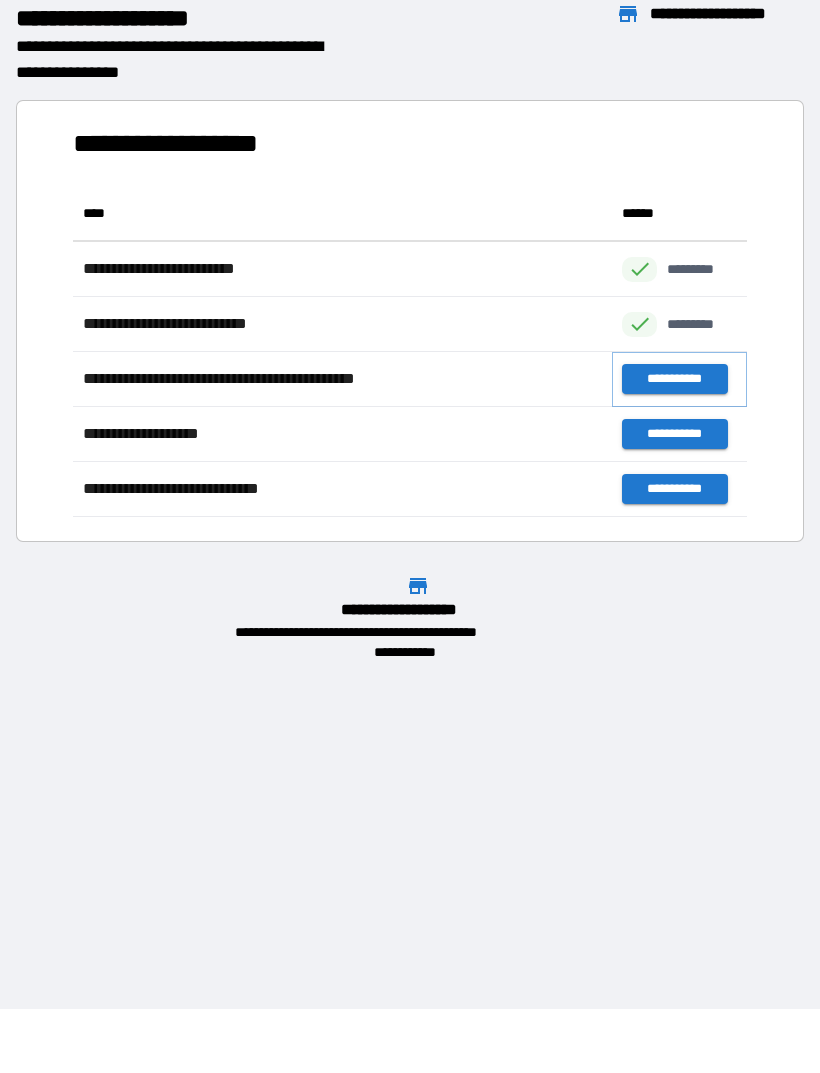 click on "**********" at bounding box center [674, 379] 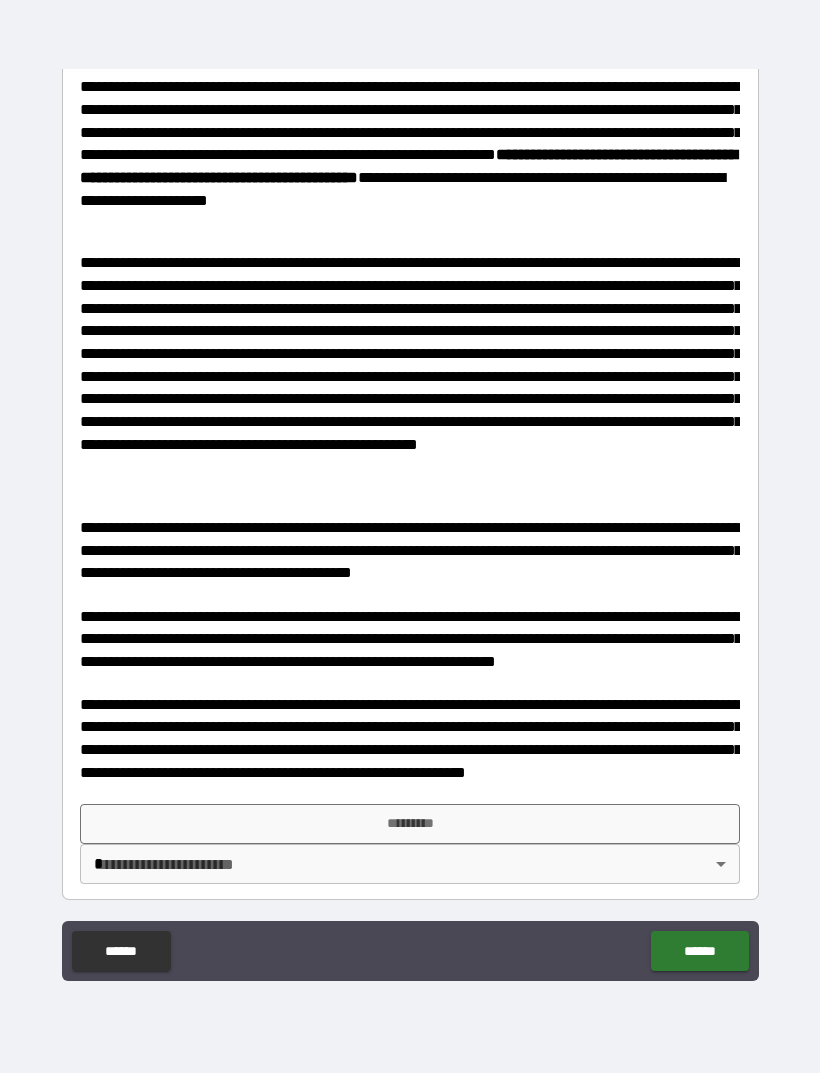 scroll, scrollTop: 486, scrollLeft: 0, axis: vertical 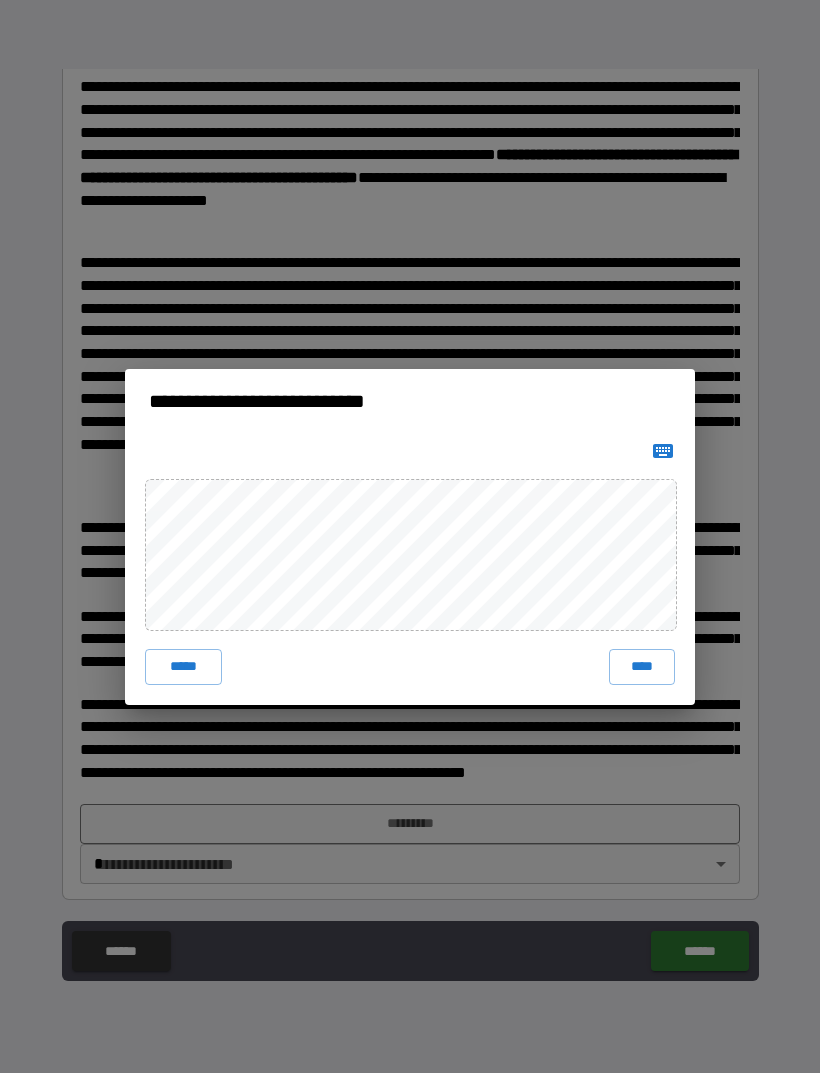 click on "****" at bounding box center (642, 667) 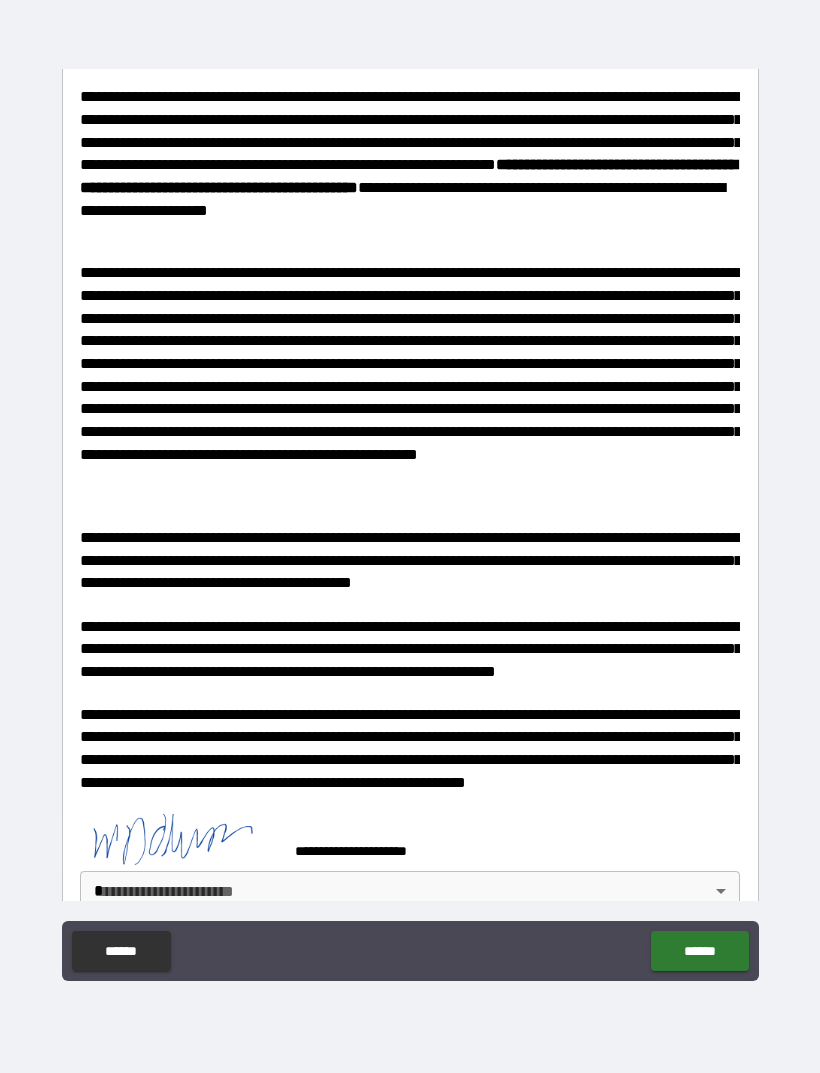 click on "**********" at bounding box center (410, 504) 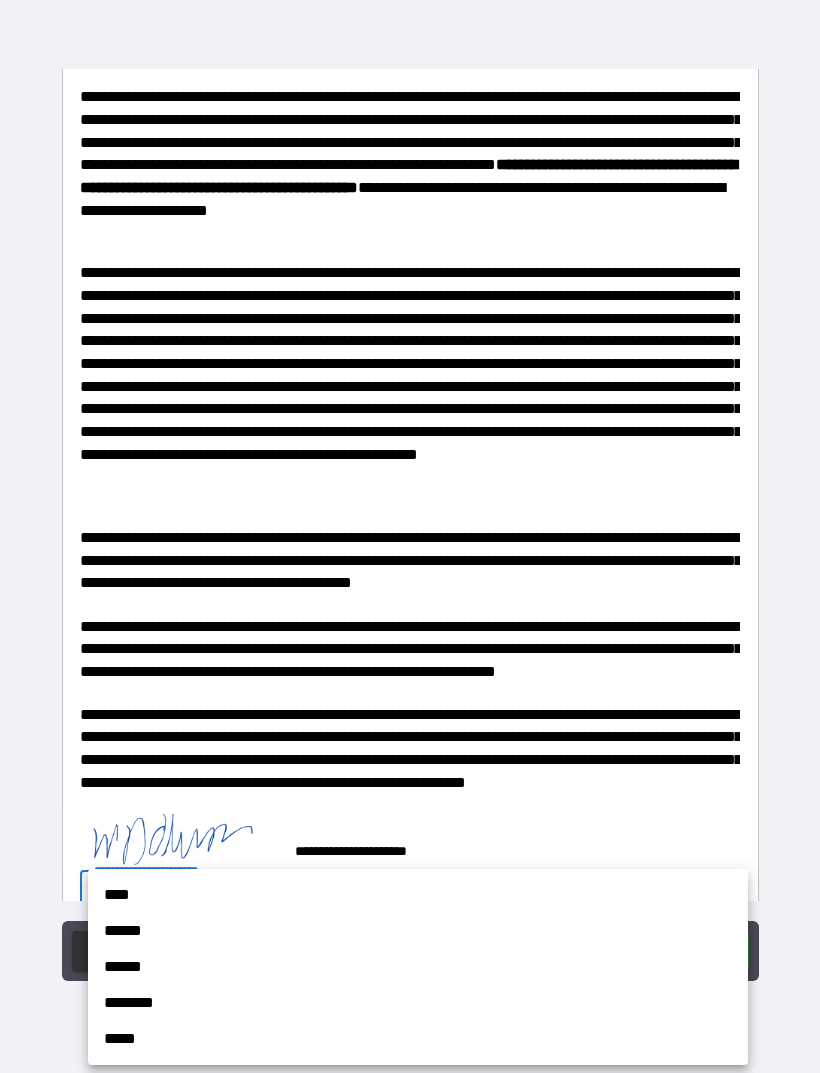 click on "****" at bounding box center [418, 895] 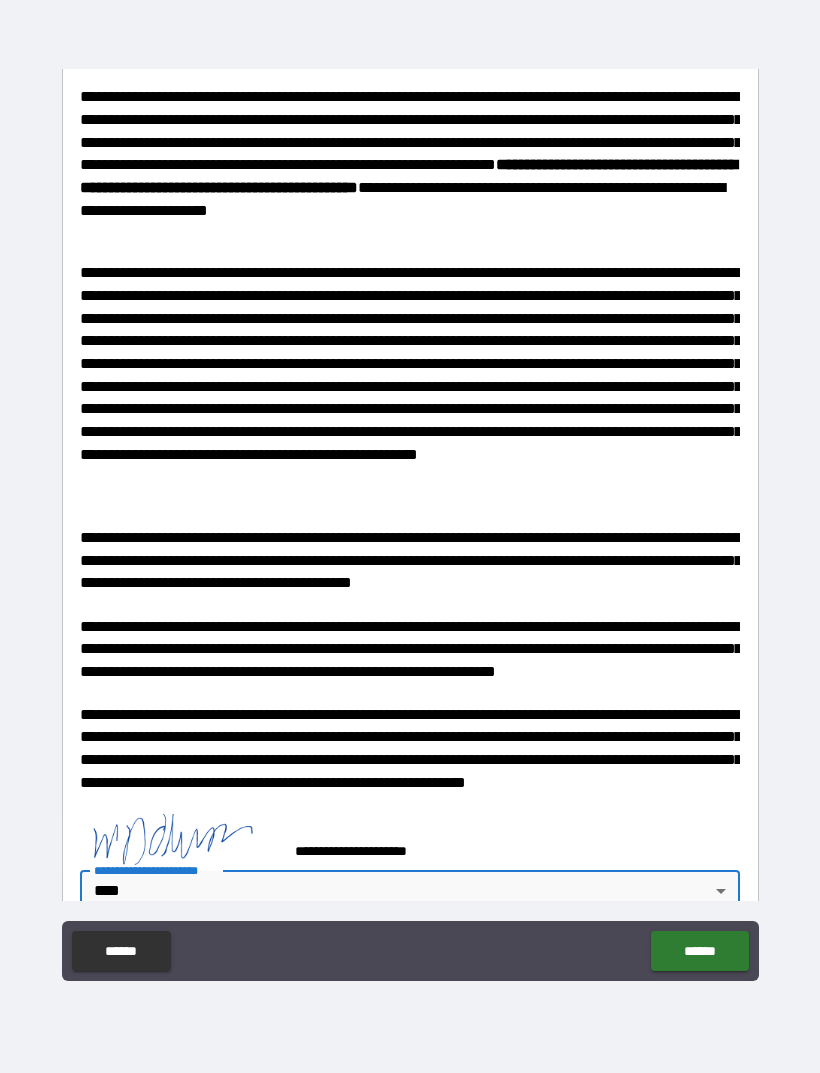 scroll, scrollTop: 482, scrollLeft: 0, axis: vertical 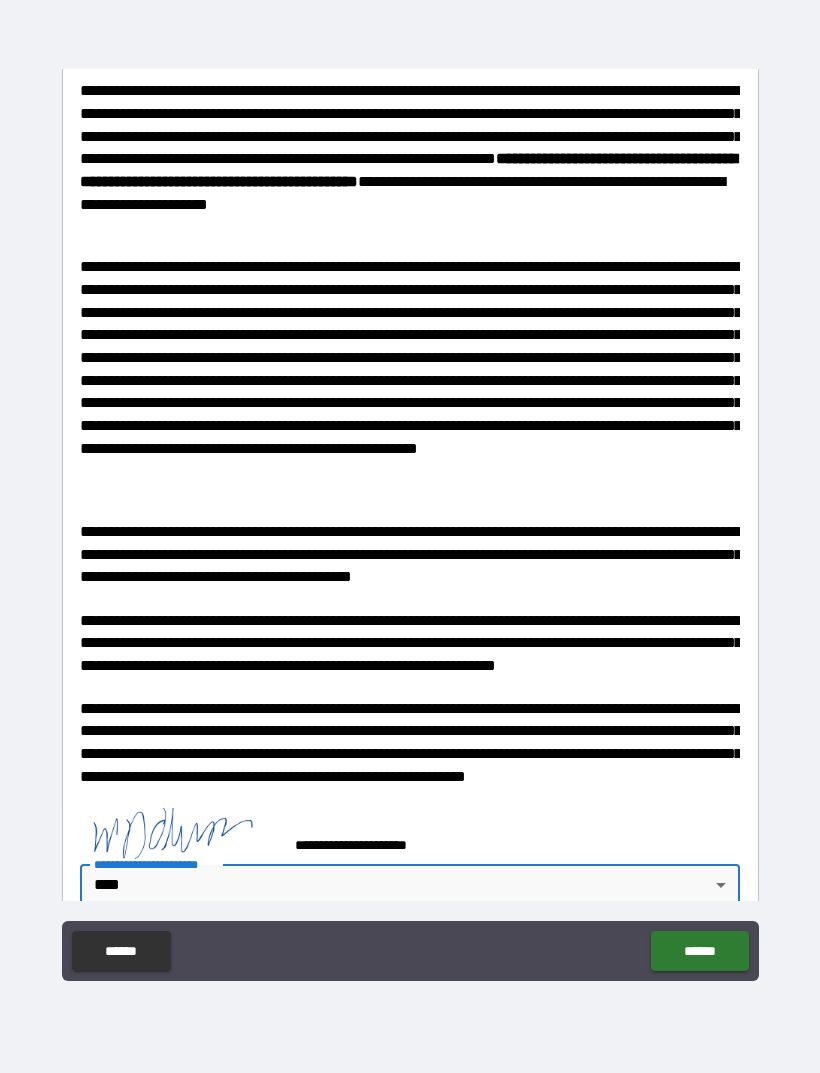click on "******" at bounding box center [699, 951] 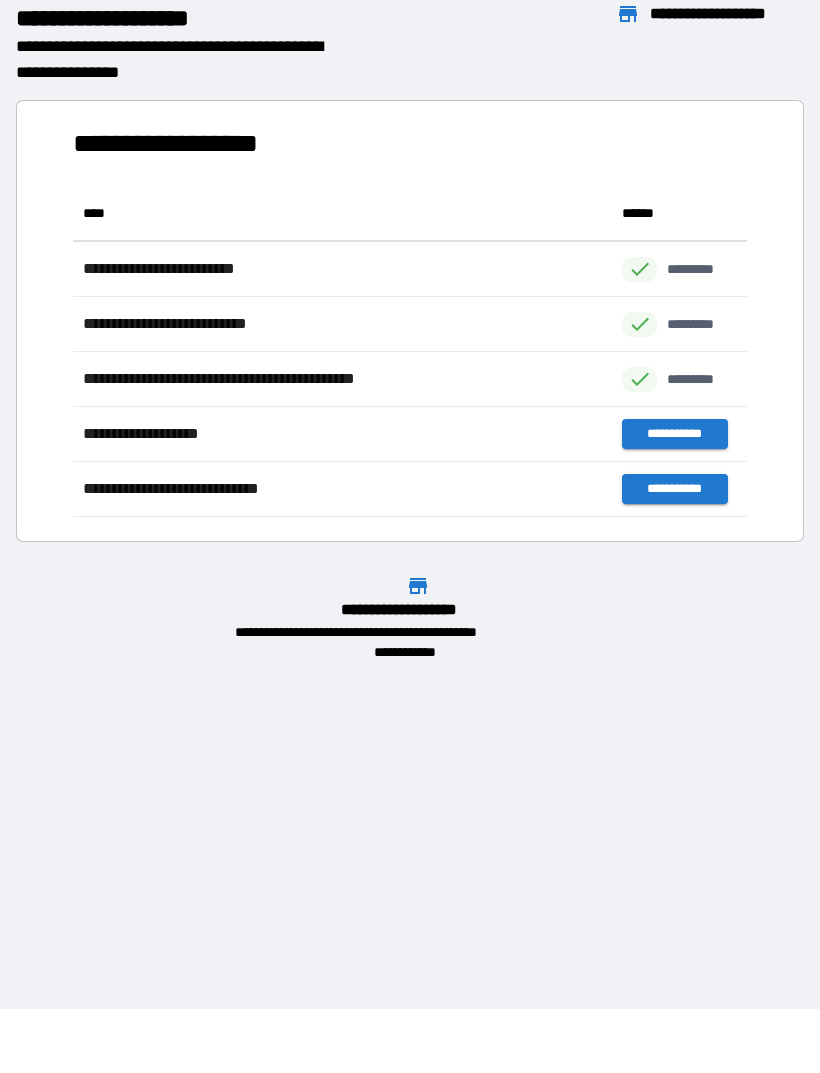 scroll, scrollTop: 331, scrollLeft: 674, axis: both 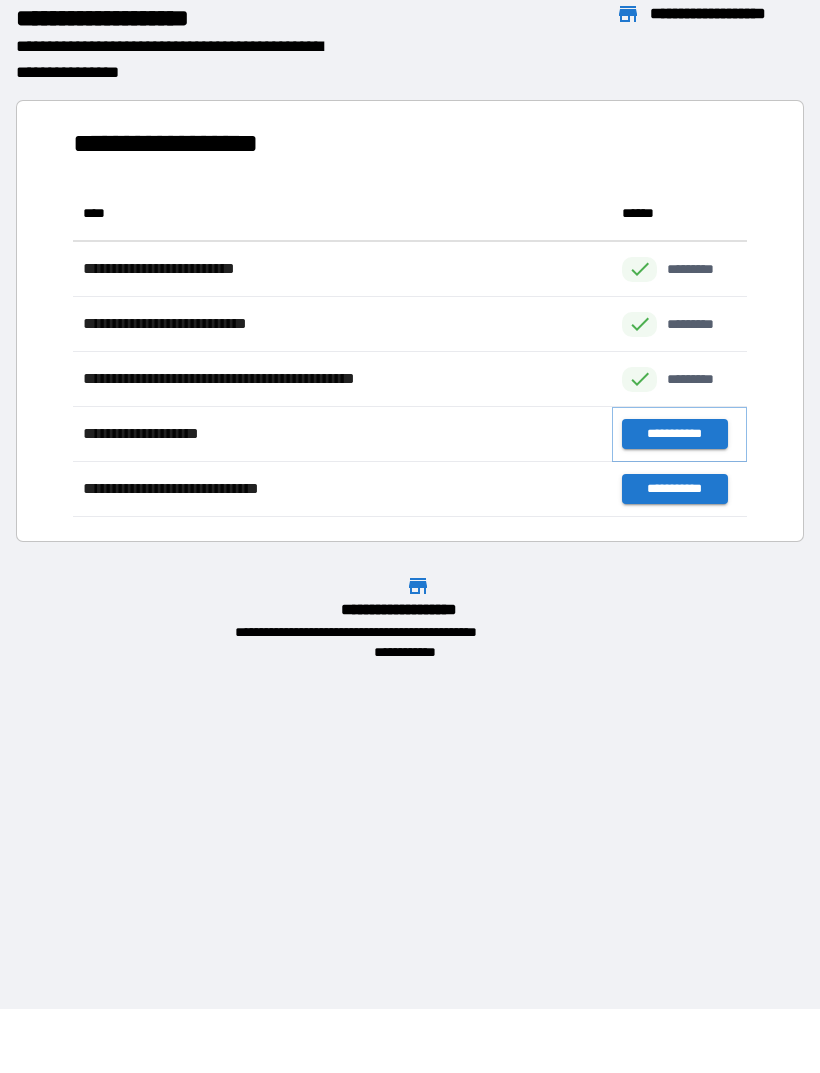 click on "**********" at bounding box center [674, 434] 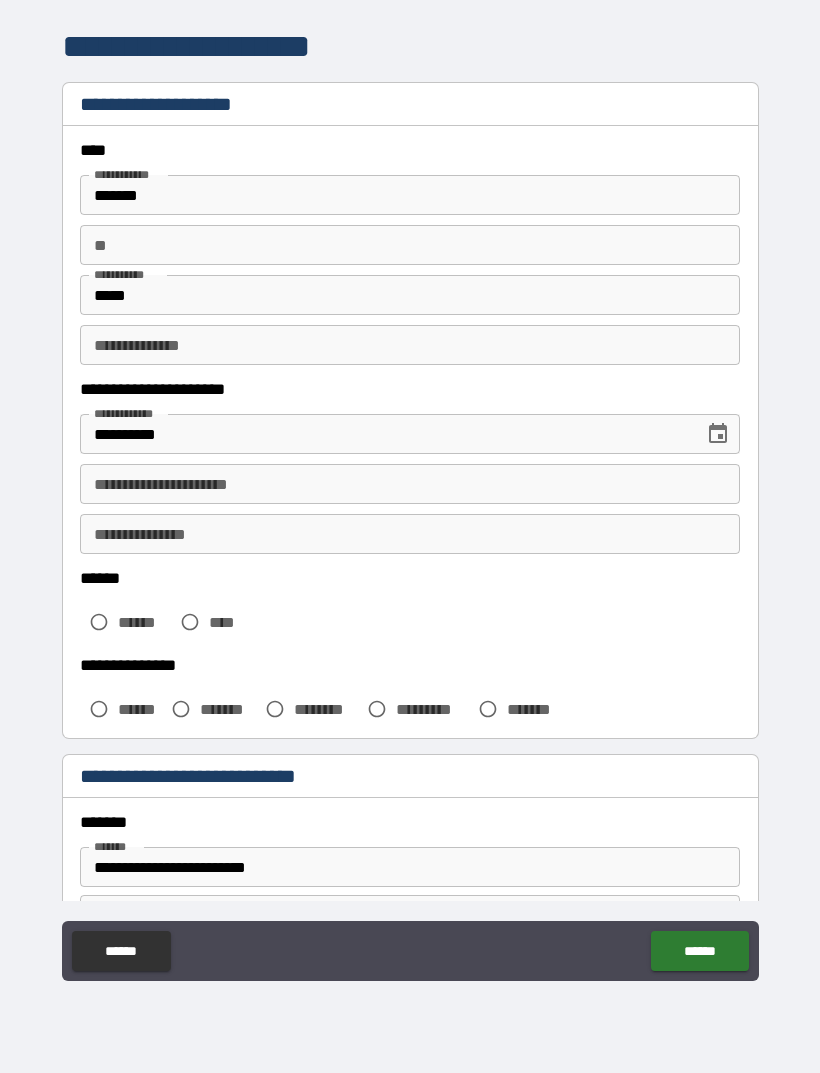 click on "**********" at bounding box center (410, 345) 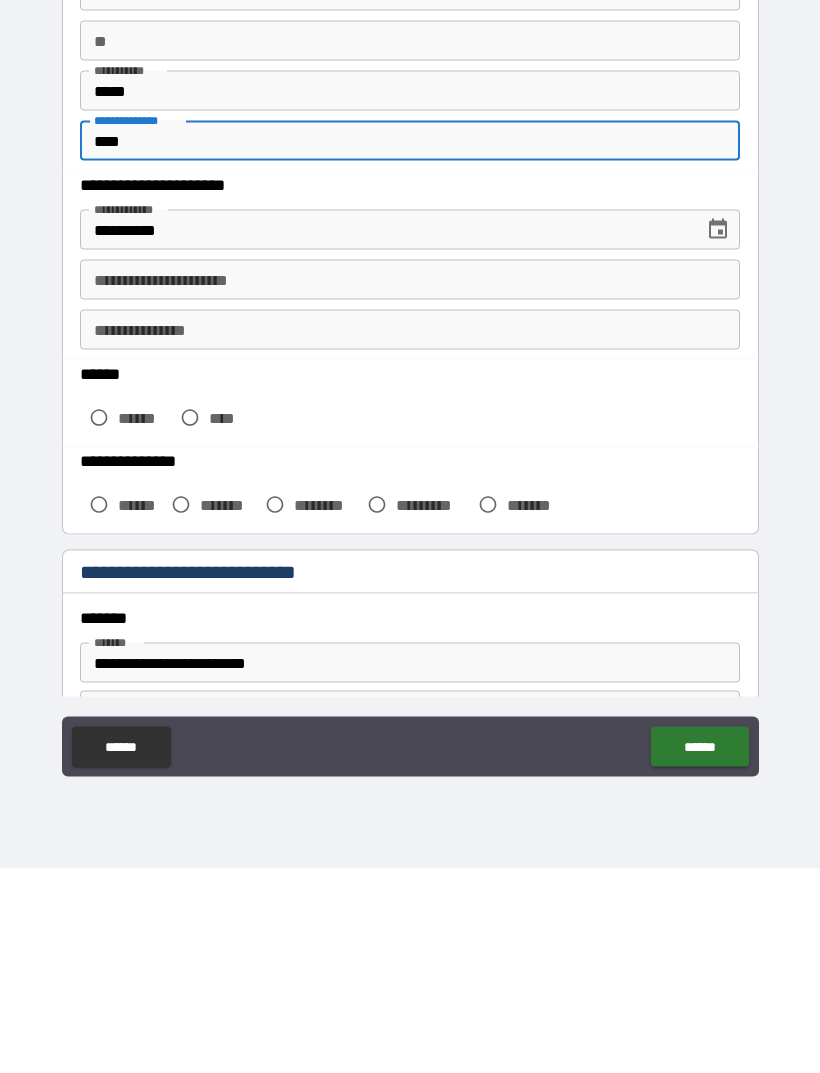 type on "****" 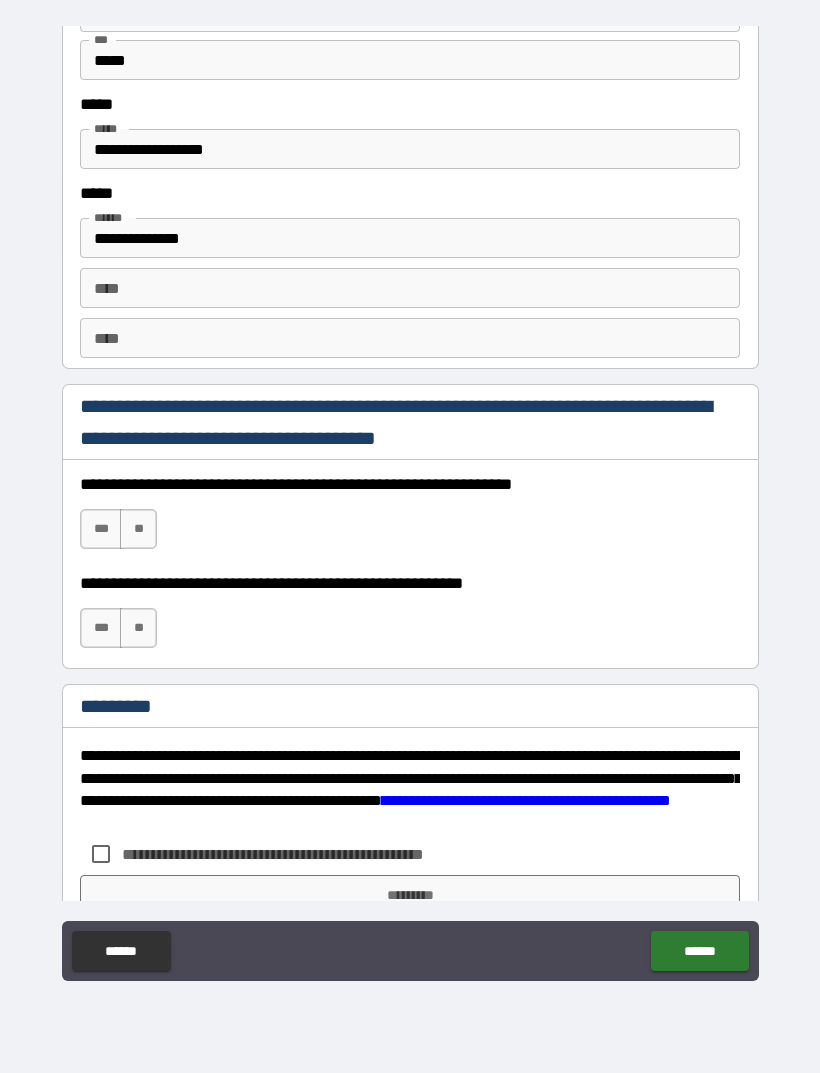 scroll, scrollTop: 2338, scrollLeft: 0, axis: vertical 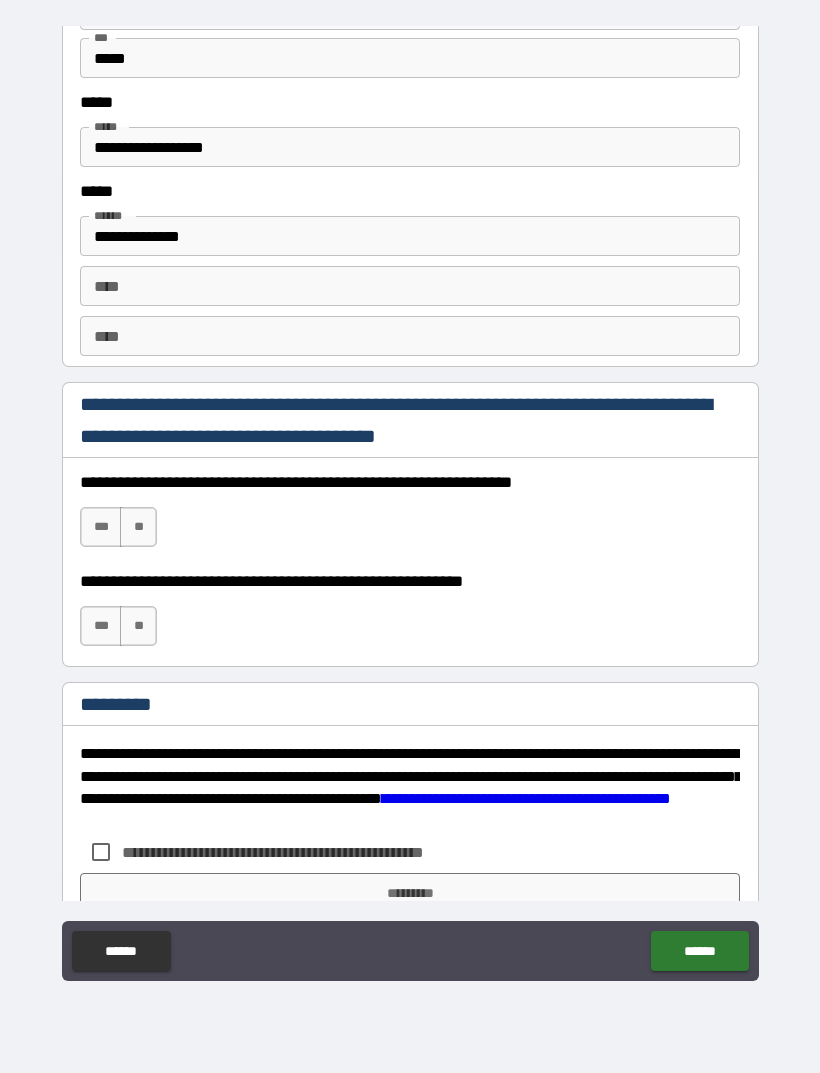 click on "***" at bounding box center (101, 527) 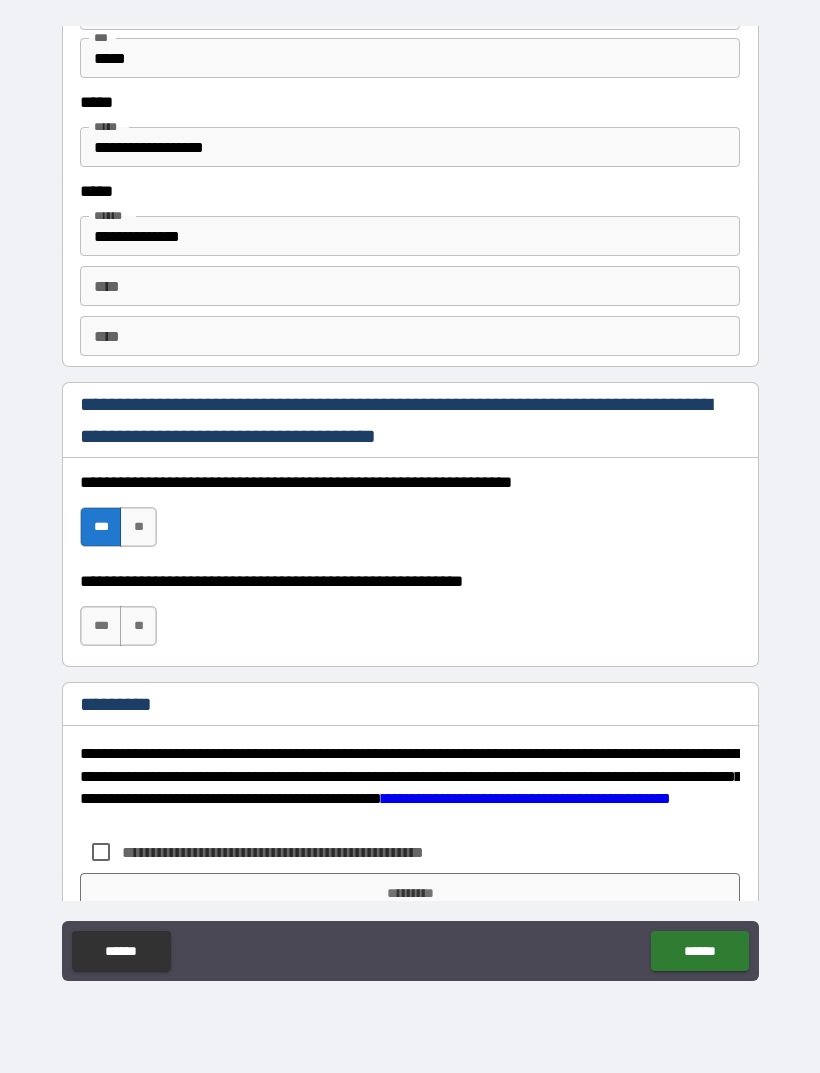 click on "***" at bounding box center (101, 626) 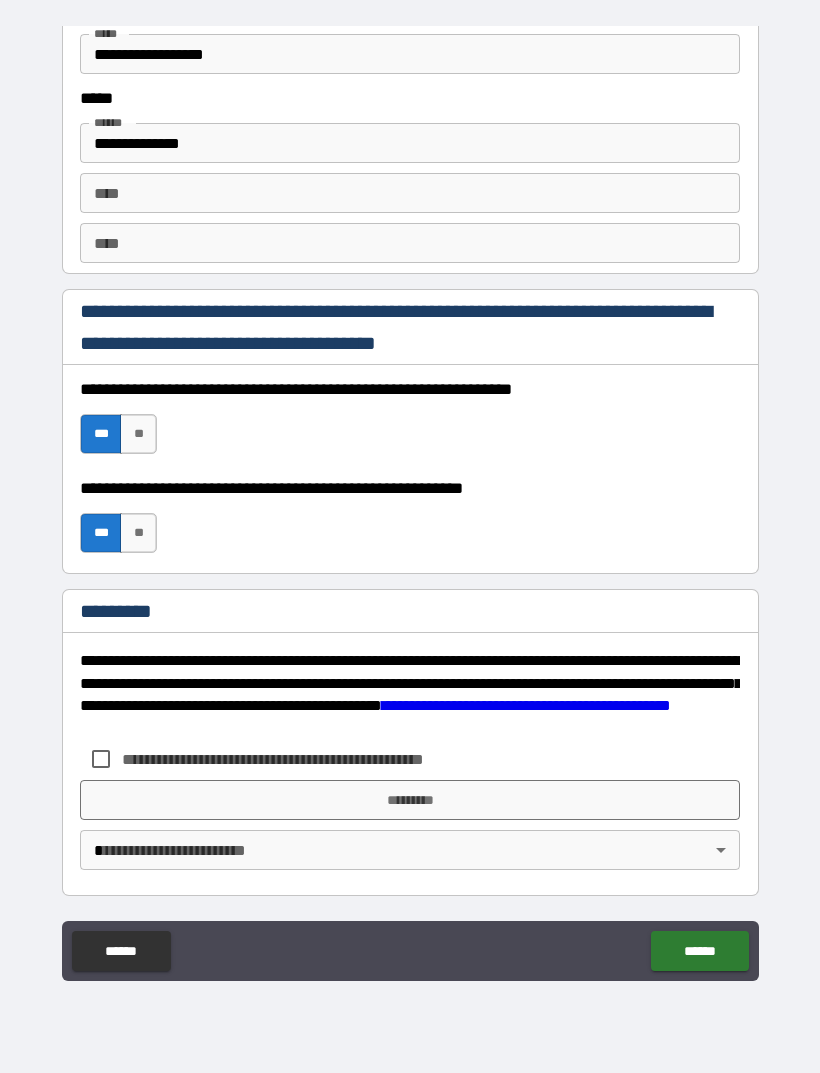 scroll, scrollTop: 2431, scrollLeft: 0, axis: vertical 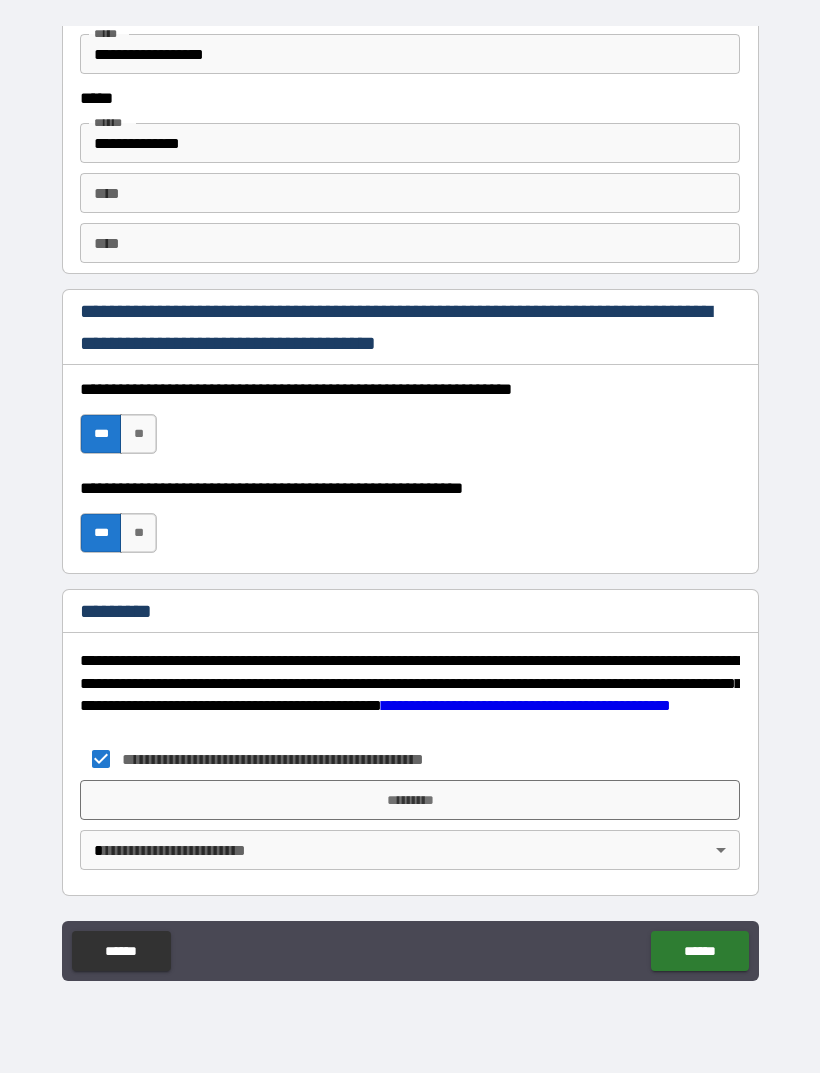 click on "*********" at bounding box center (410, 800) 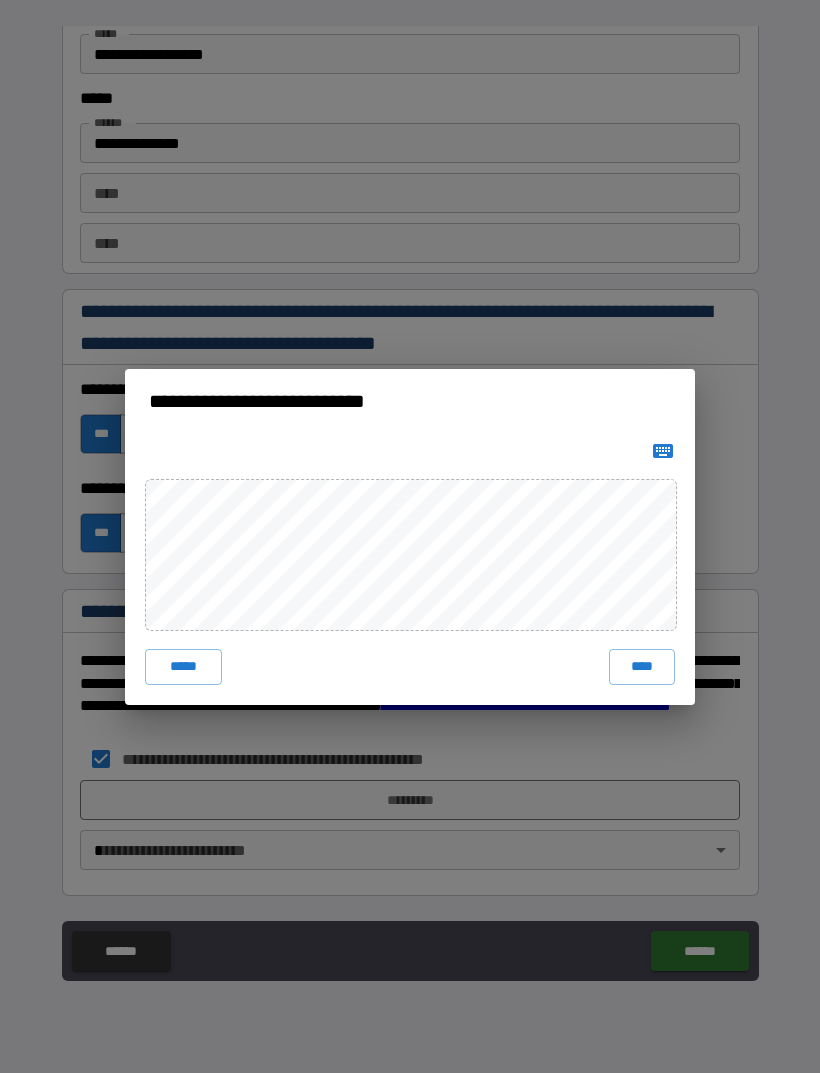click on "**********" at bounding box center (410, 536) 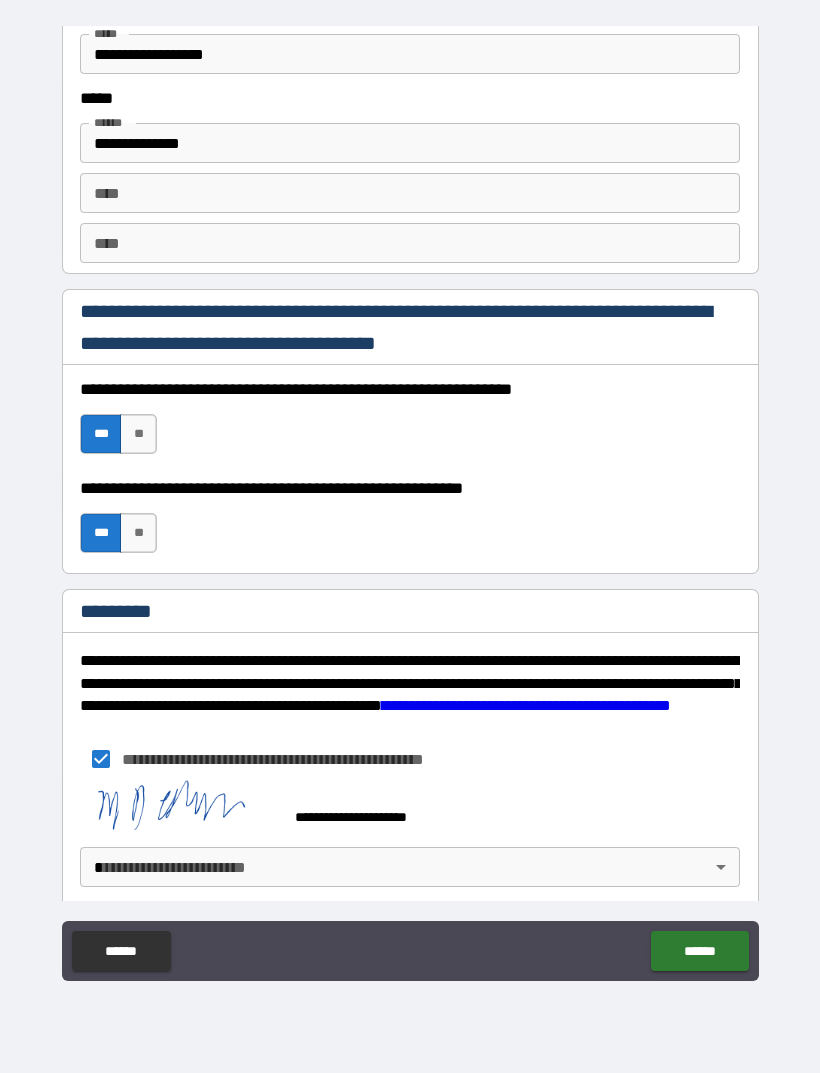 scroll, scrollTop: 2421, scrollLeft: 0, axis: vertical 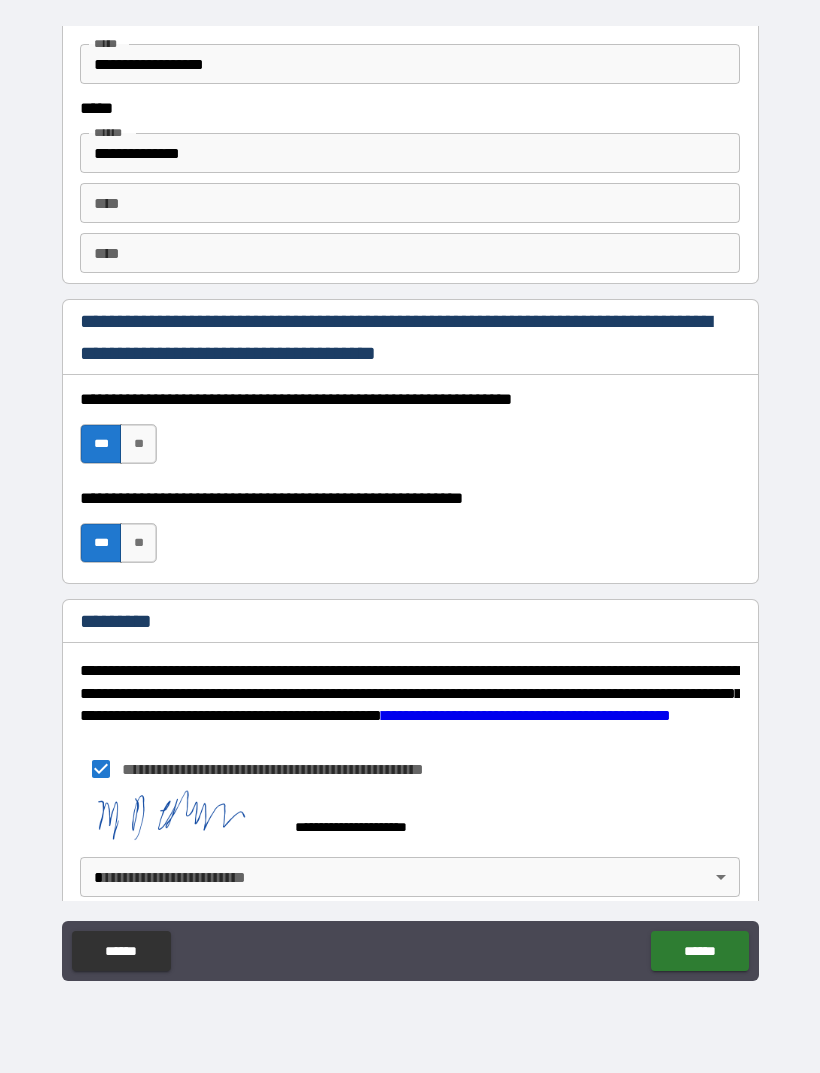 click on "**********" at bounding box center [410, 504] 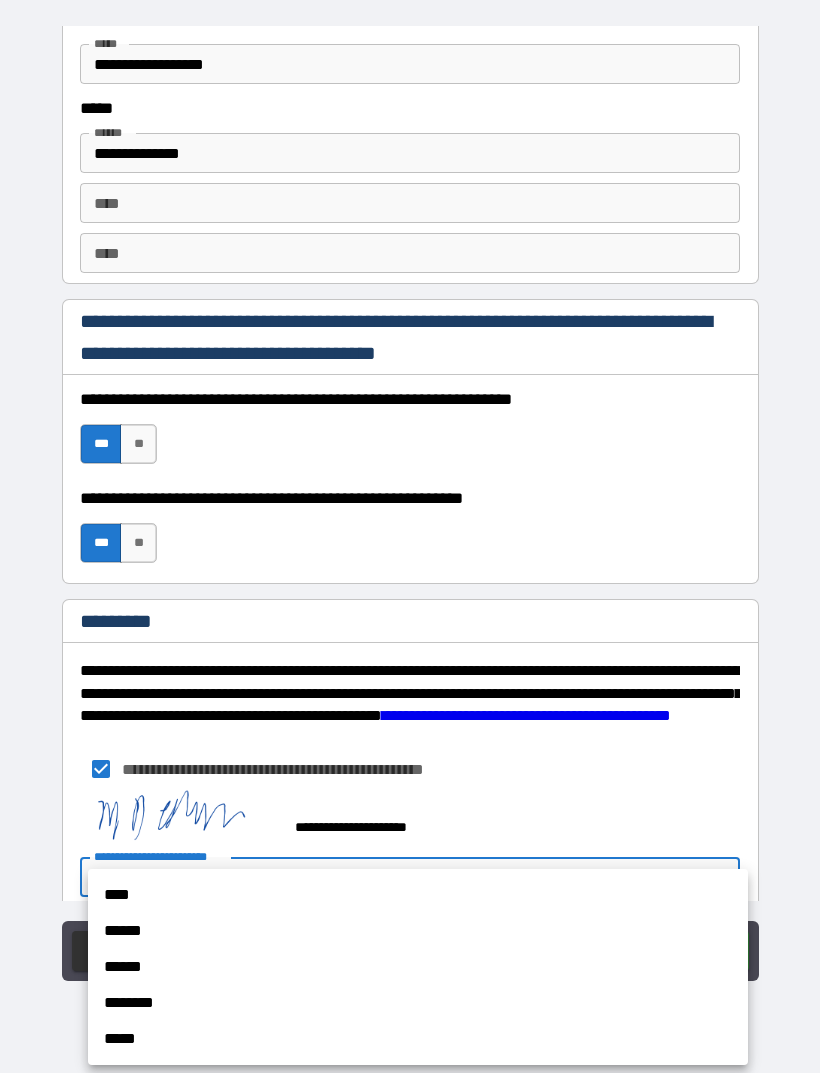 click on "****" at bounding box center (418, 895) 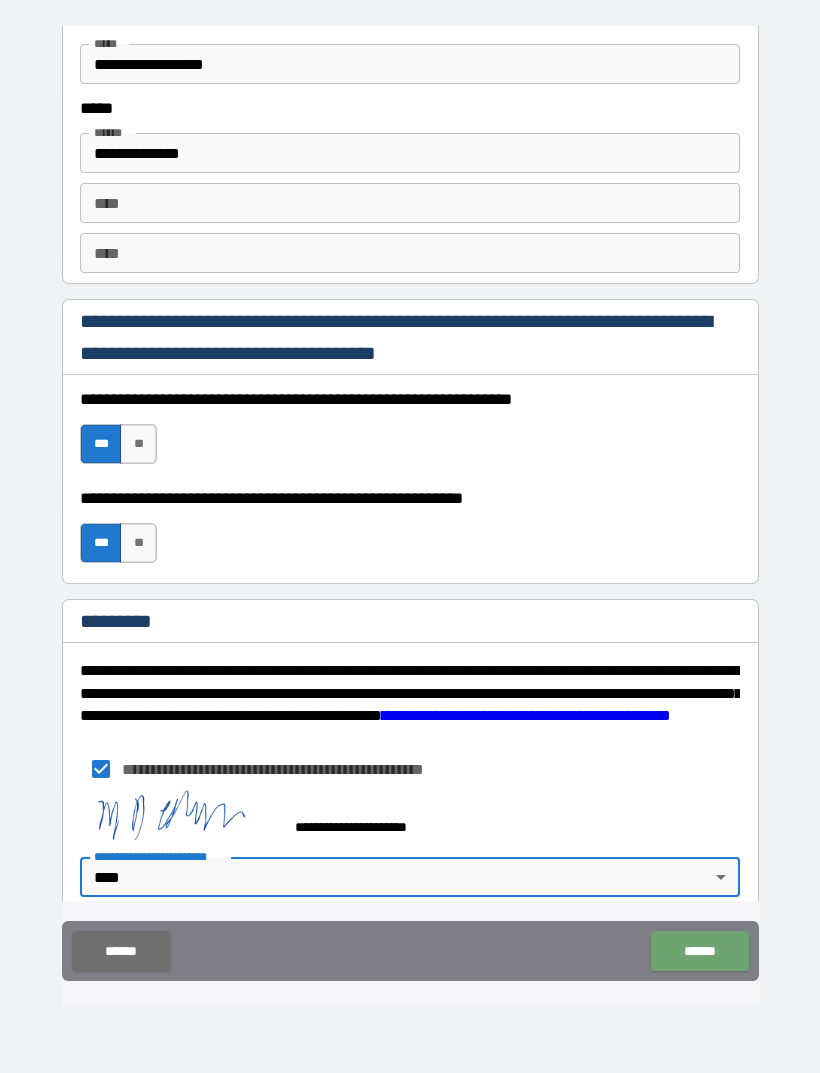 click on "******" at bounding box center [699, 951] 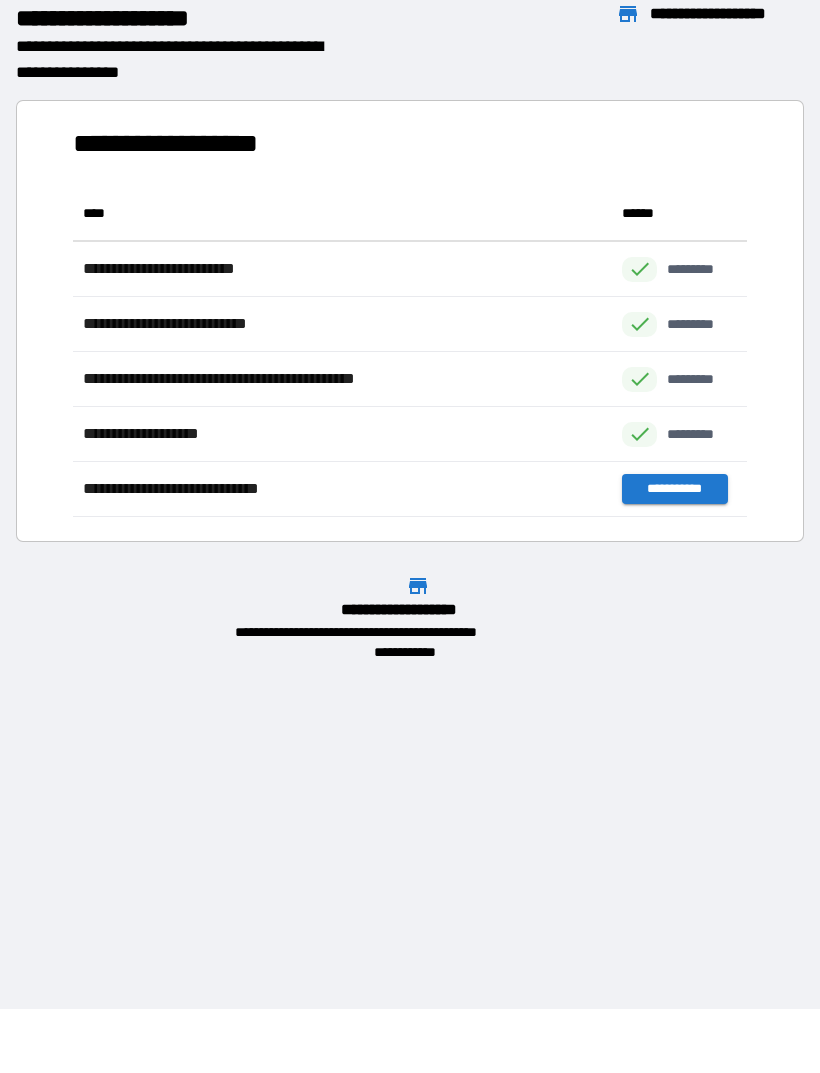 scroll, scrollTop: 1, scrollLeft: 1, axis: both 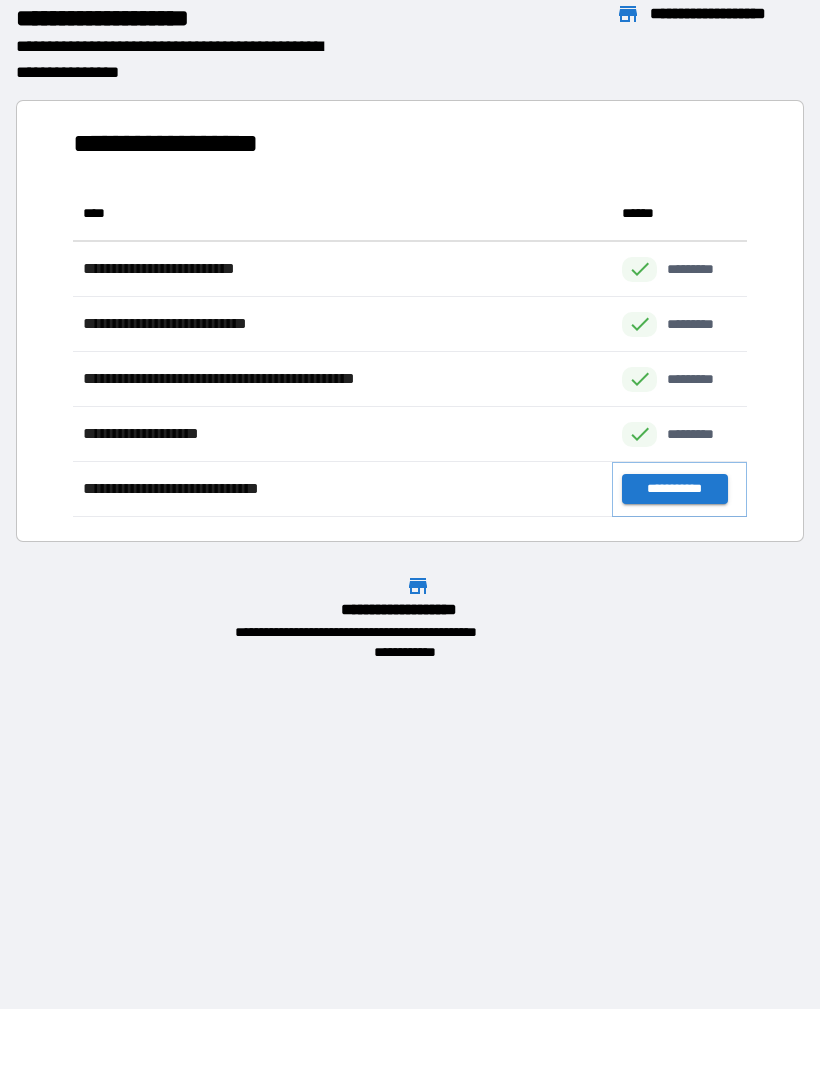 click on "**********" at bounding box center (674, 489) 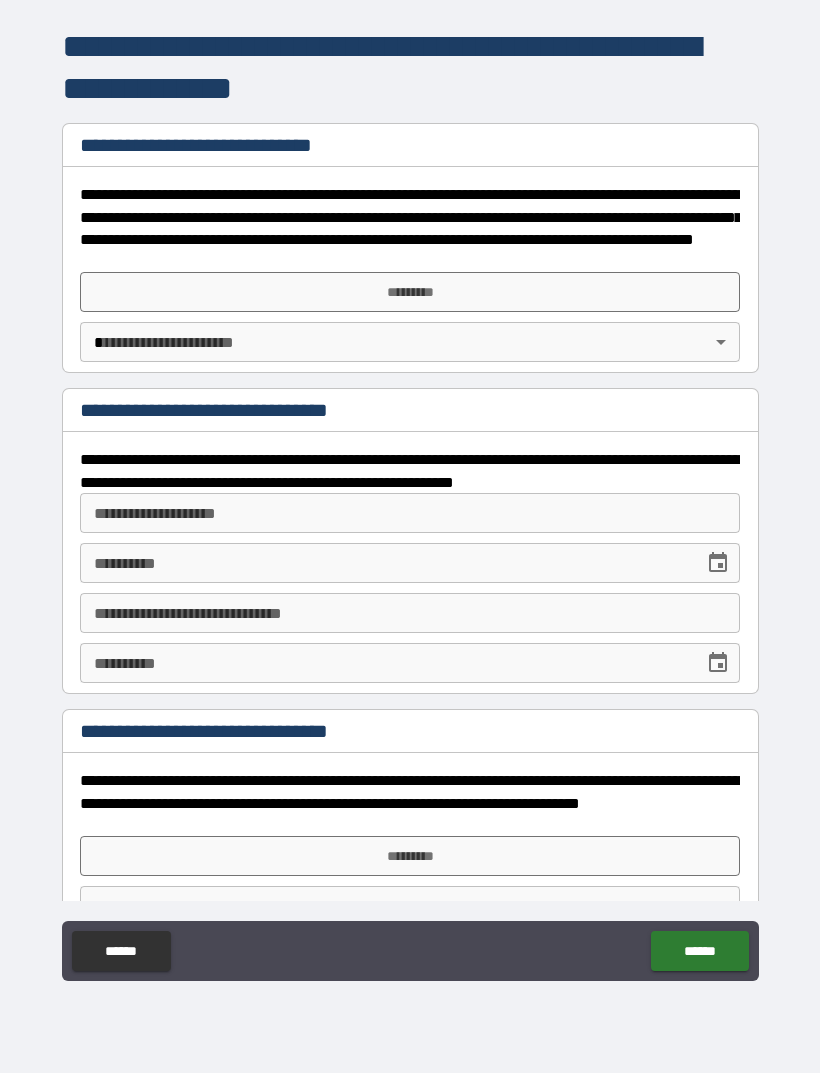 click on "*********" at bounding box center (410, 292) 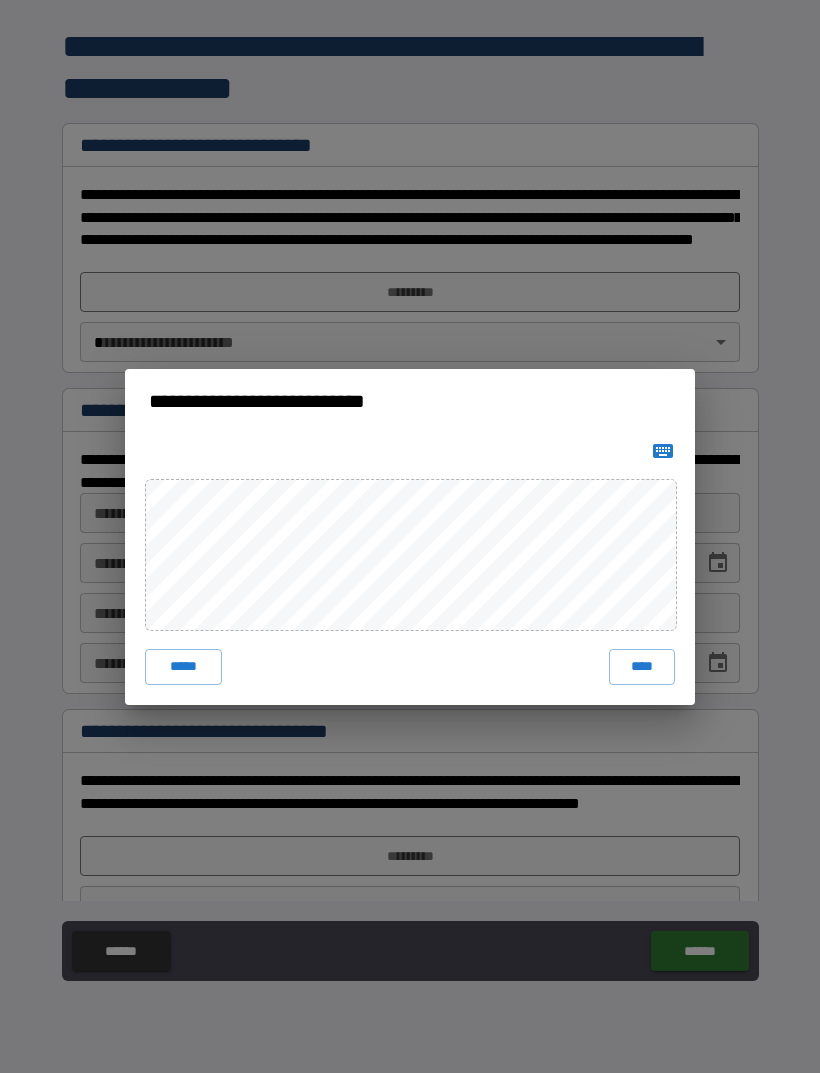 click on "**********" at bounding box center (410, 401) 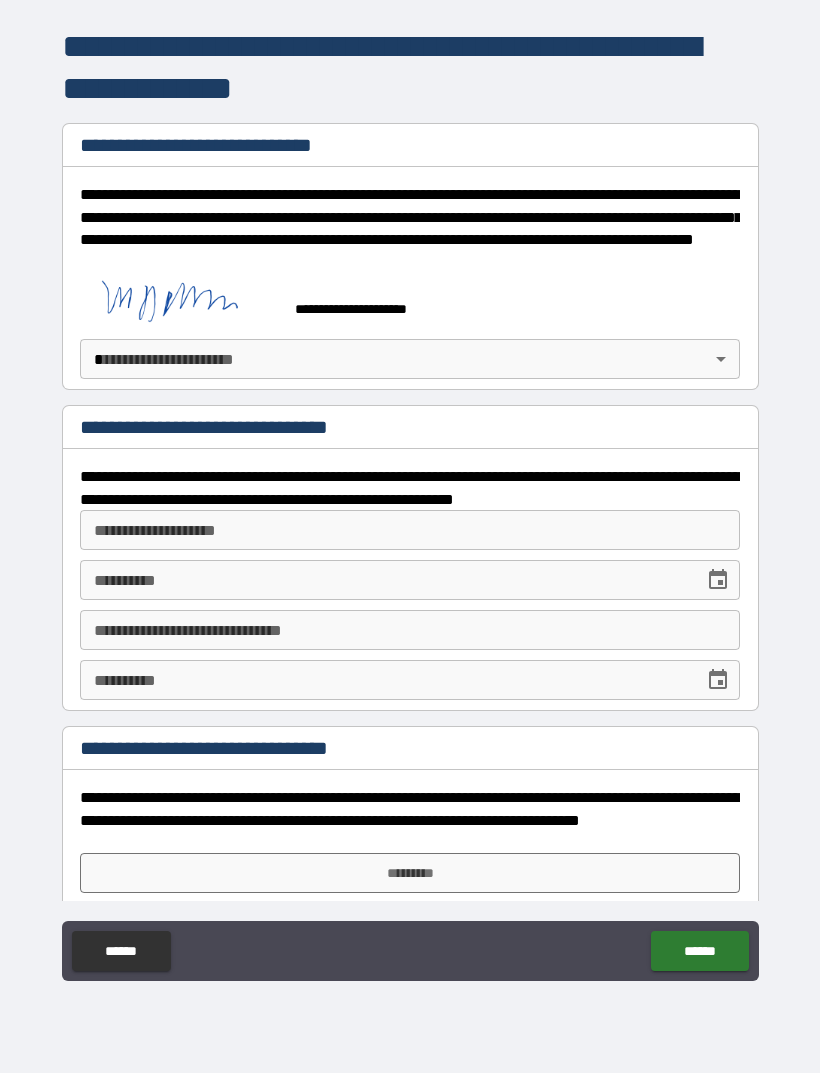 click on "**********" at bounding box center [410, 504] 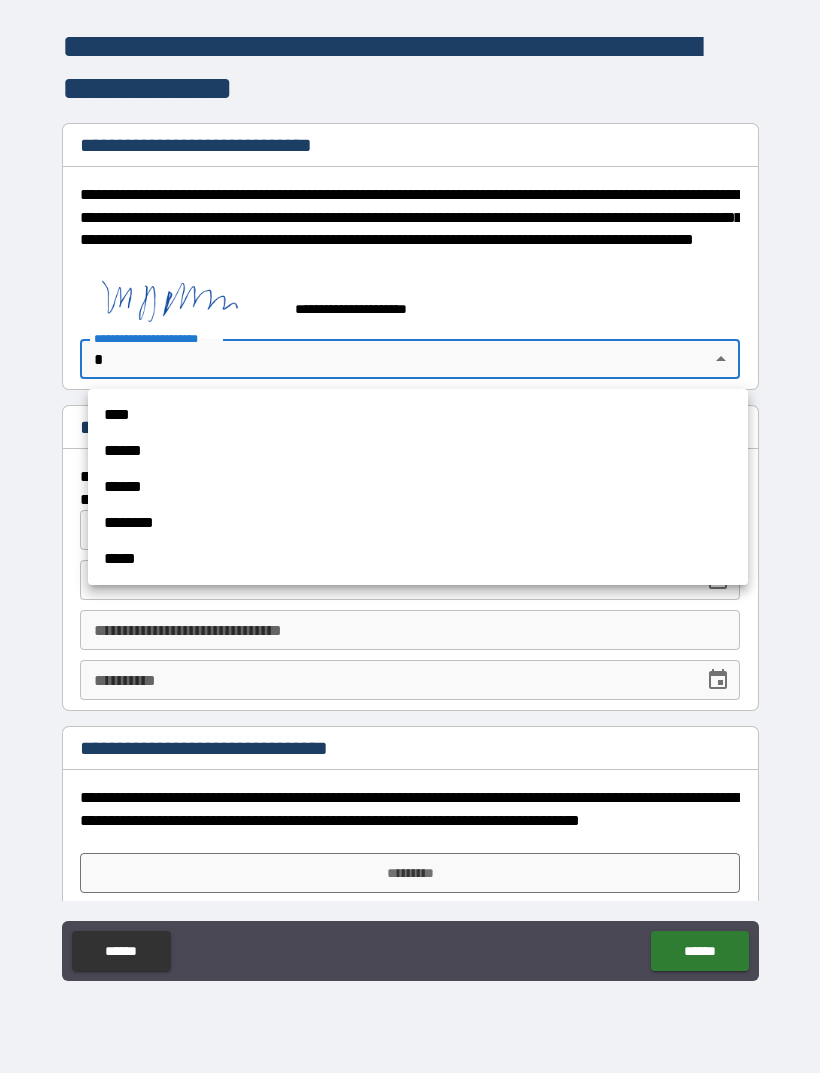 click on "****" at bounding box center [418, 415] 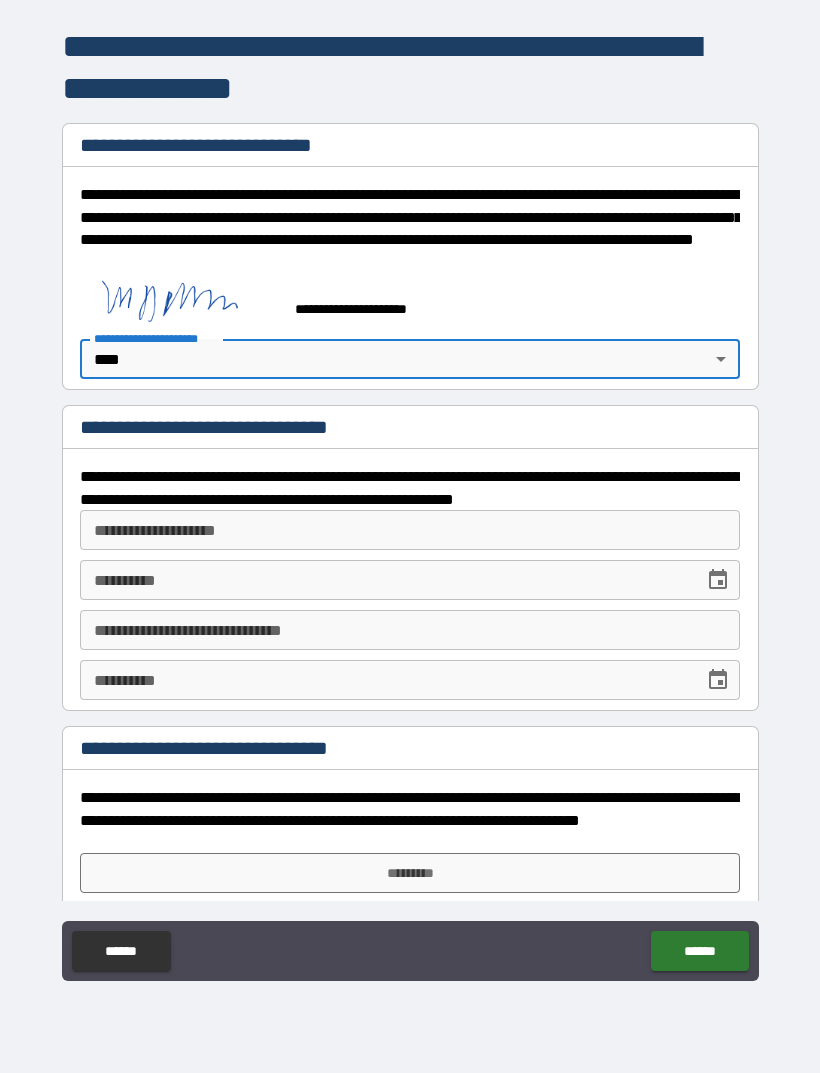 type on "*" 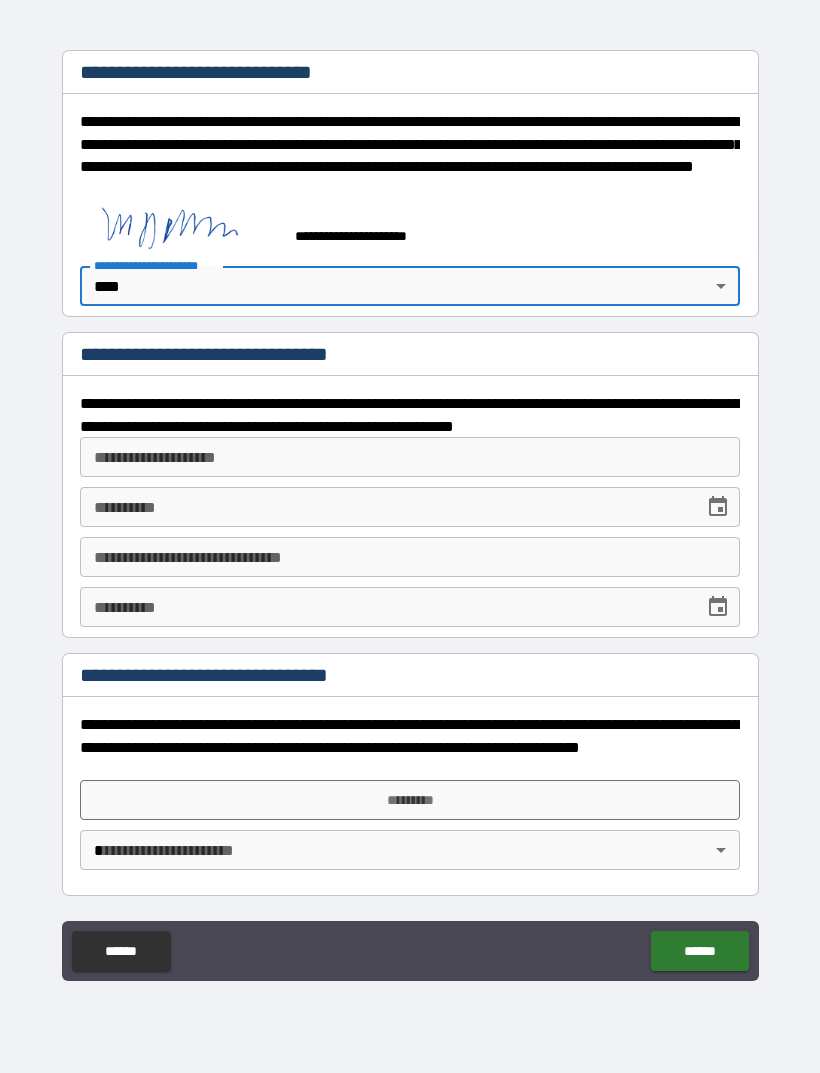 scroll, scrollTop: 73, scrollLeft: 0, axis: vertical 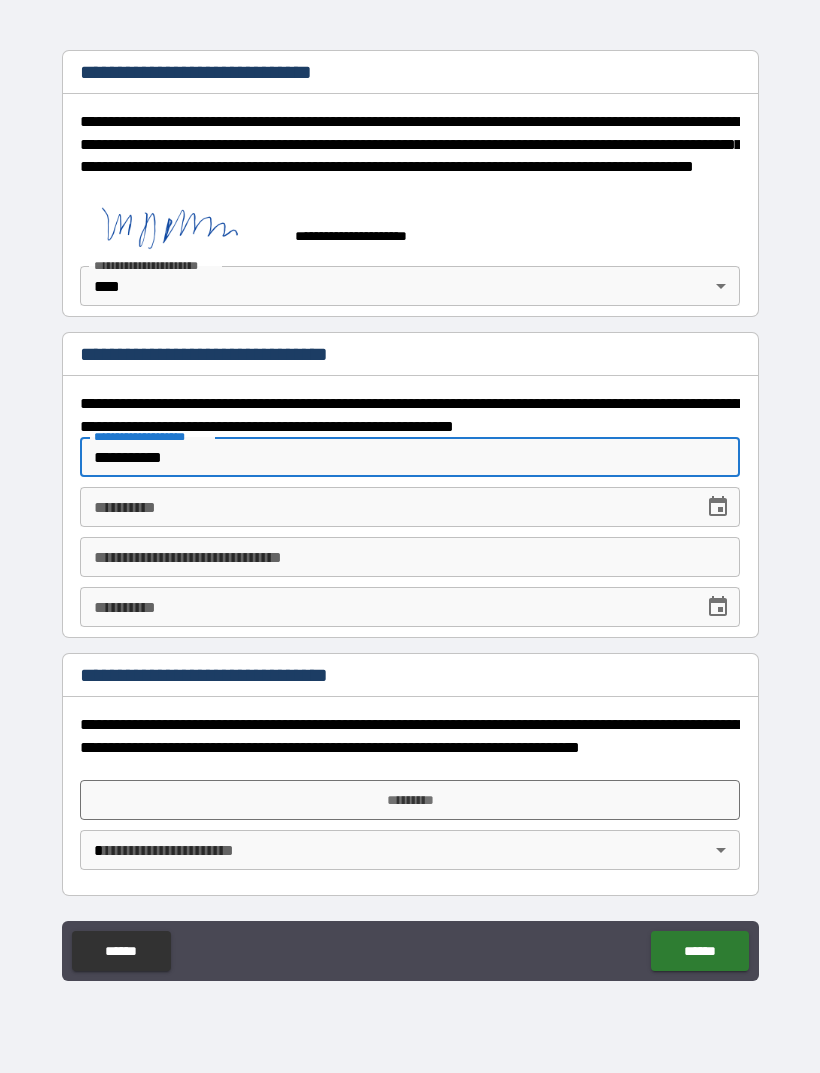 type on "**********" 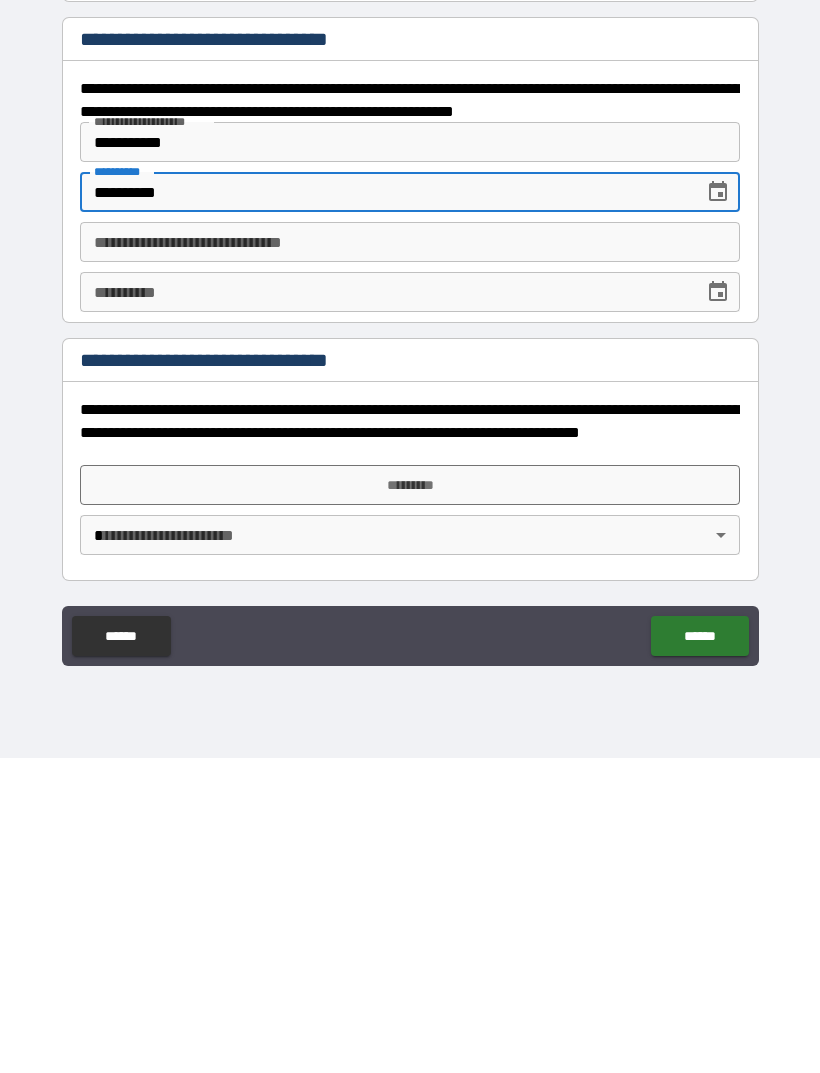 type on "**********" 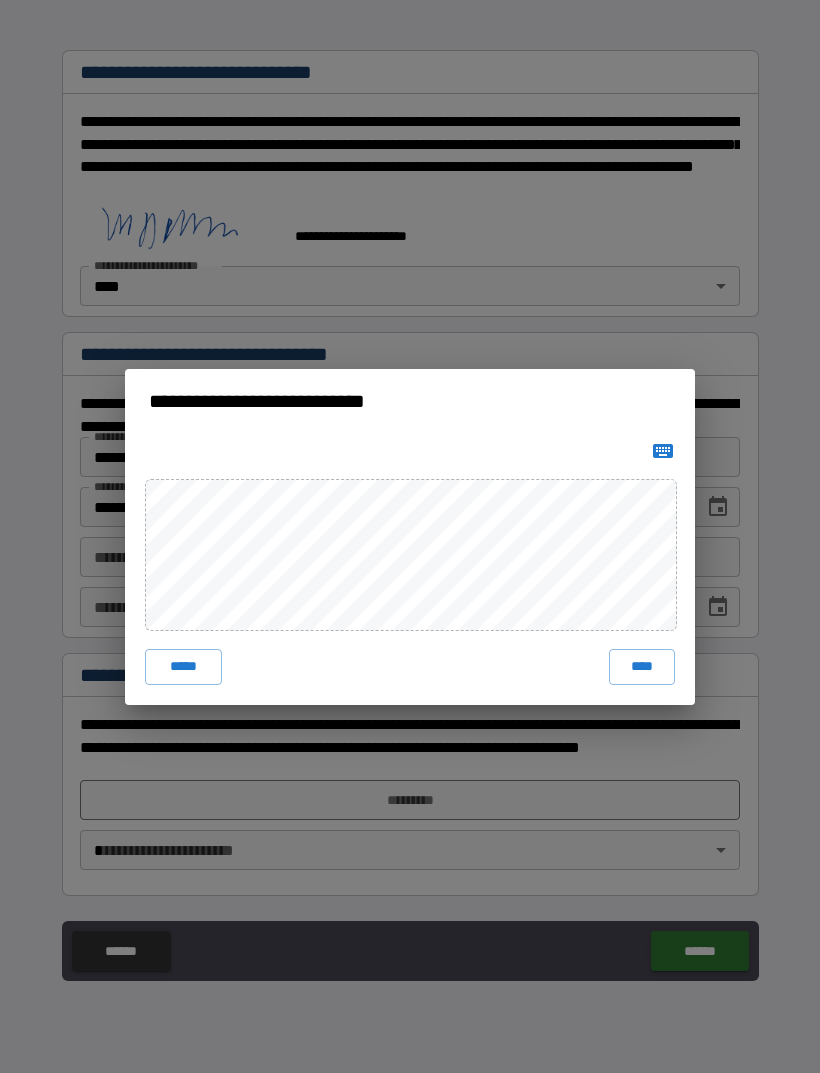 click on "****" at bounding box center [642, 667] 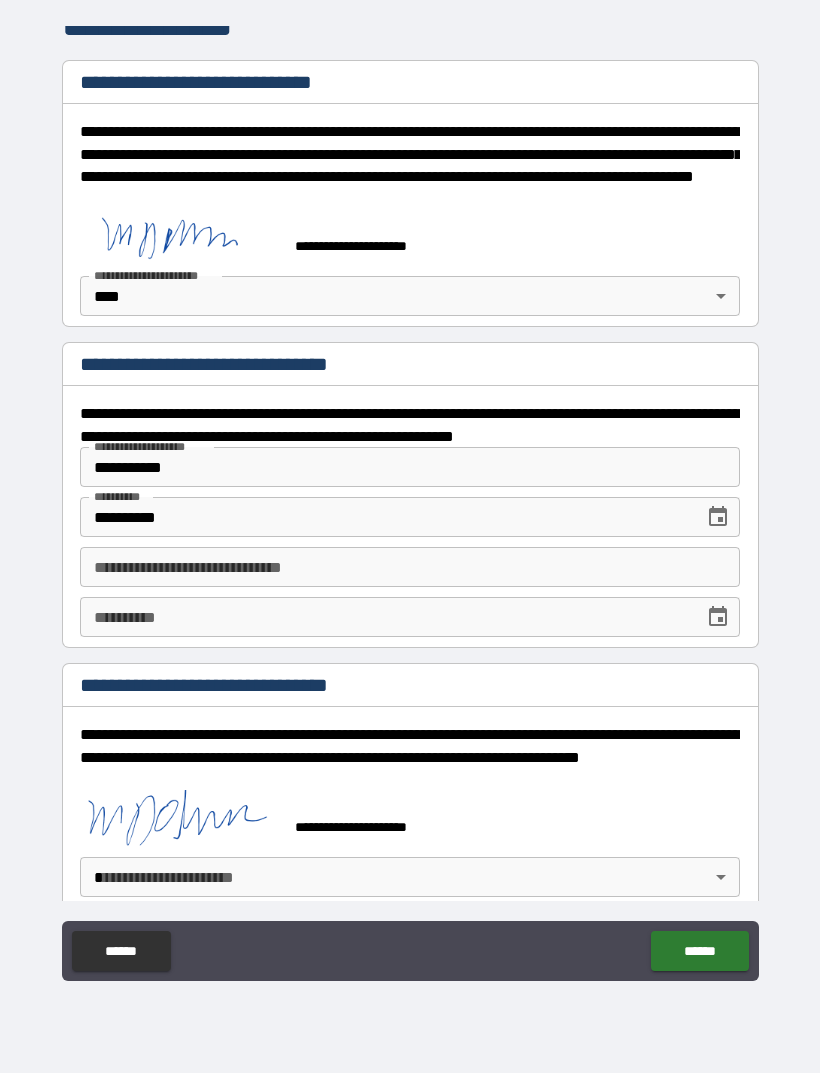 click on "**********" at bounding box center (410, 504) 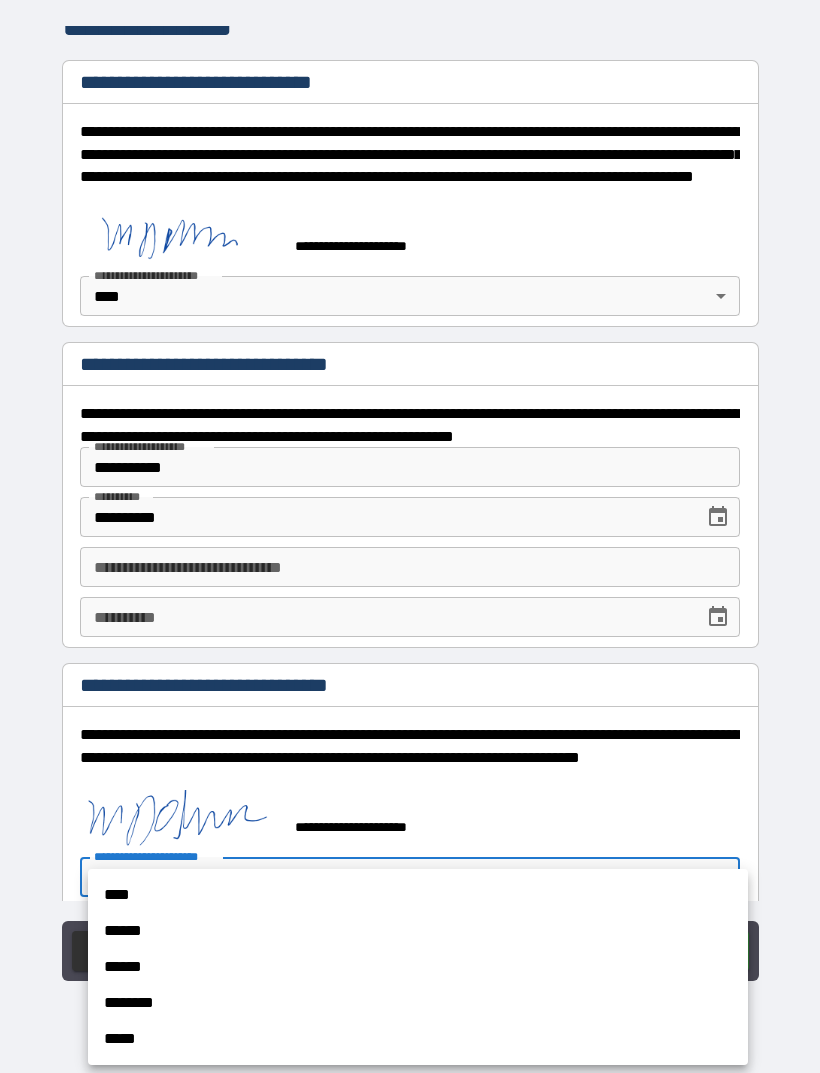 click on "****" at bounding box center [418, 895] 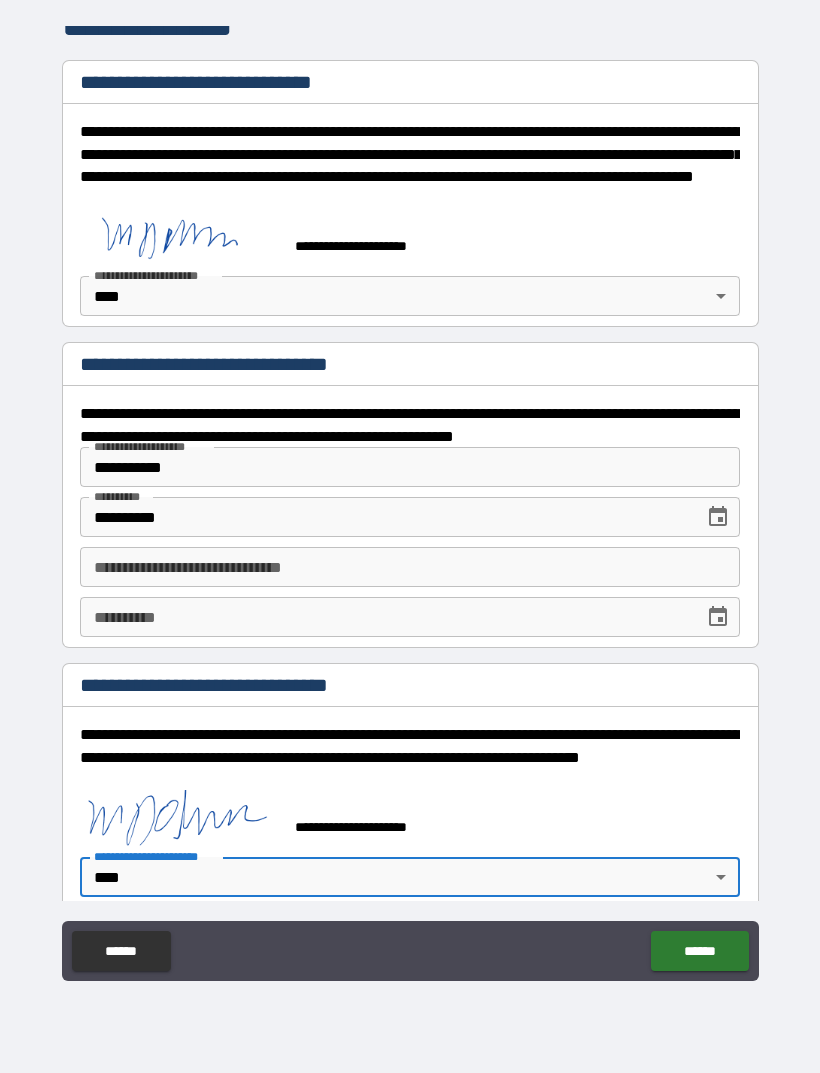 click on "******" at bounding box center (699, 951) 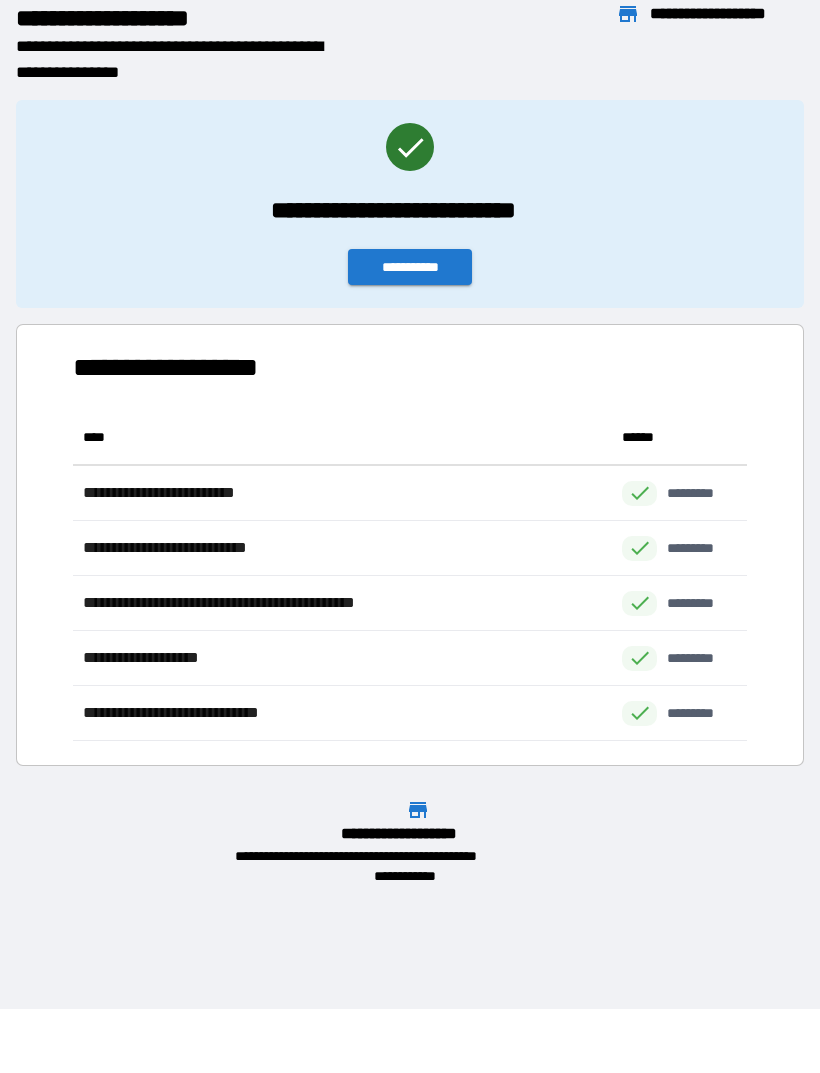 scroll, scrollTop: 1, scrollLeft: 1, axis: both 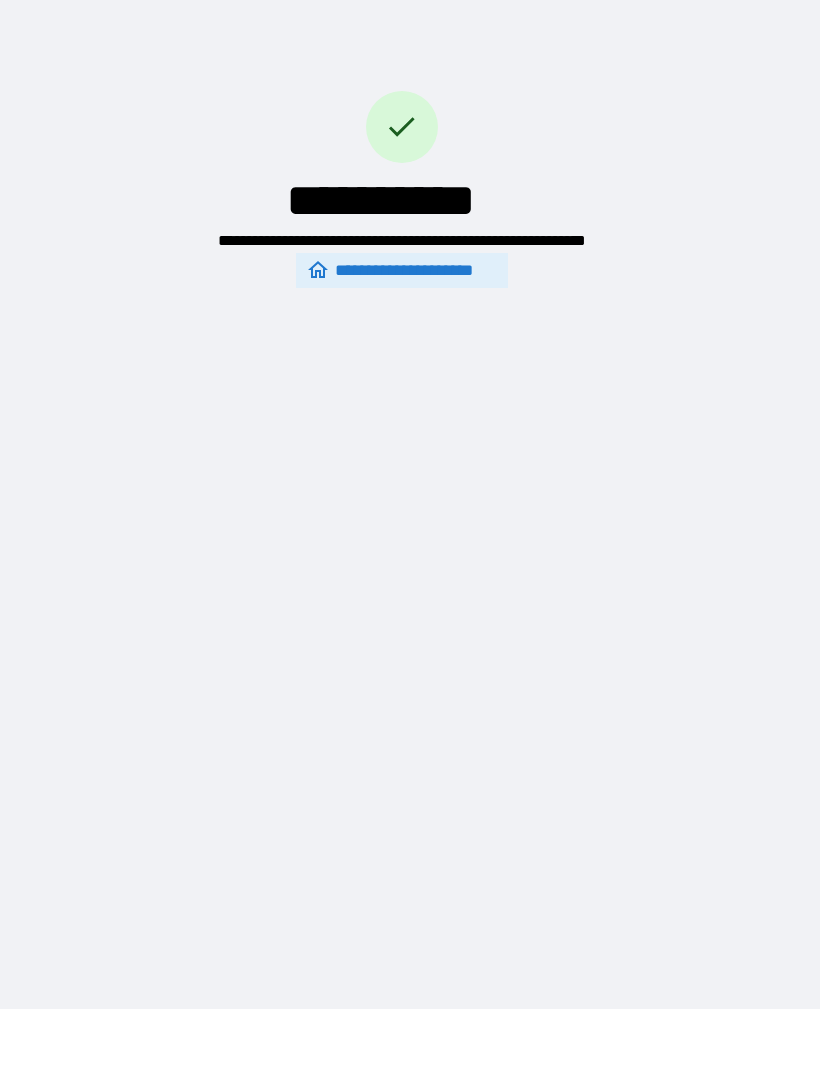 click on "**********" at bounding box center [402, 270] 